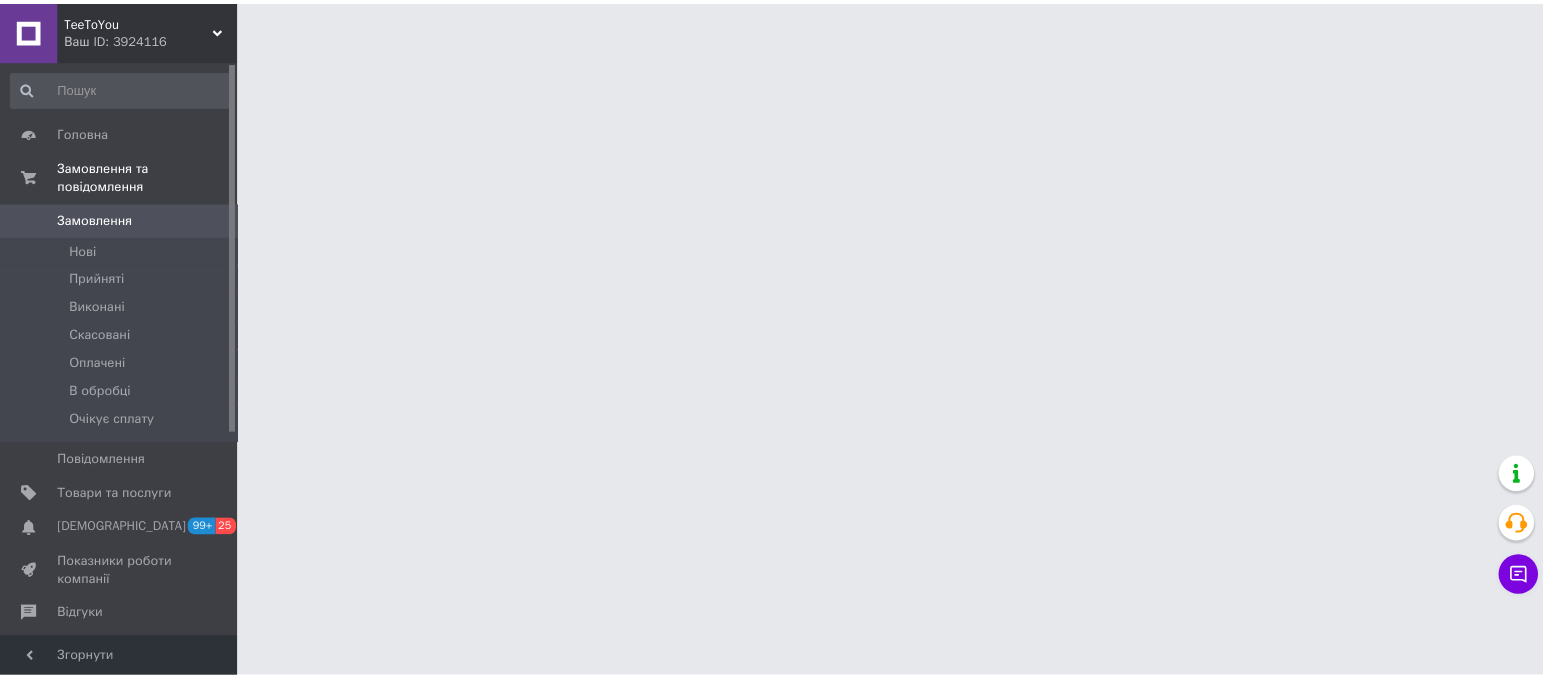 scroll, scrollTop: 0, scrollLeft: 0, axis: both 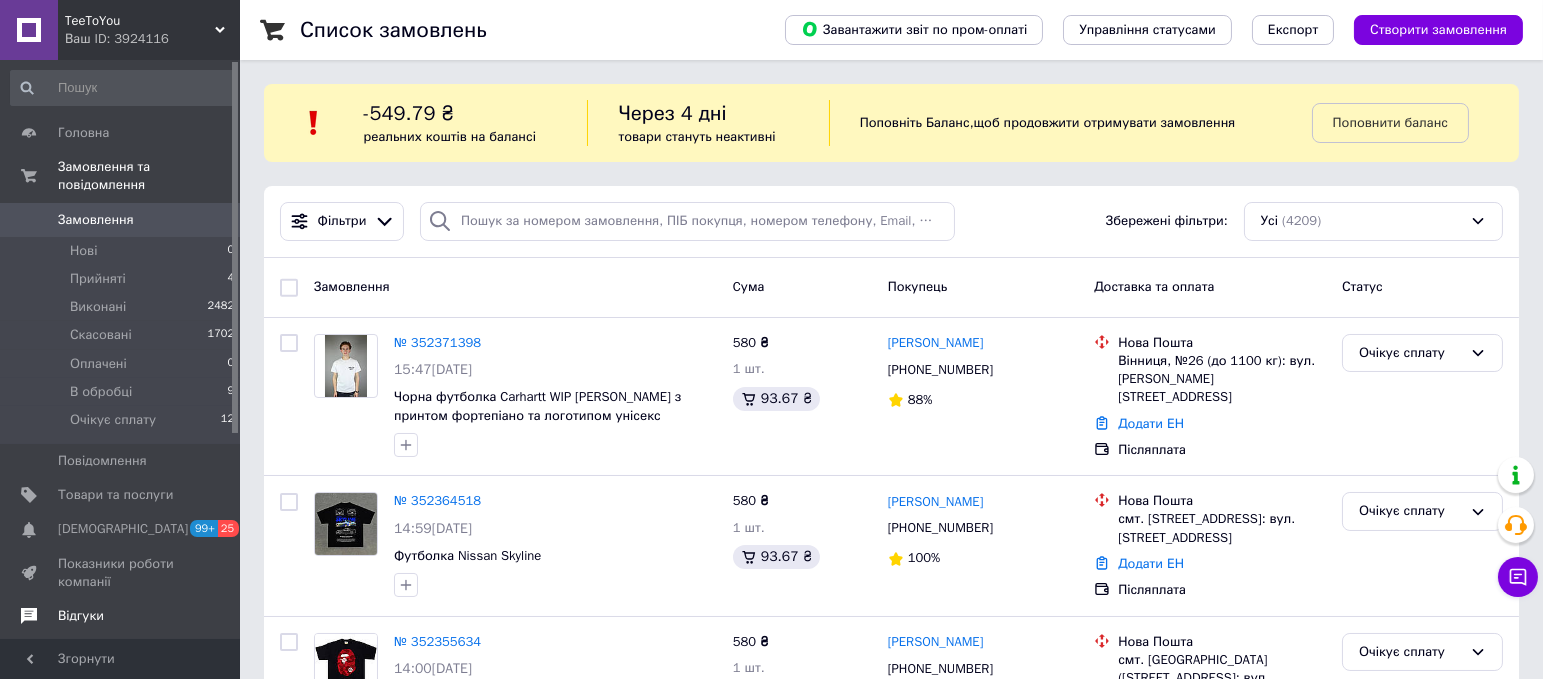 click on "Відгуки" at bounding box center (121, 616) 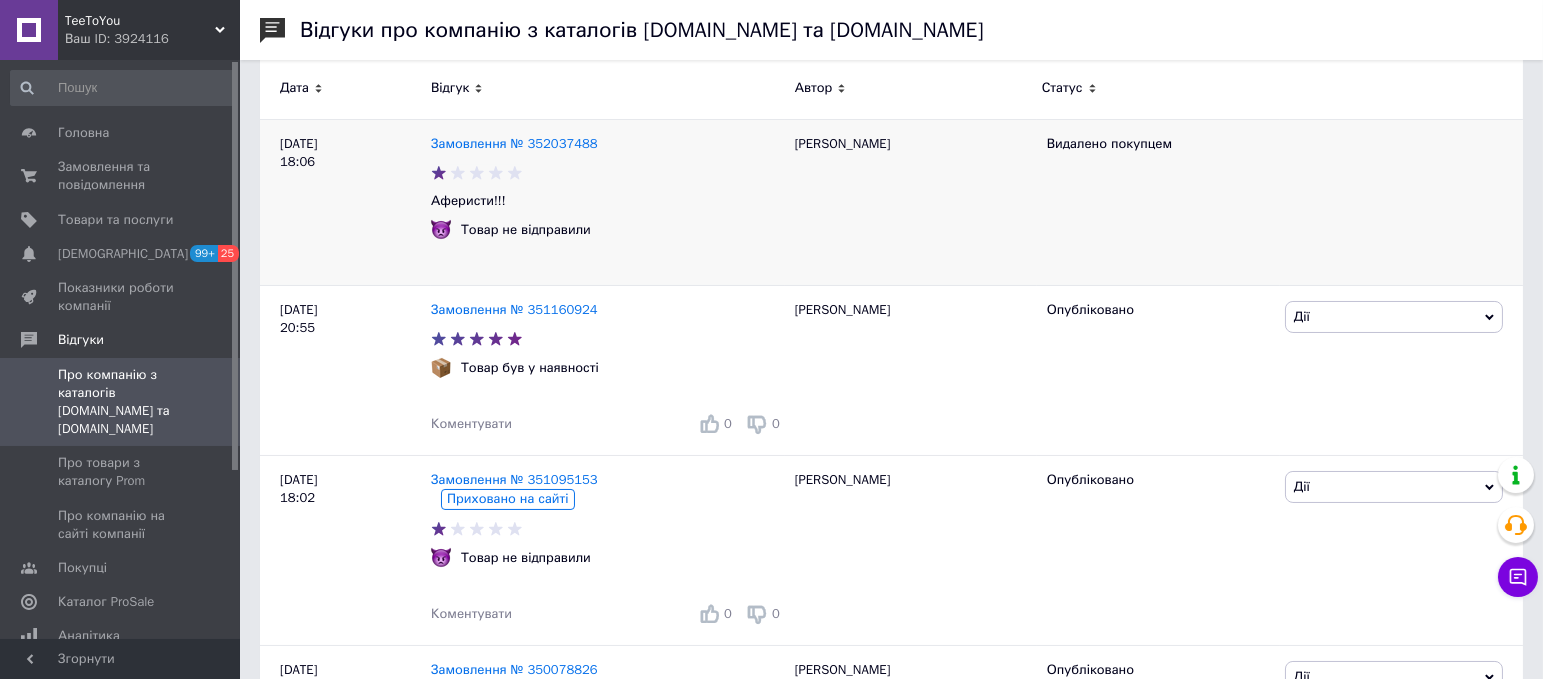 scroll, scrollTop: 362, scrollLeft: 0, axis: vertical 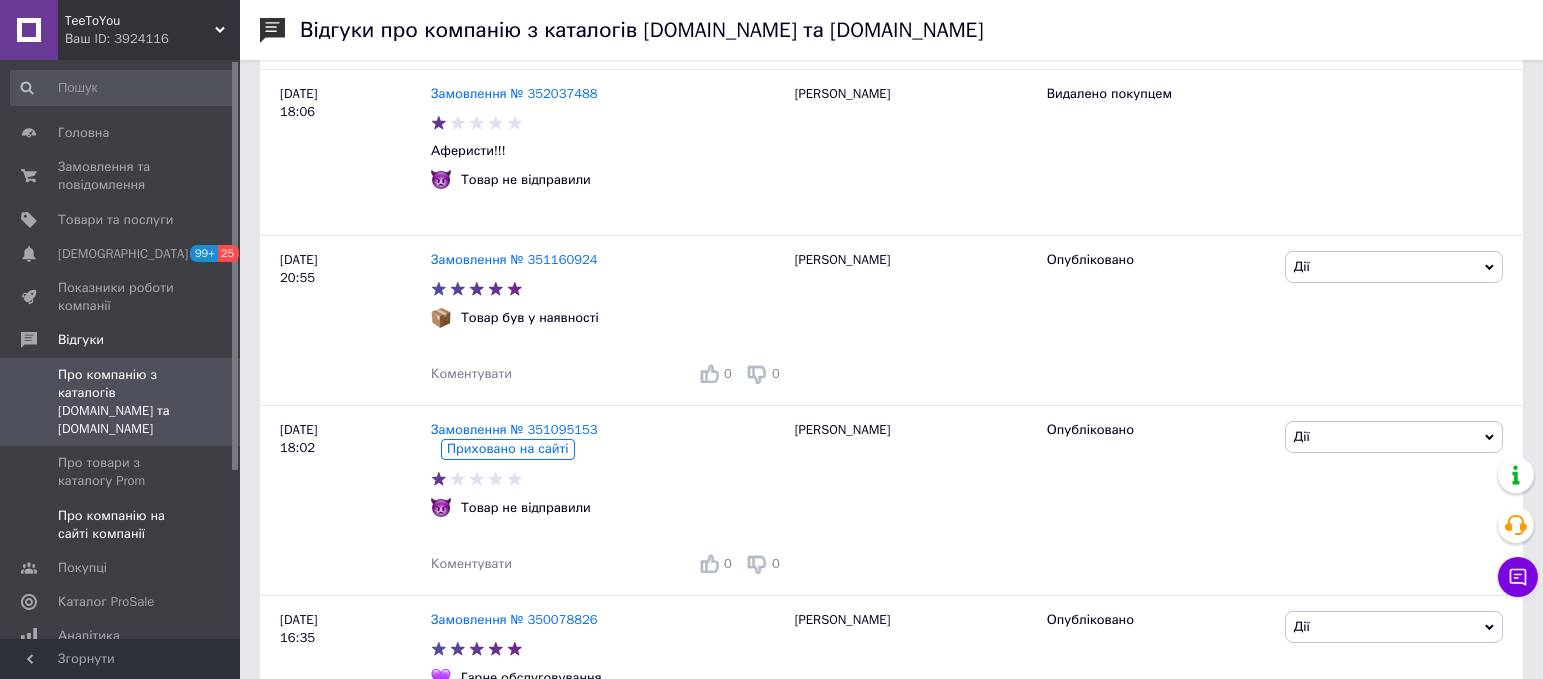click on "Про компанію на сайті компанії" at bounding box center [121, 525] 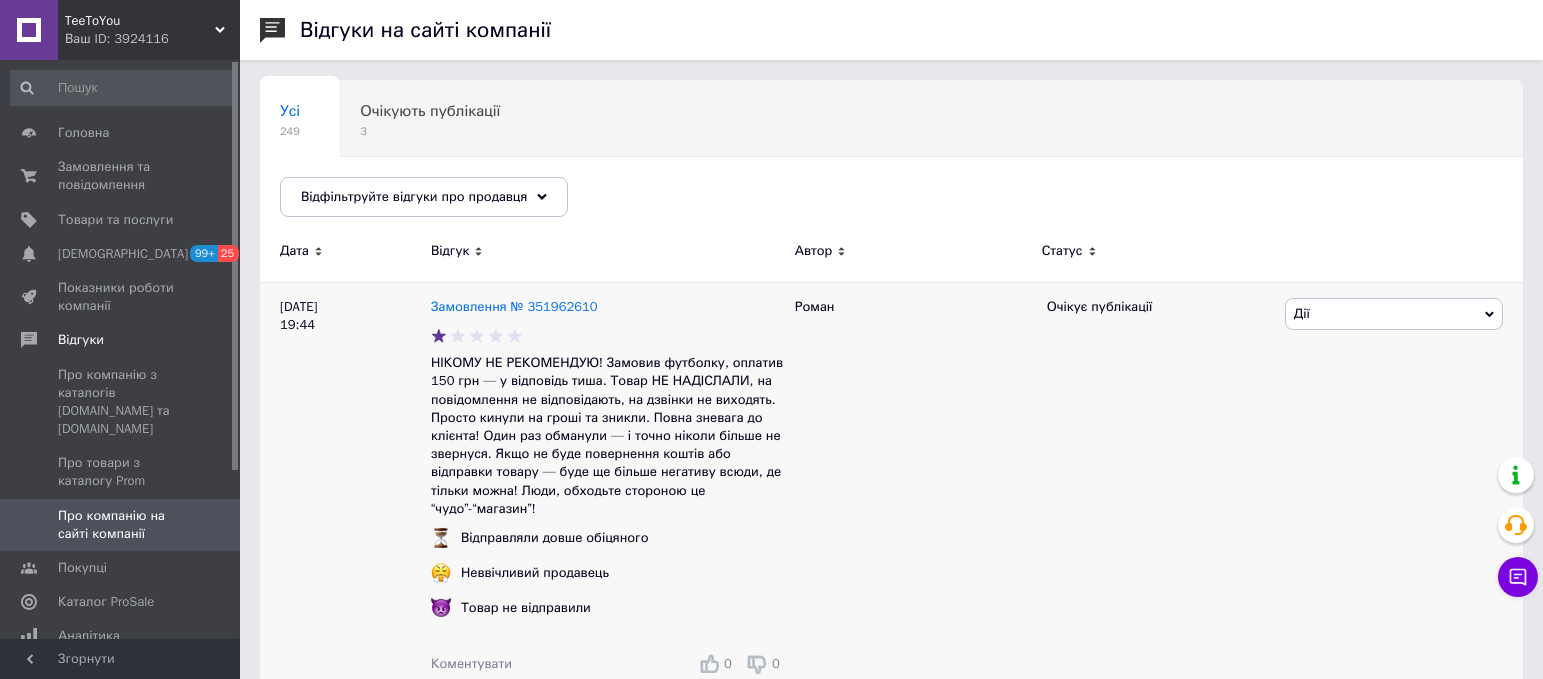 click on "Дії" at bounding box center (1394, 314) 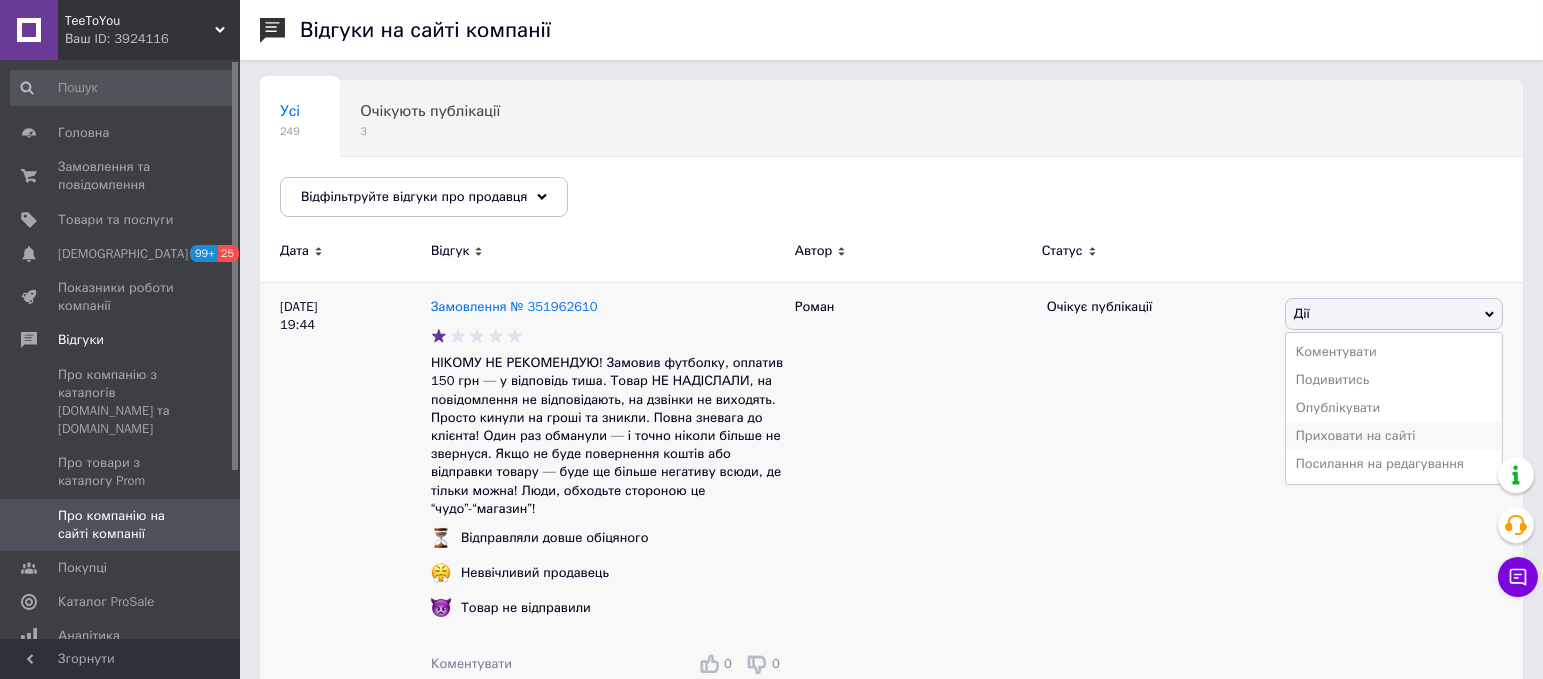 click on "Приховати на сайті" at bounding box center (1394, 436) 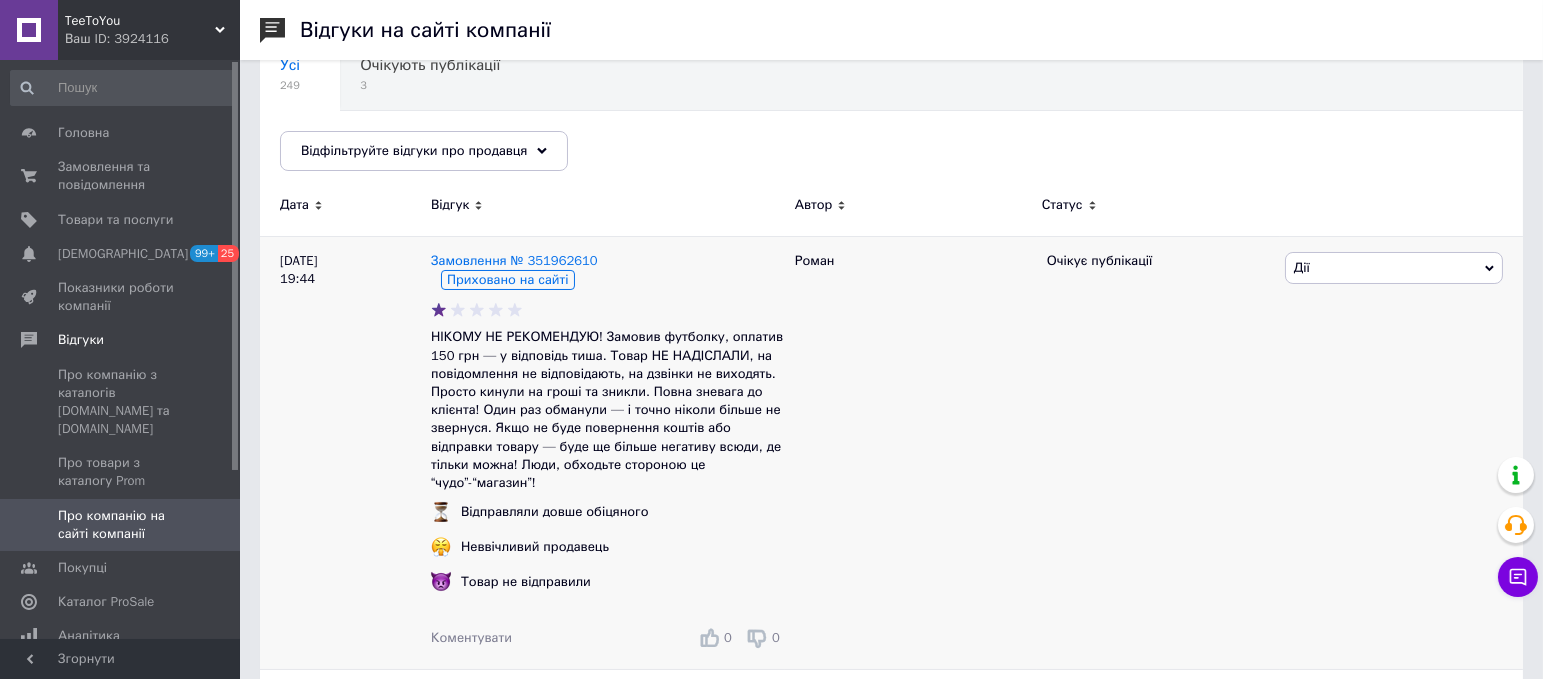 scroll, scrollTop: 47, scrollLeft: 0, axis: vertical 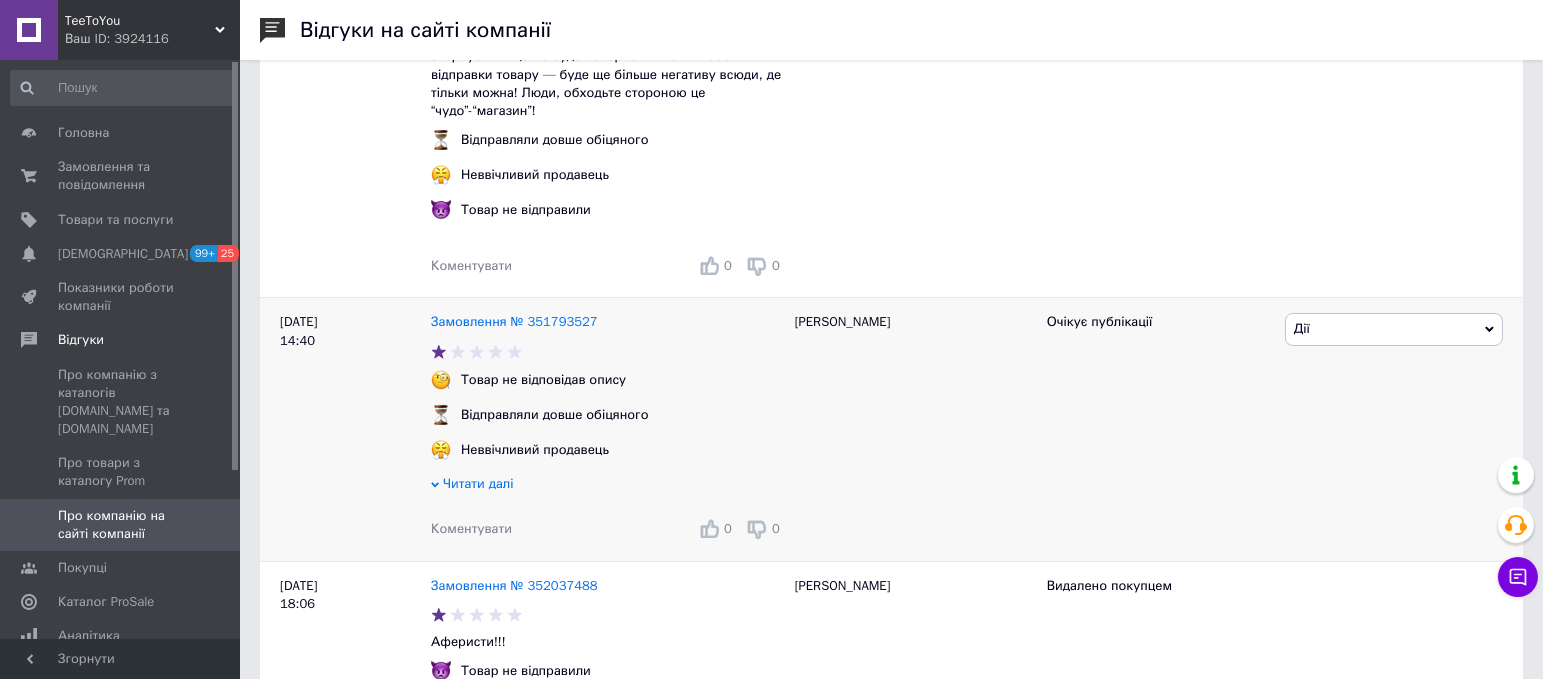 click on "Дії" at bounding box center [1394, 329] 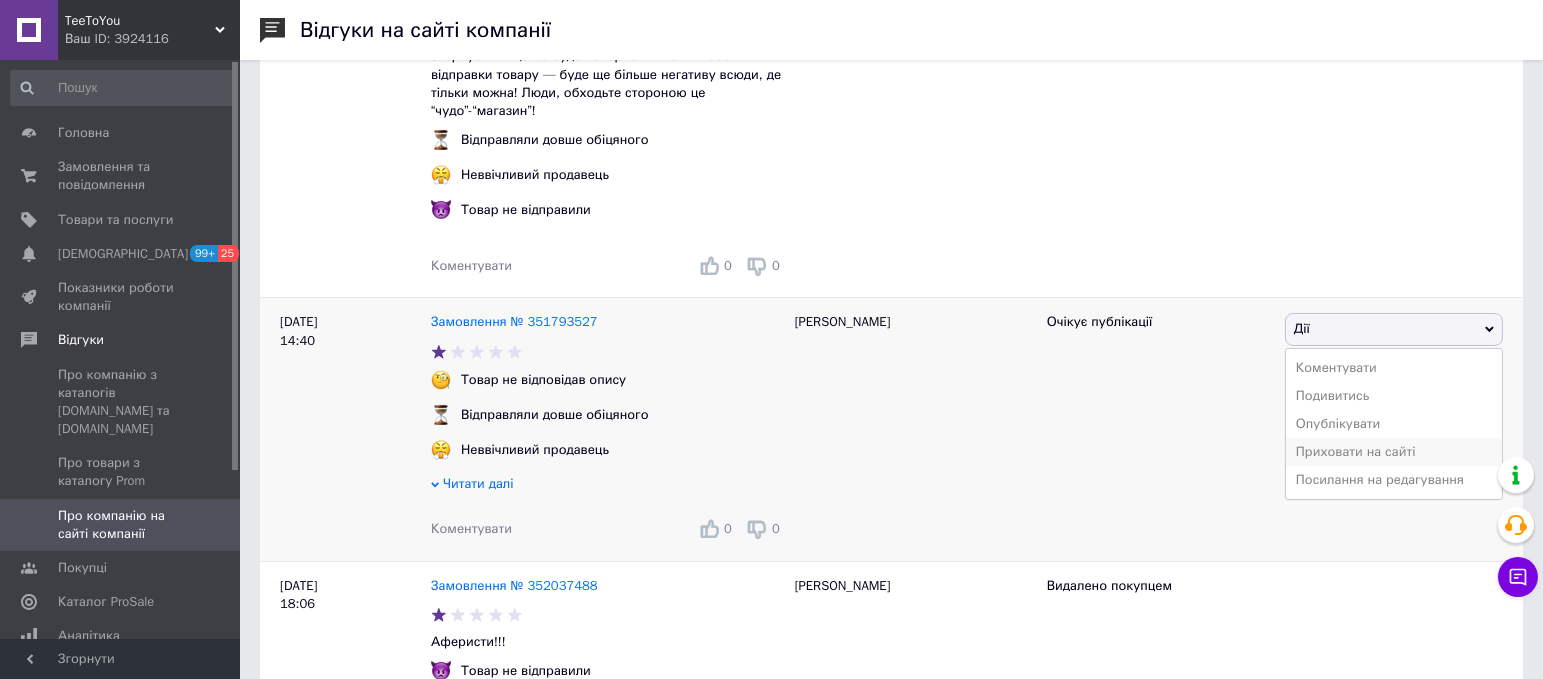 click on "Приховати на сайті" at bounding box center (1394, 452) 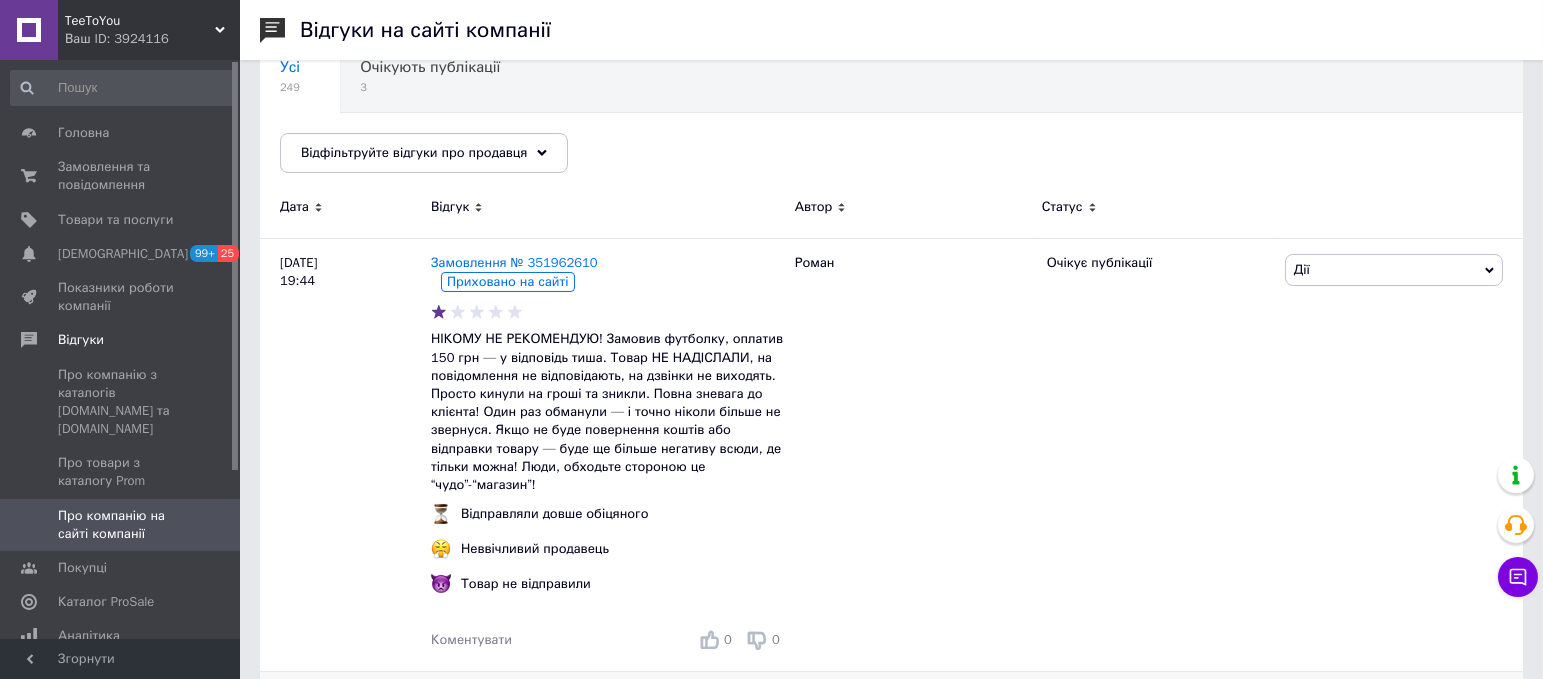 scroll, scrollTop: 0, scrollLeft: 0, axis: both 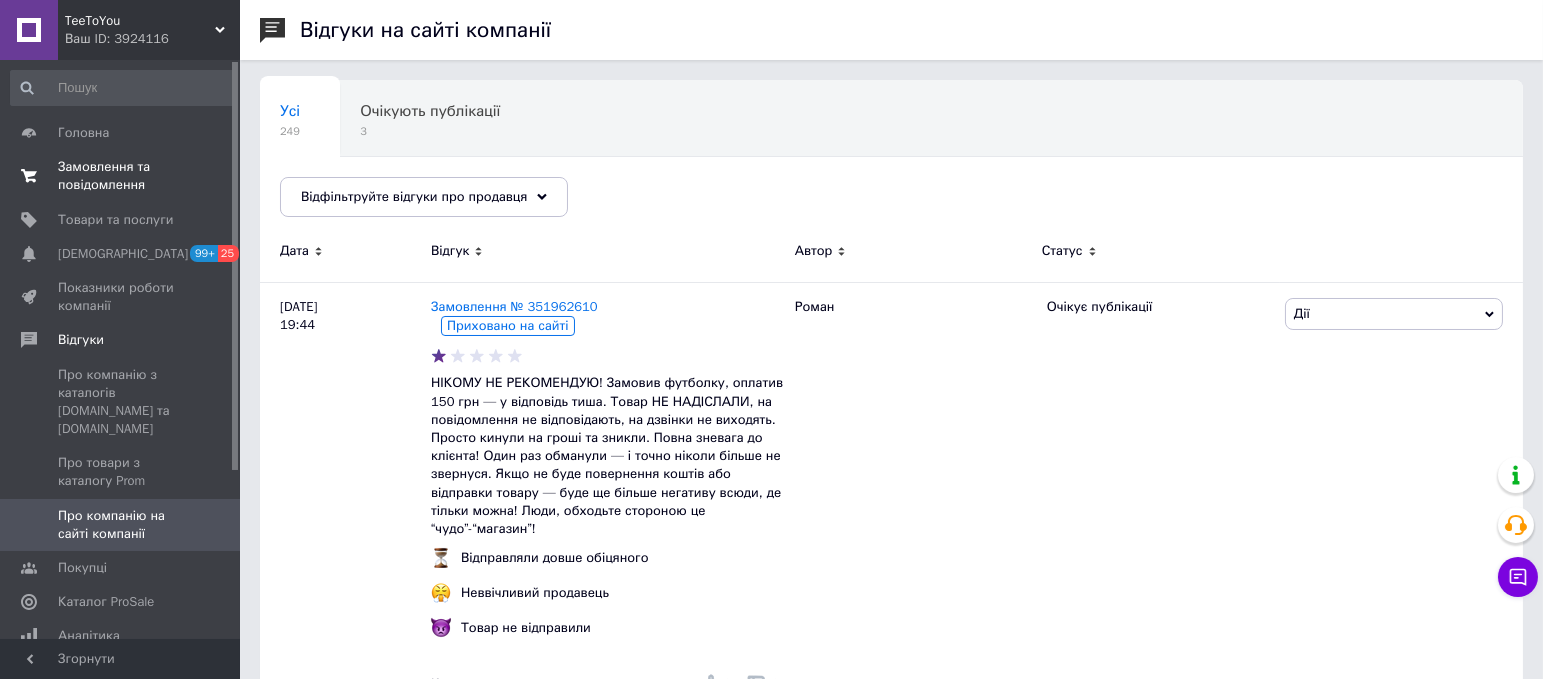 click on "Замовлення та повідомлення" at bounding box center (121, 176) 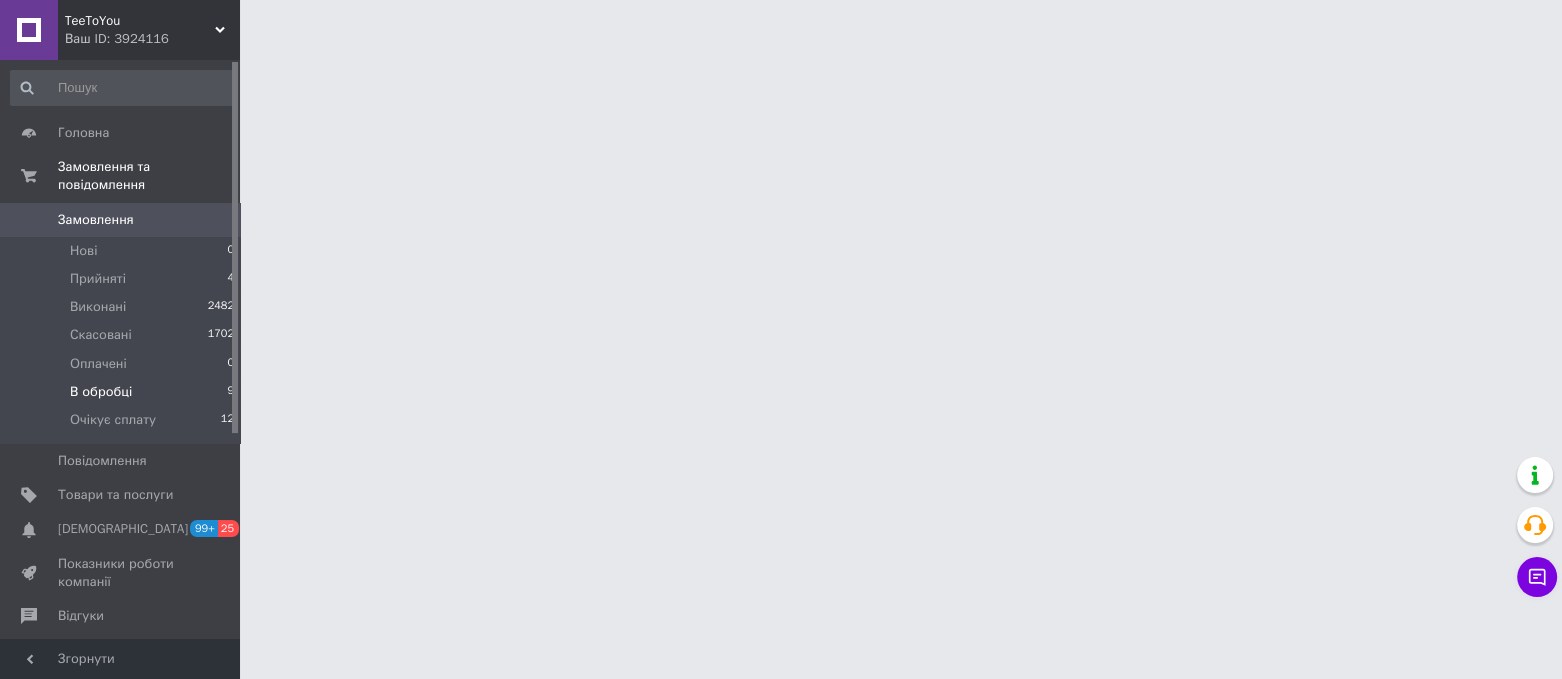 click on "В обробці" at bounding box center [101, 392] 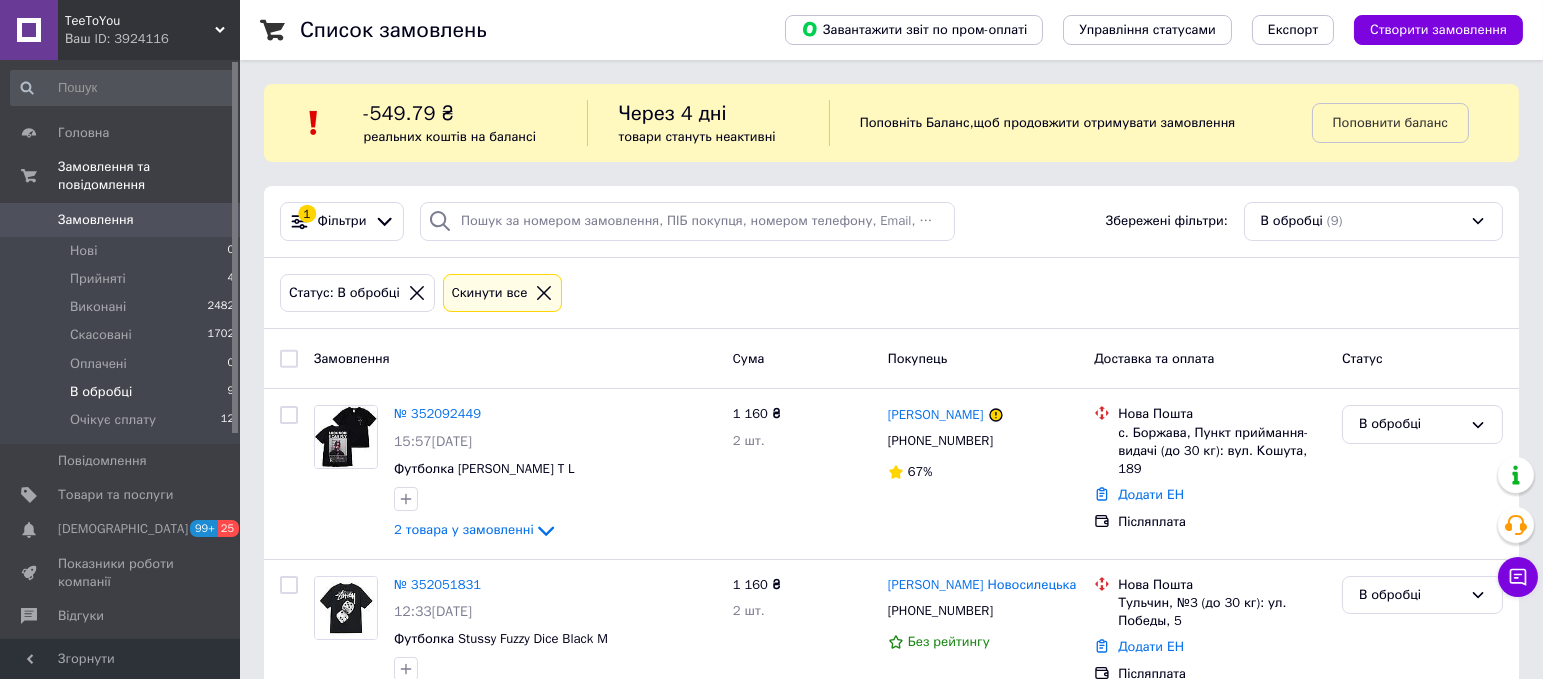 click on "В обробці" at bounding box center [101, 392] 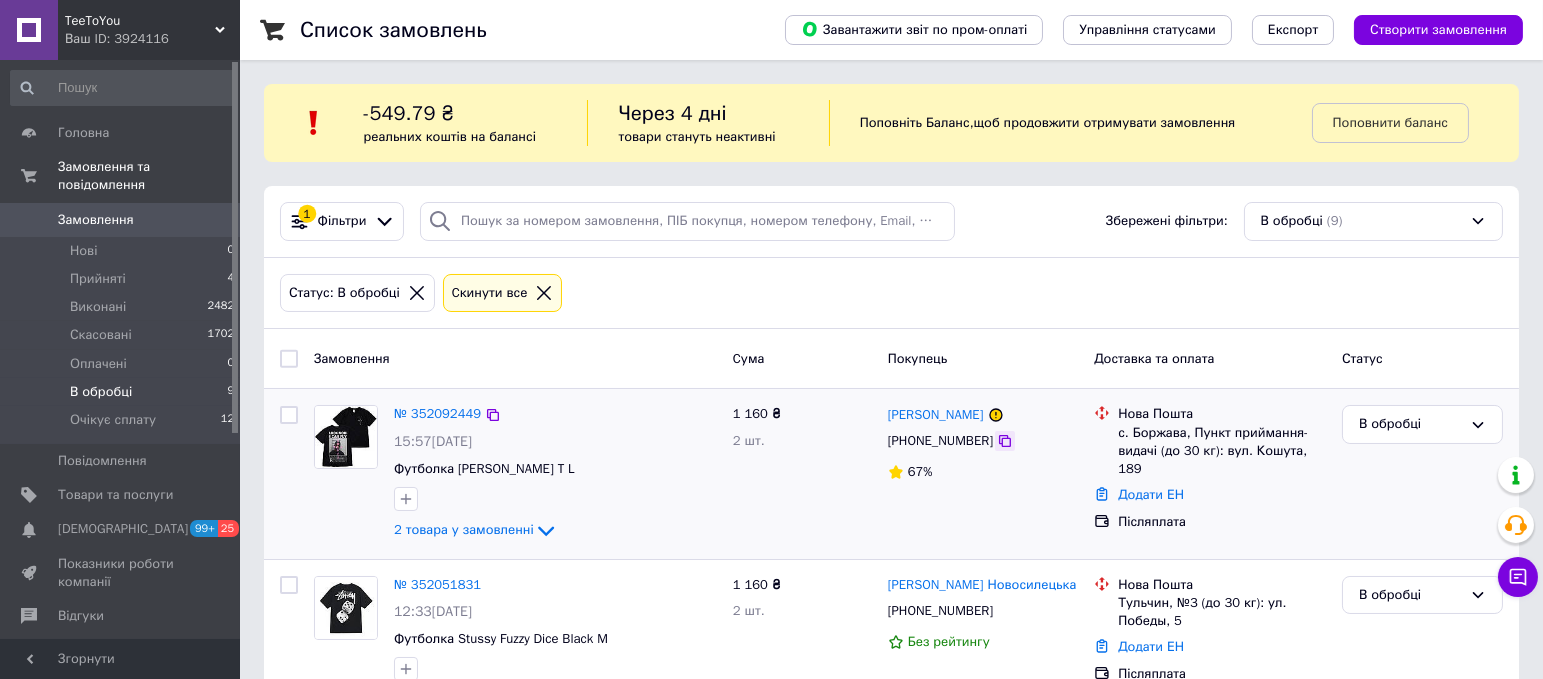 drag, startPoint x: 457, startPoint y: 411, endPoint x: 990, endPoint y: 443, distance: 533.9597 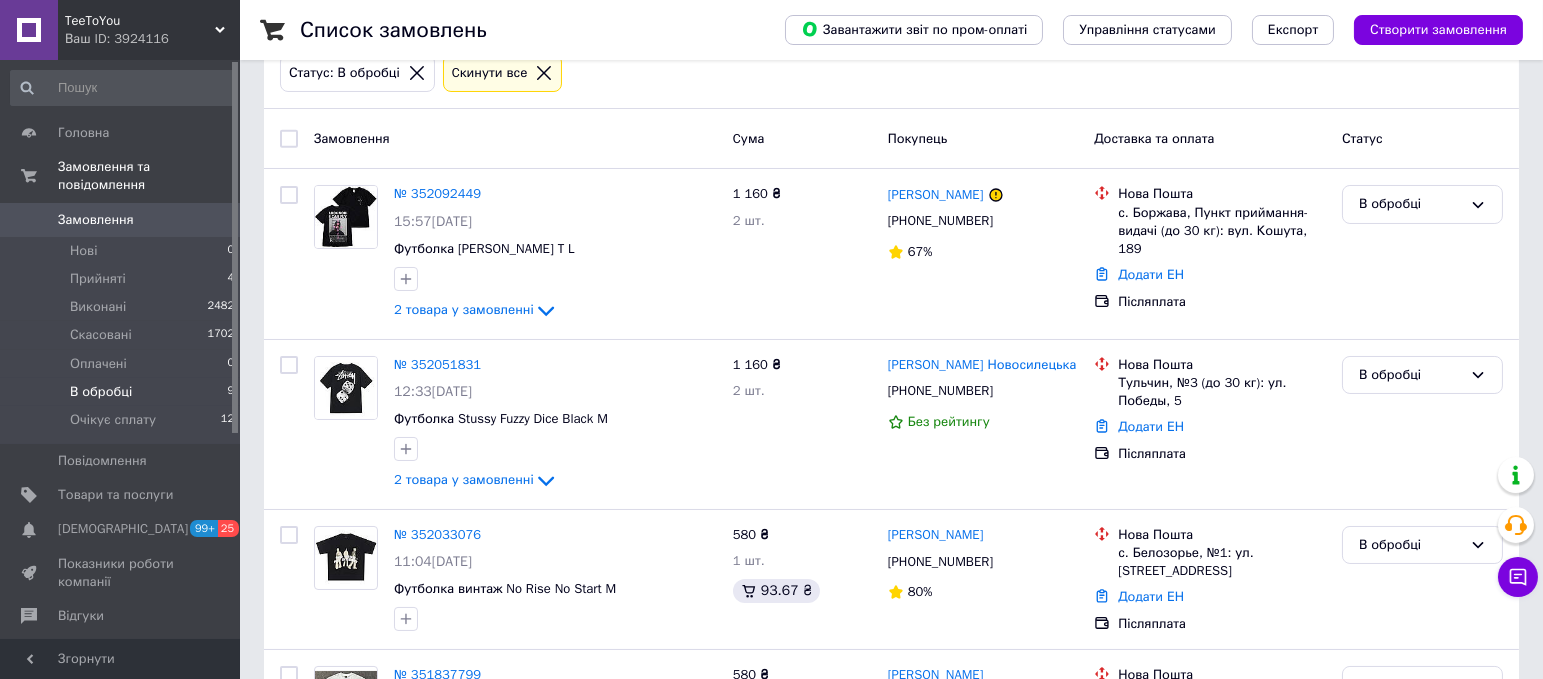 scroll, scrollTop: 226, scrollLeft: 0, axis: vertical 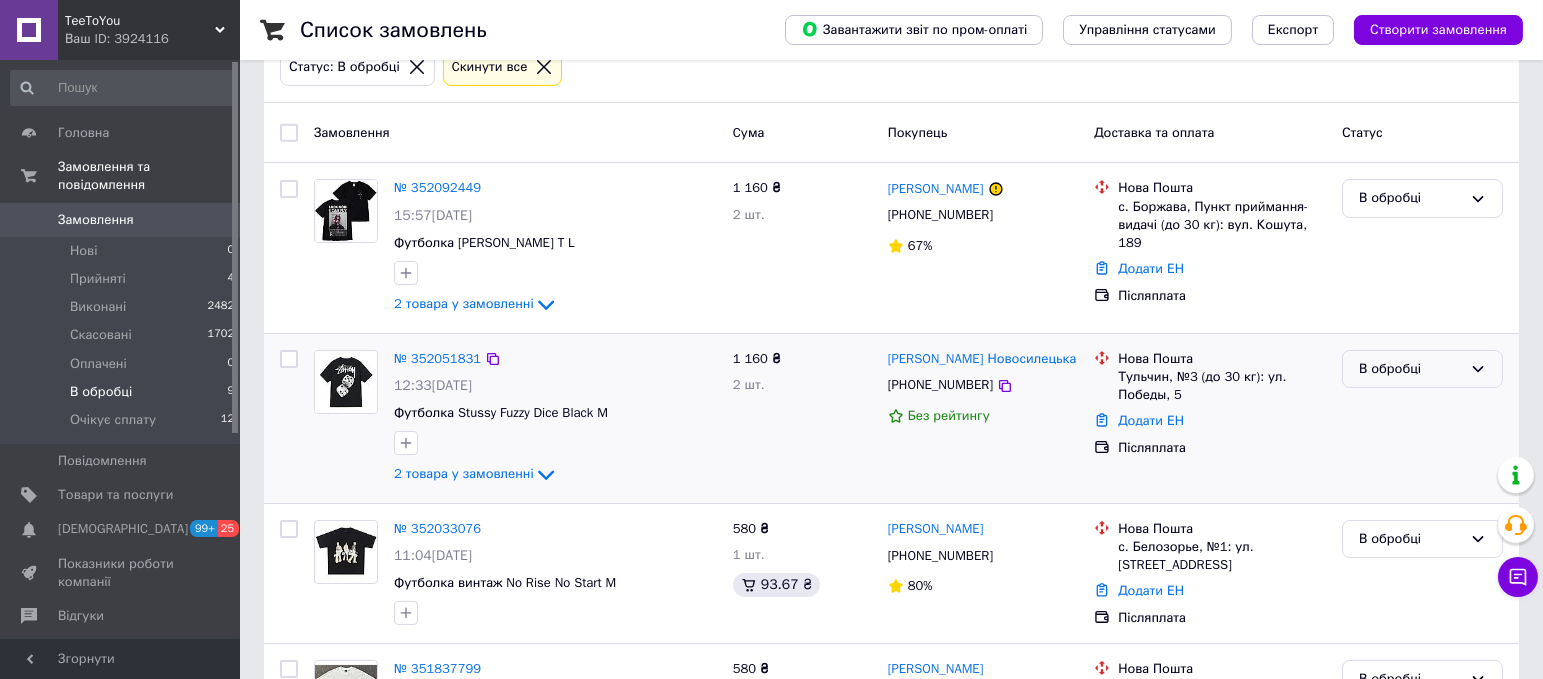 click on "В обробці" at bounding box center [1410, 369] 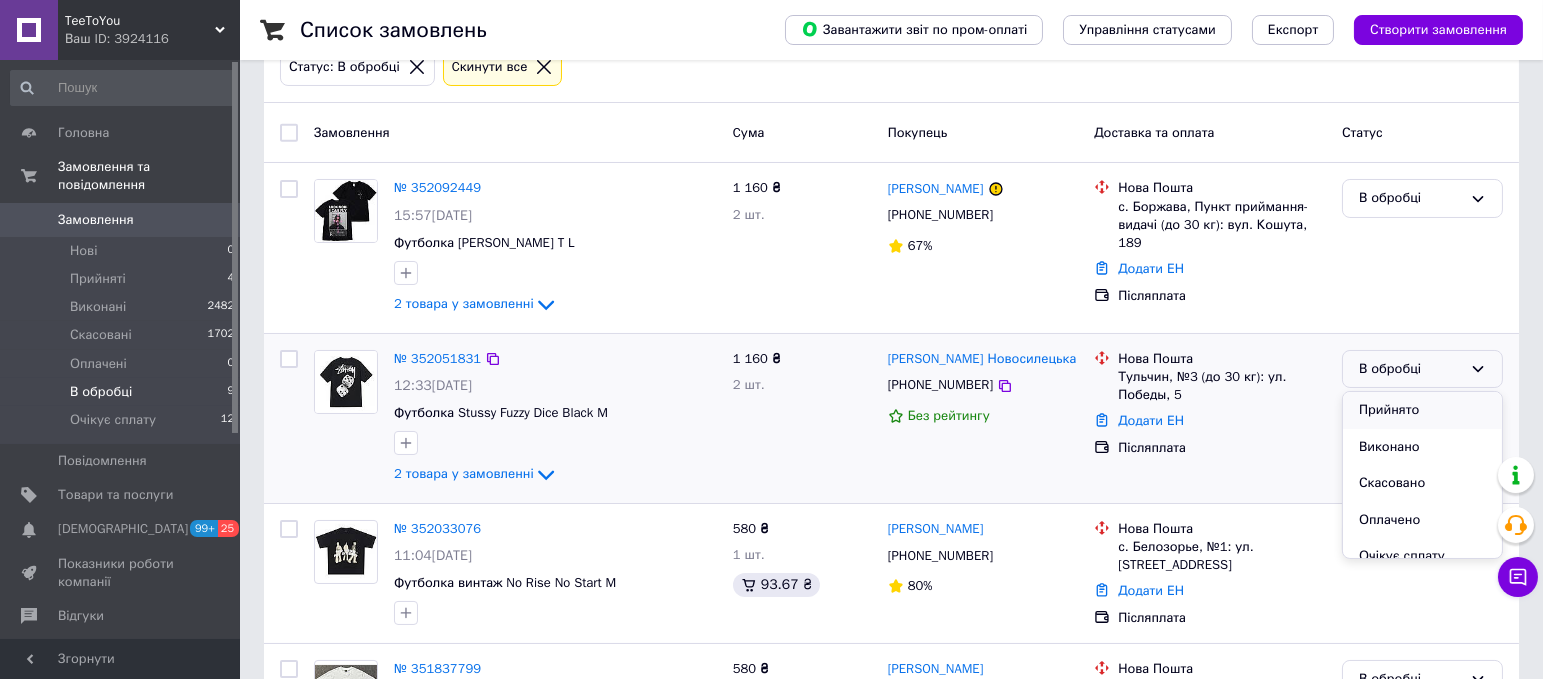 click on "Прийнято" at bounding box center (1422, 410) 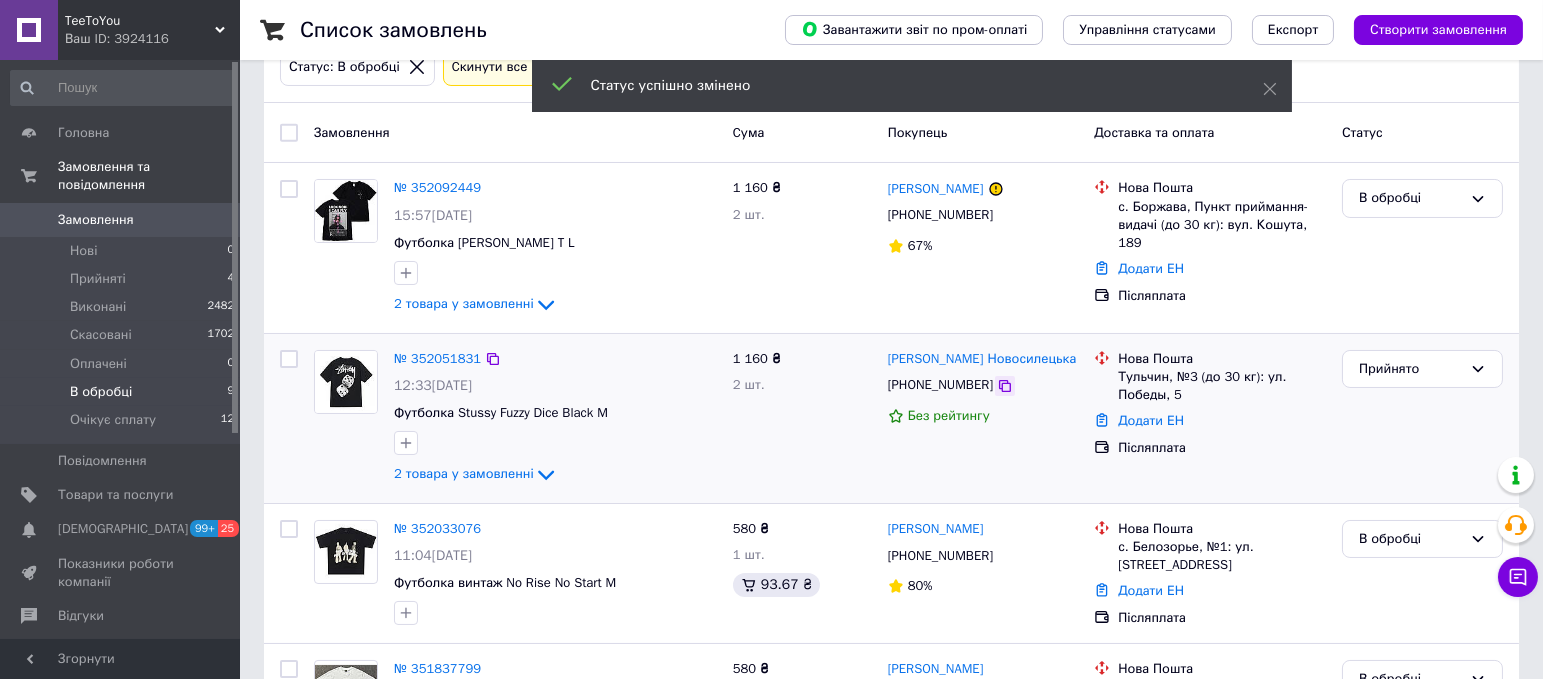 click 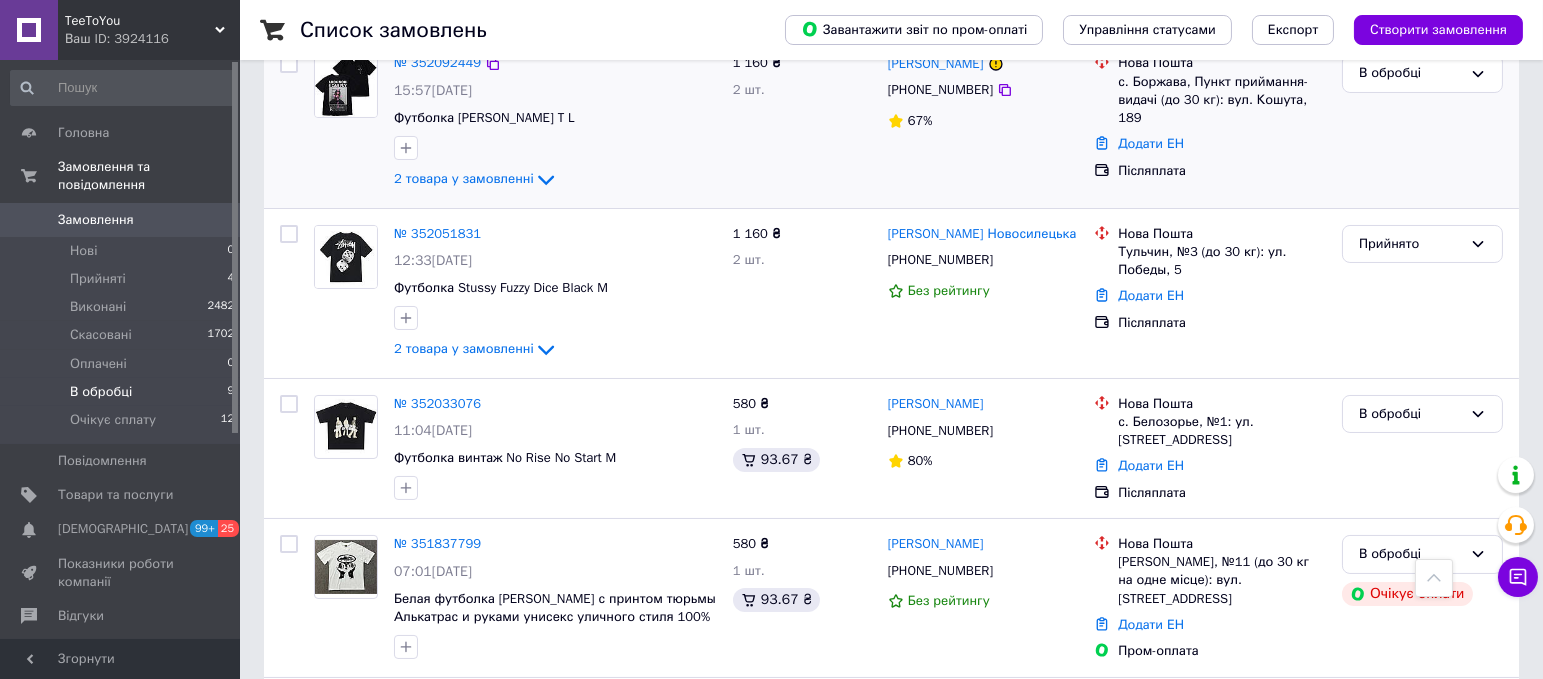 scroll, scrollTop: 358, scrollLeft: 0, axis: vertical 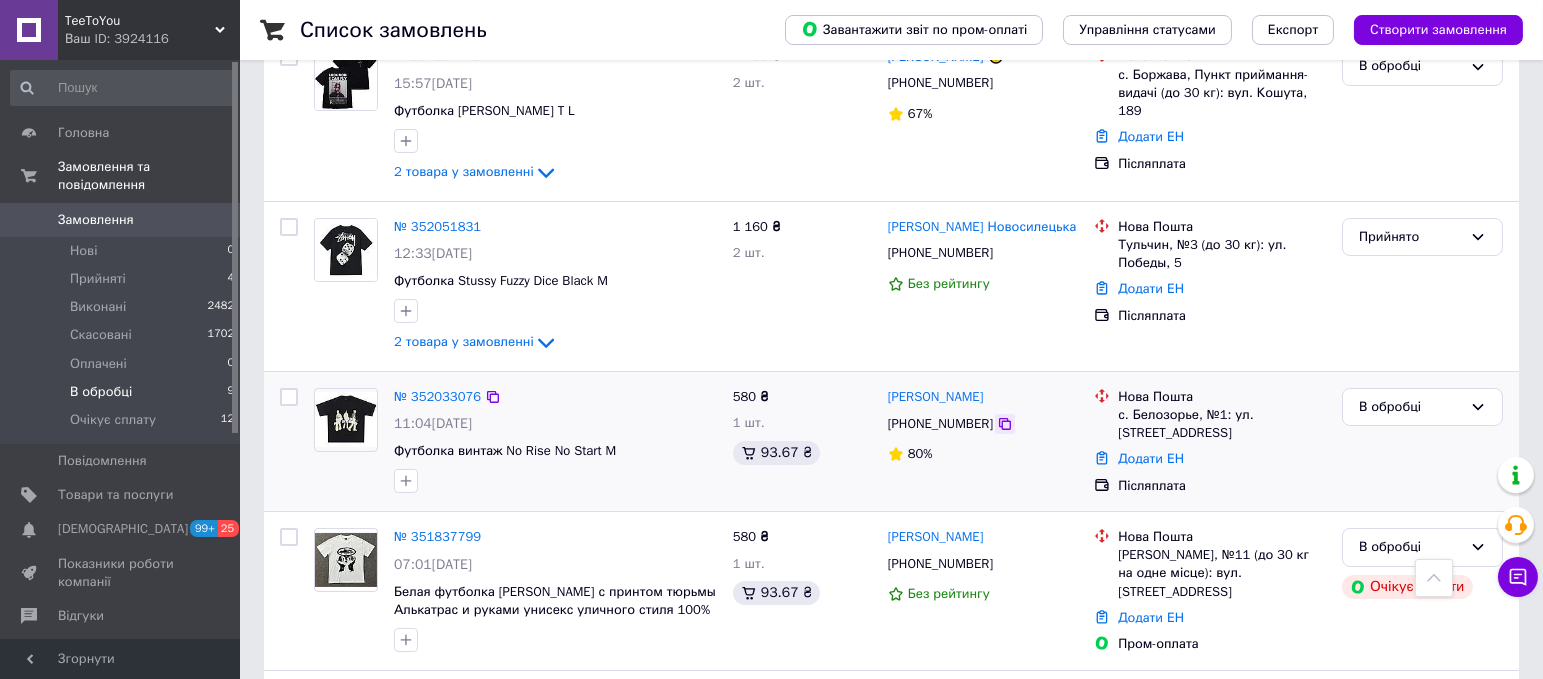 click 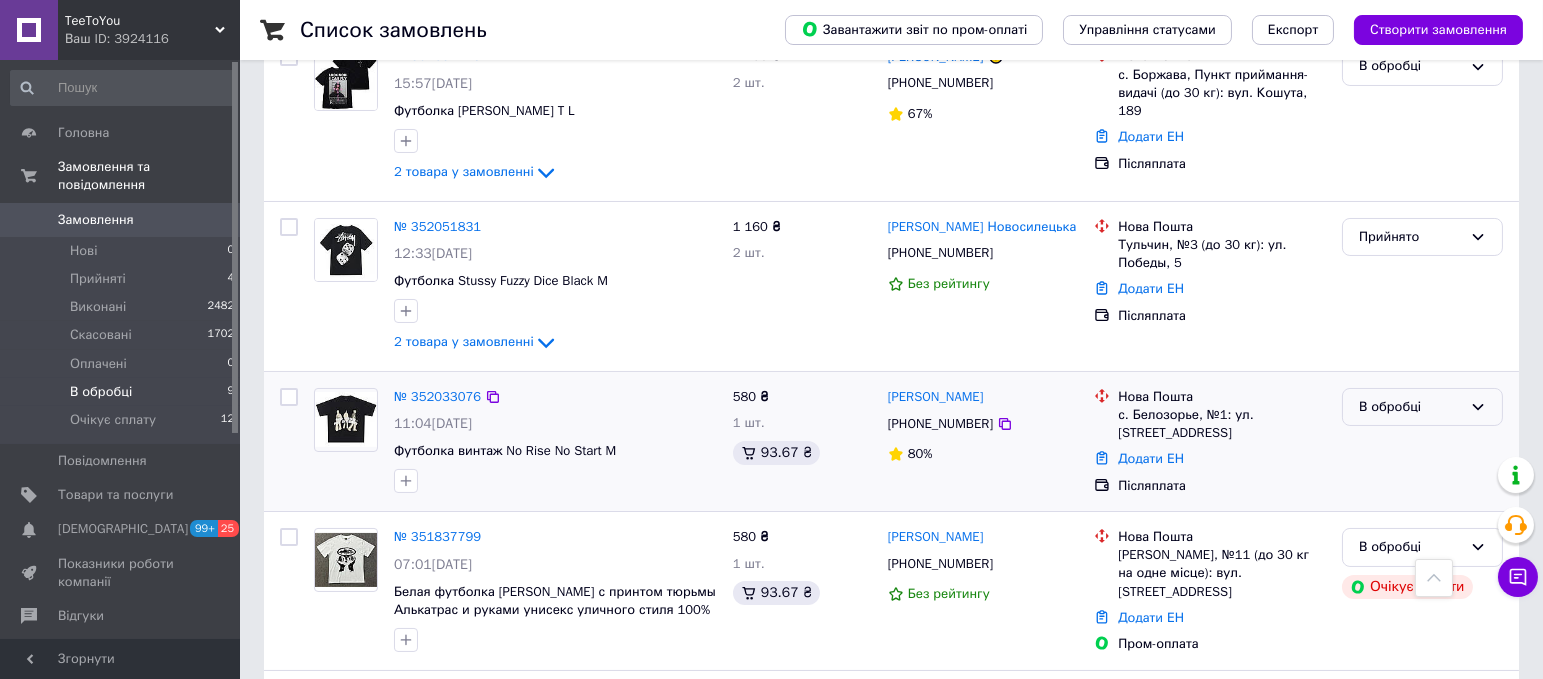 click on "В обробці" at bounding box center [1410, 407] 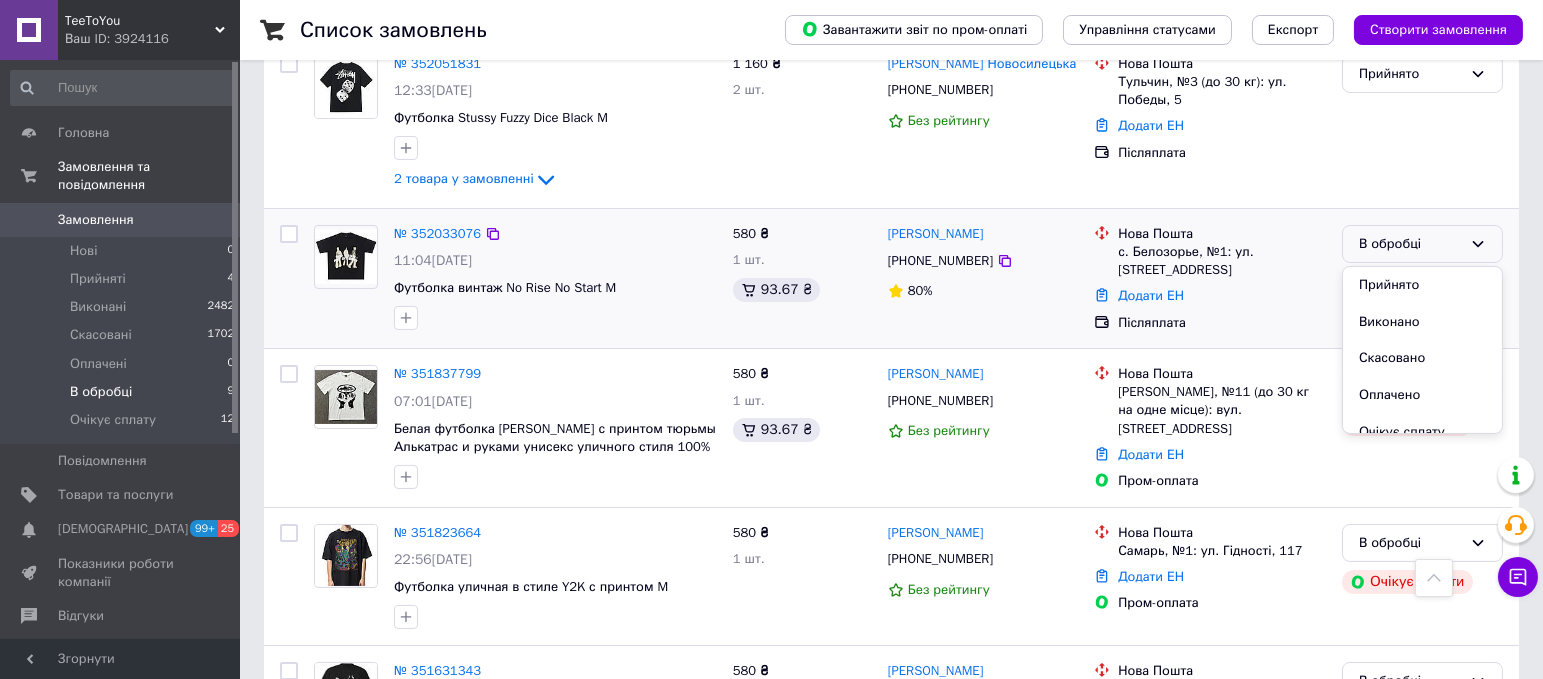 scroll, scrollTop: 525, scrollLeft: 0, axis: vertical 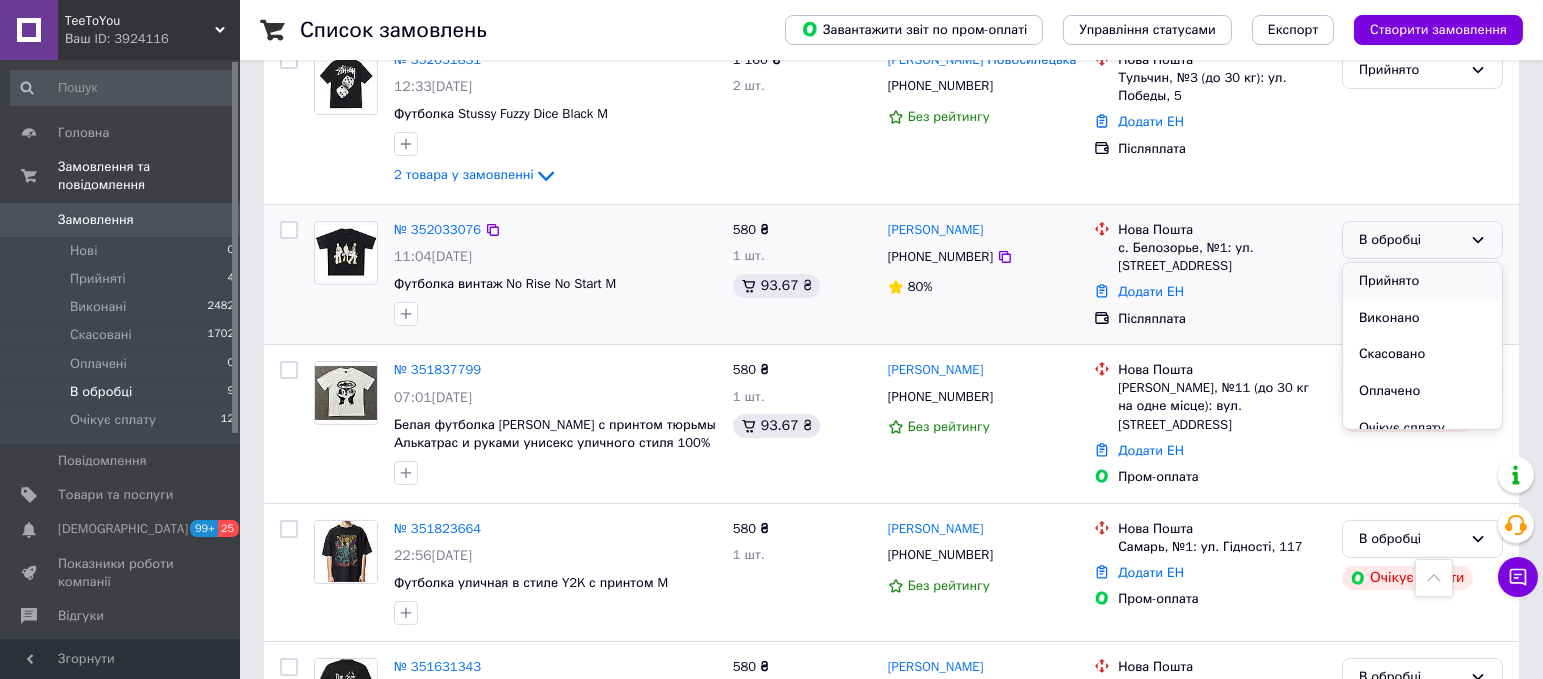 click on "Прийнято" at bounding box center (1422, 281) 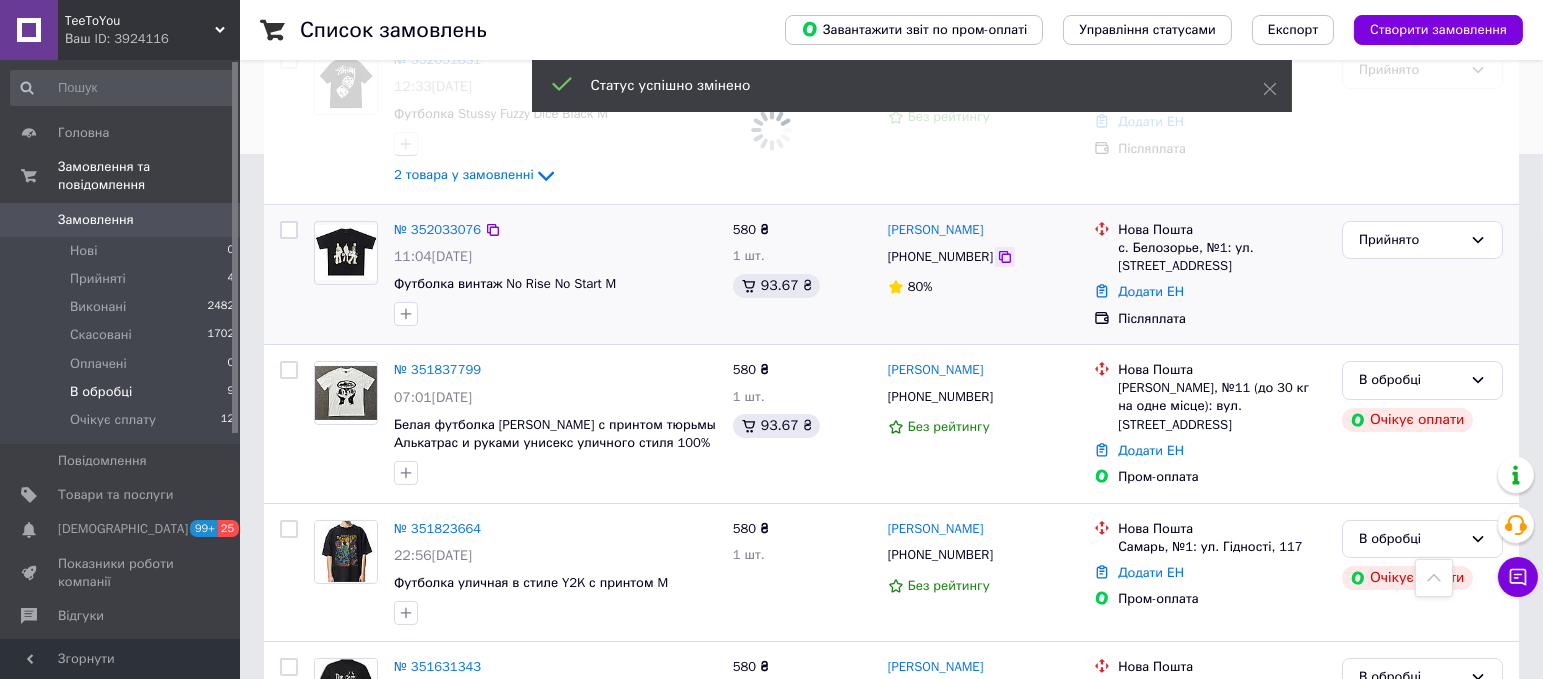 click on "Замовлення Cума Покупець Доставка та оплата Статус № 352092449 15:57, 10.07.2025 Футболка Cactus Jack T L 2 товара у замовленні 1 160 ₴ 2 шт. Алекс Паска +380992716114 67% Нова Пошта с. Боржава, Пункт приймання-видачі (до 30 кг): вул. Кошута, 189 Додати ЕН Післяплата В обробці № 352051831 12:33, 10.07.2025 Футболка Stussy Fuzzy Dice Black M 2 товара у замовленні 1 160 ₴ 2 шт. Ілона Новосилецька +380666564230 Без рейтингу Нова Пошта Тульчин, №3 (до 30 кг): ул. Победы, 5 Додати ЕН Післяплата Прийнято № 352033076 11:04, 10.07.2025 Футболка винтаж No Rise No Start M 580 ₴ 1 шт. 93.67 ₴ Денис Деркач +380638174930 80% Нова Пошта с. Белозорье, №1: ул. Независимости, 168а" at bounding box center [891, 584] 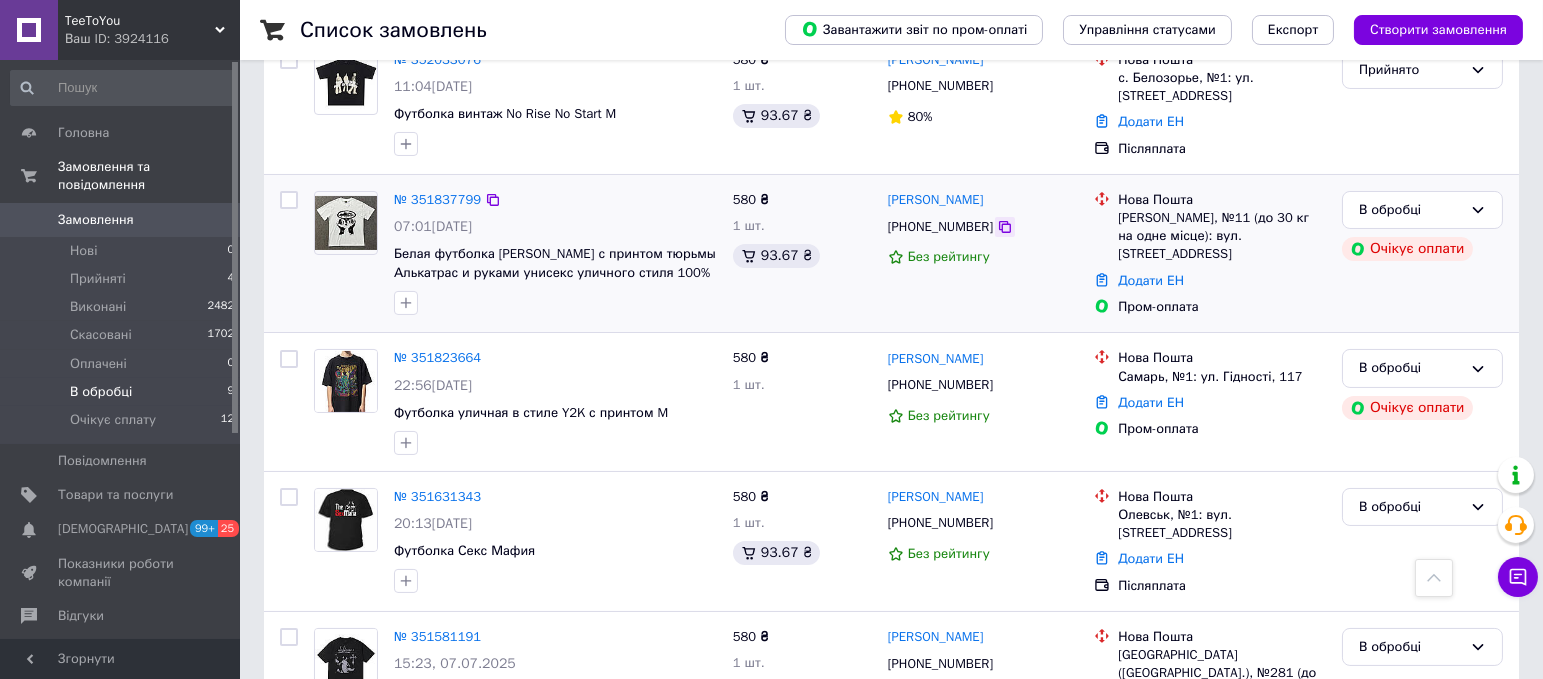 click 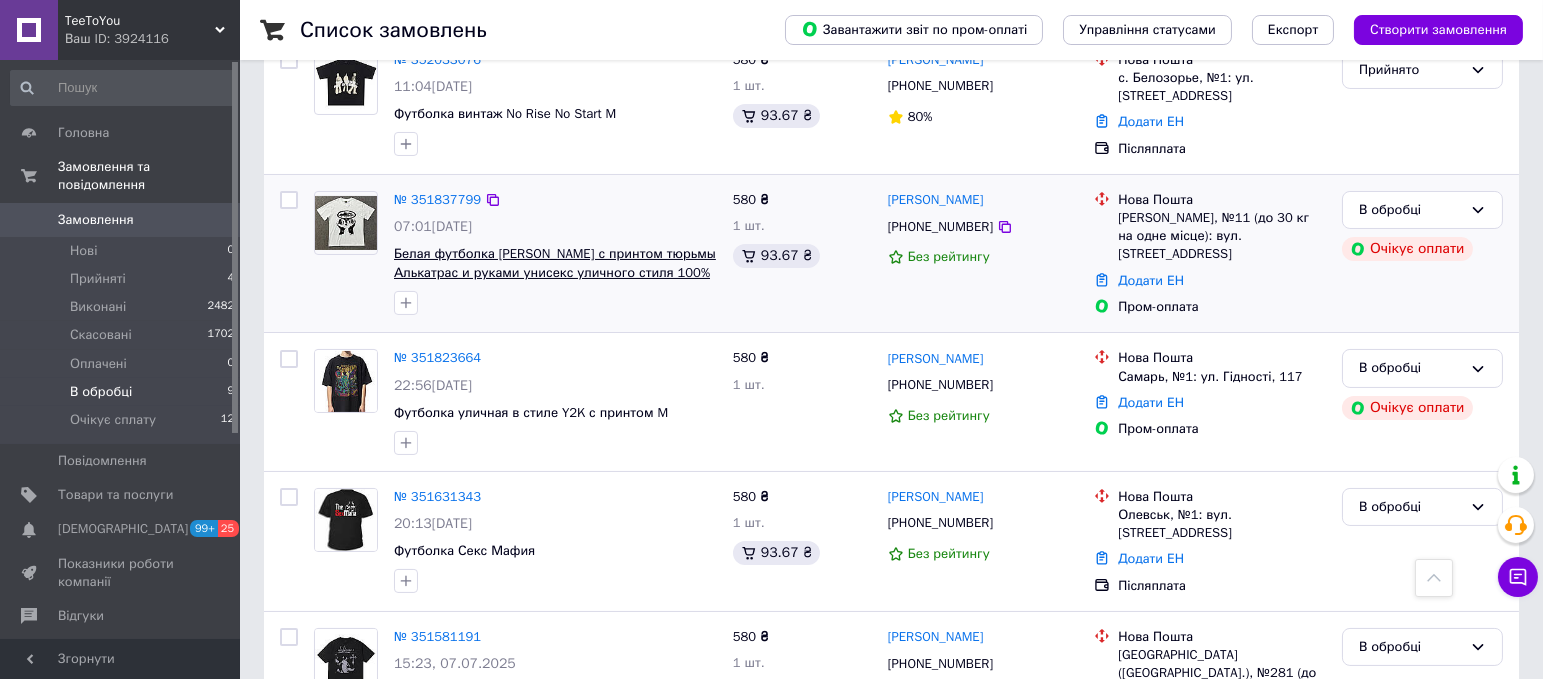 drag, startPoint x: 695, startPoint y: 282, endPoint x: 455, endPoint y: 251, distance: 241.9938 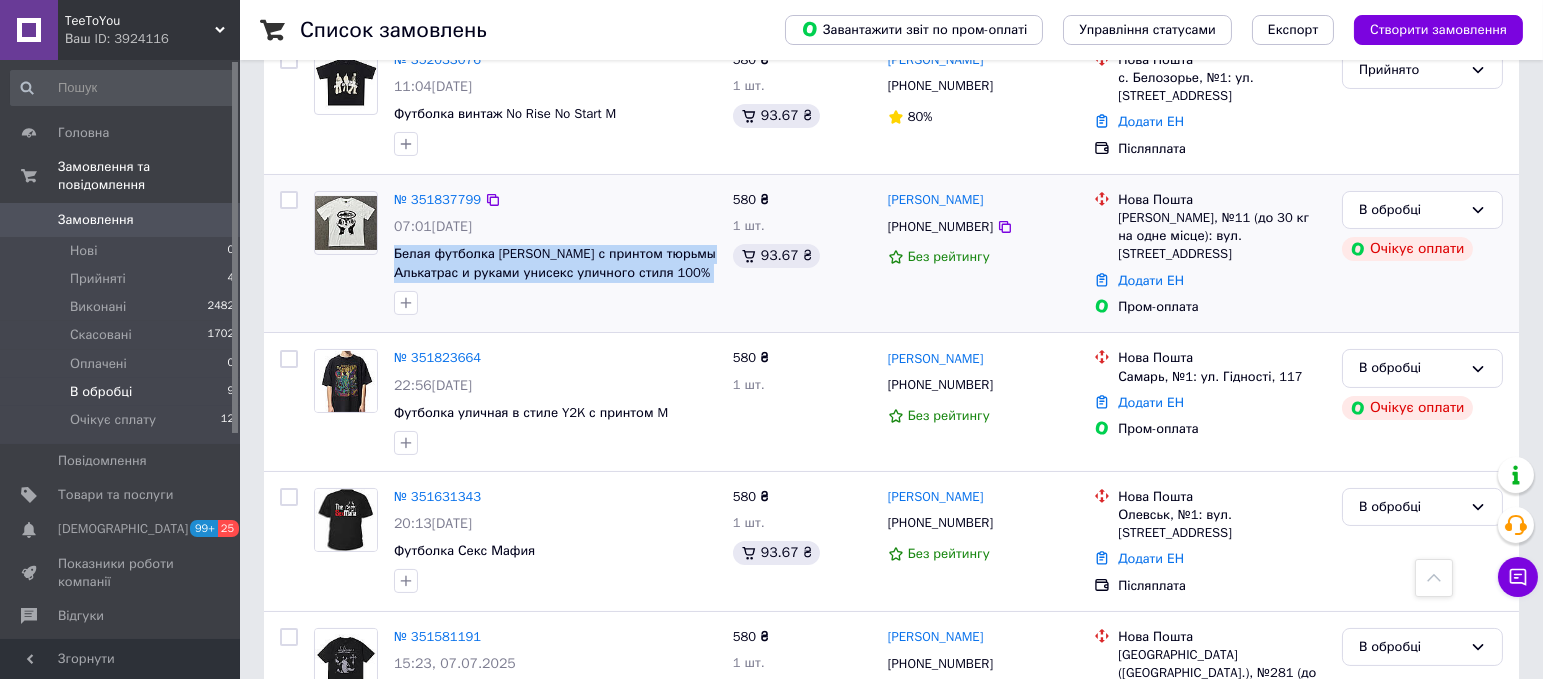 drag, startPoint x: 388, startPoint y: 248, endPoint x: 692, endPoint y: 283, distance: 306.00818 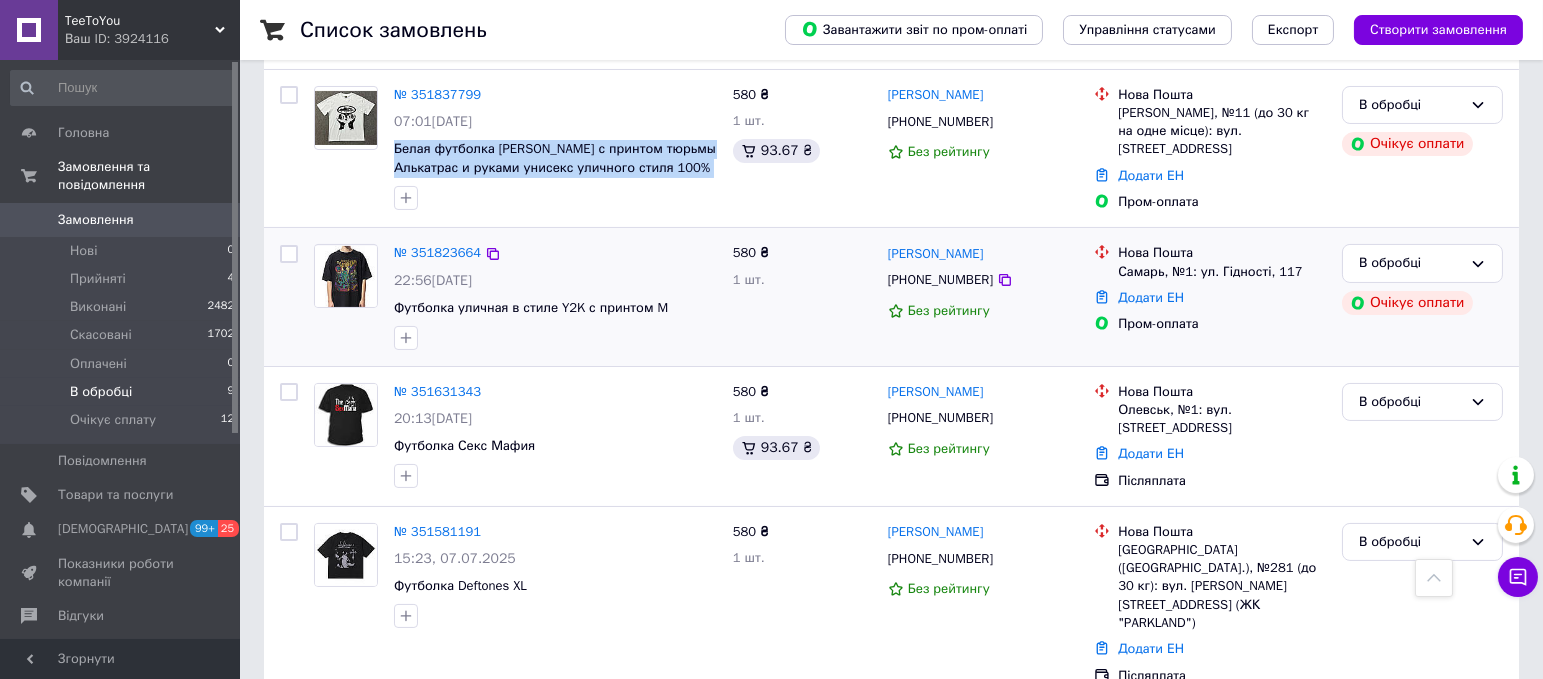 scroll, scrollTop: 628, scrollLeft: 0, axis: vertical 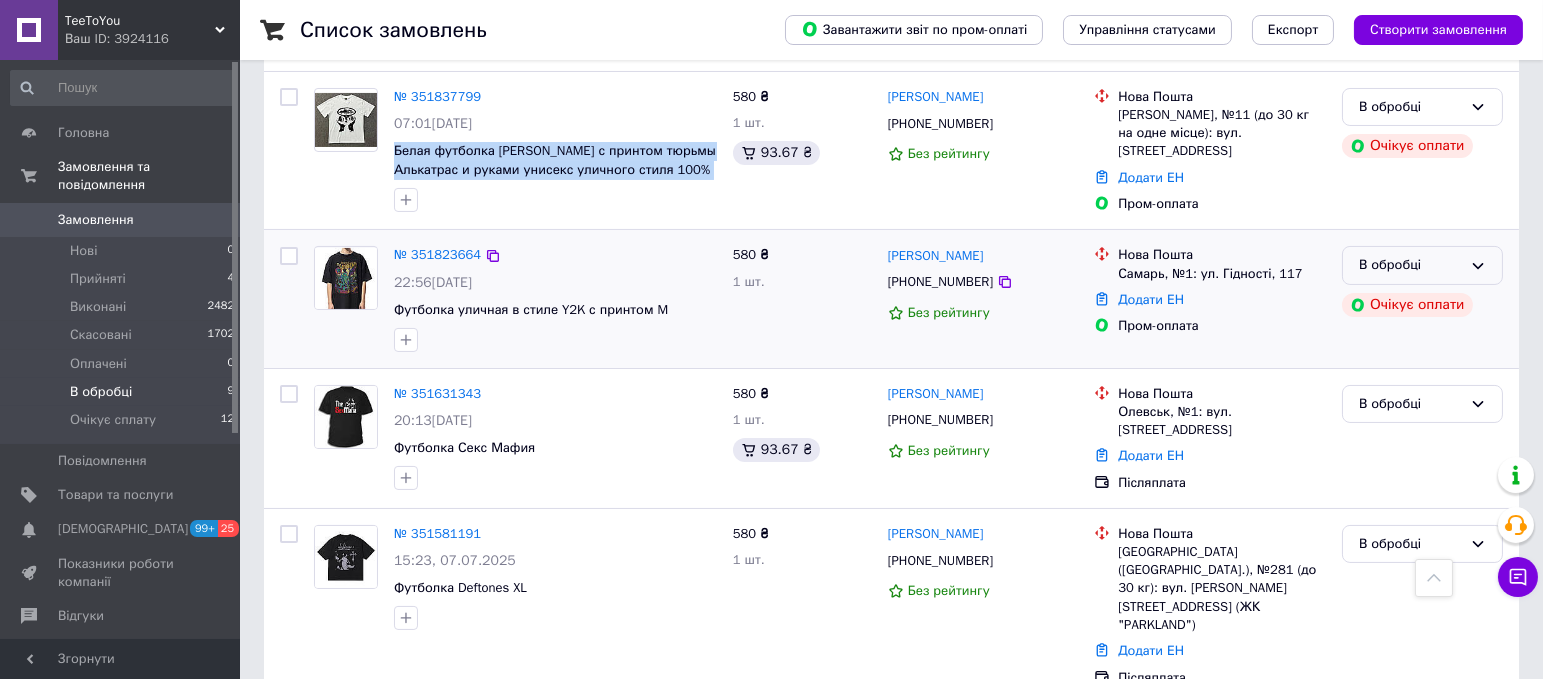 click on "В обробці" at bounding box center [1410, 265] 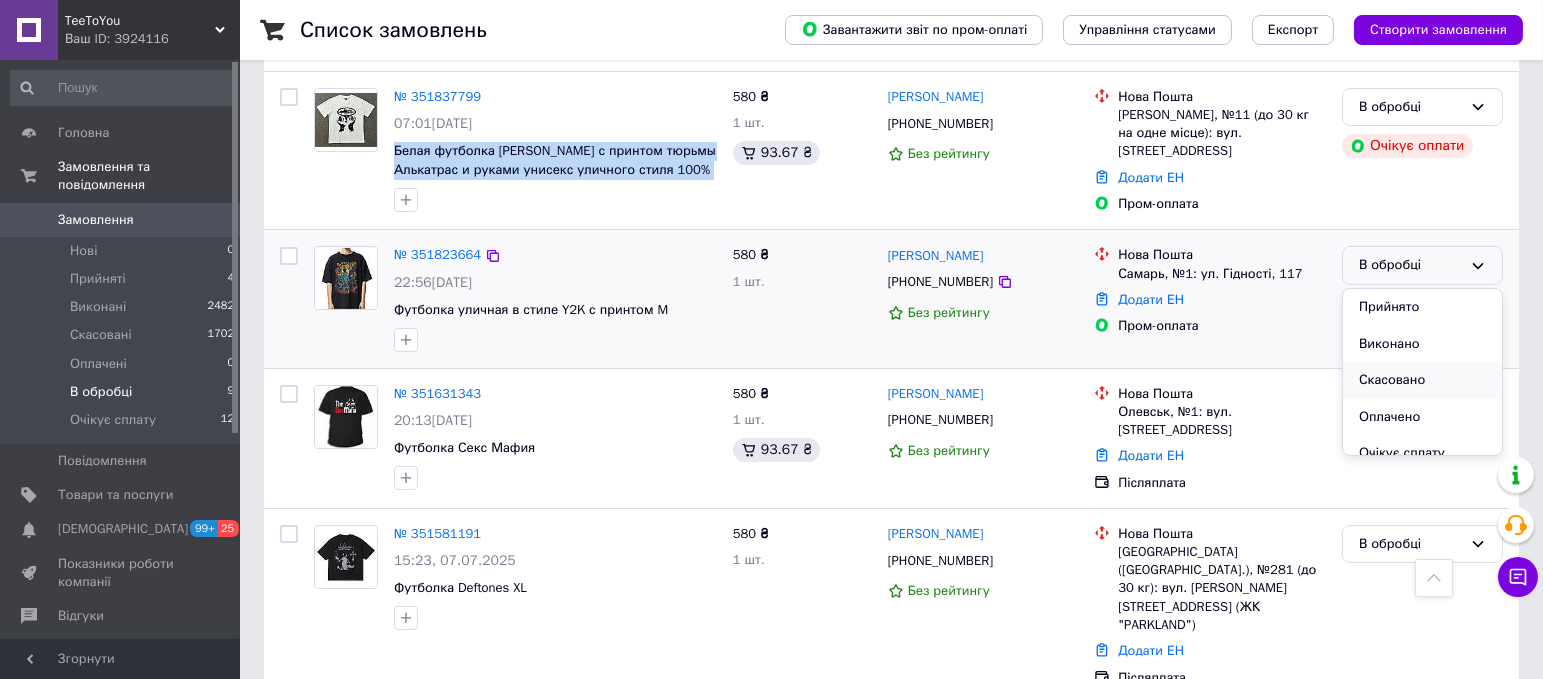 click on "Скасовано" at bounding box center (1422, 380) 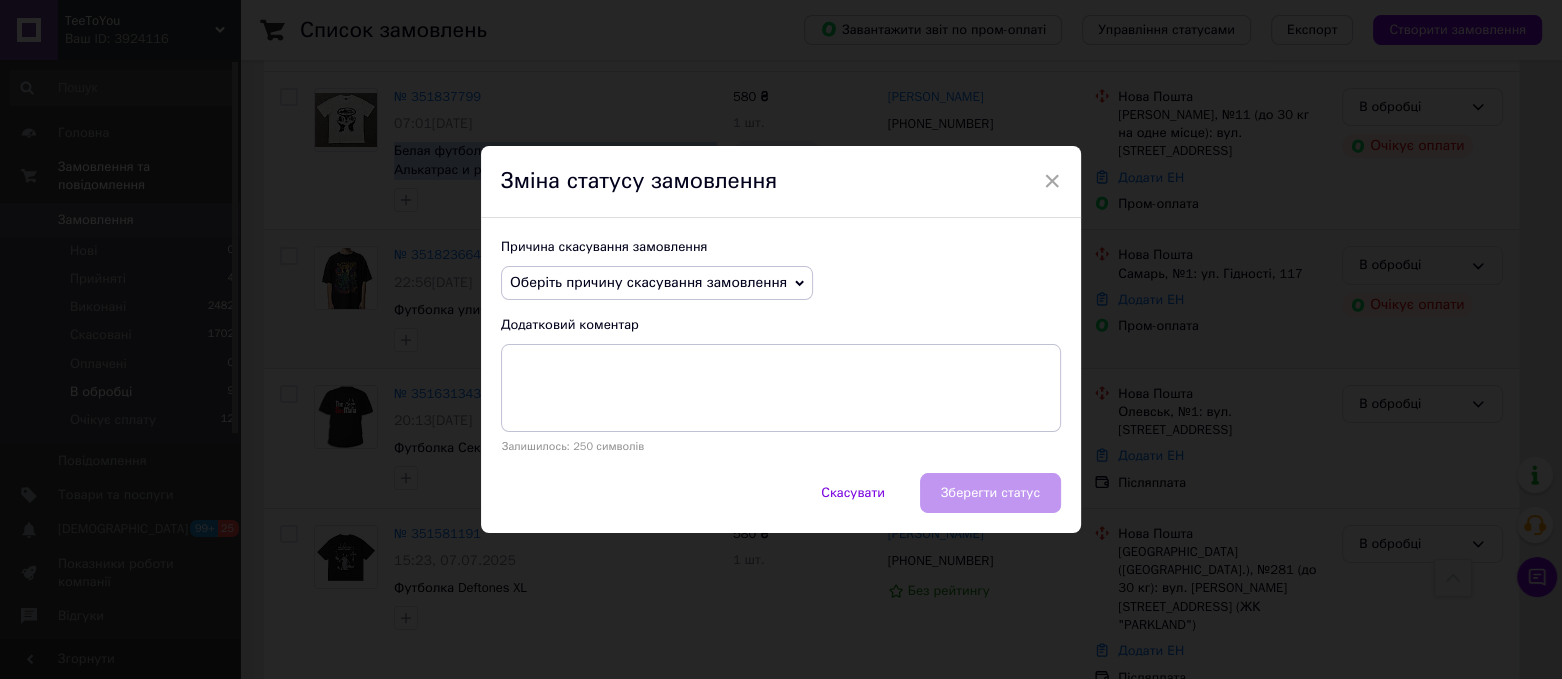 click on "Оберіть причину скасування замовлення" at bounding box center (648, 282) 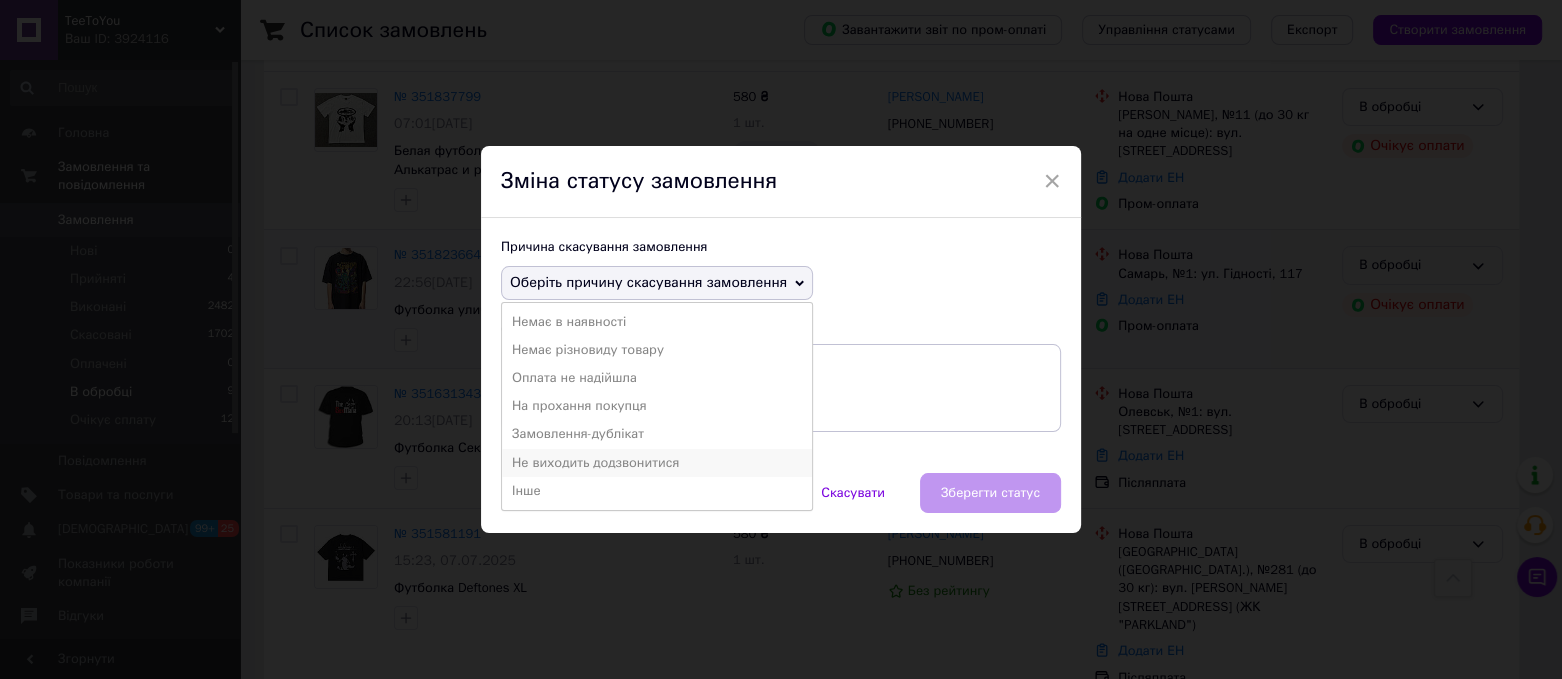 click on "Не виходить додзвонитися" at bounding box center (657, 463) 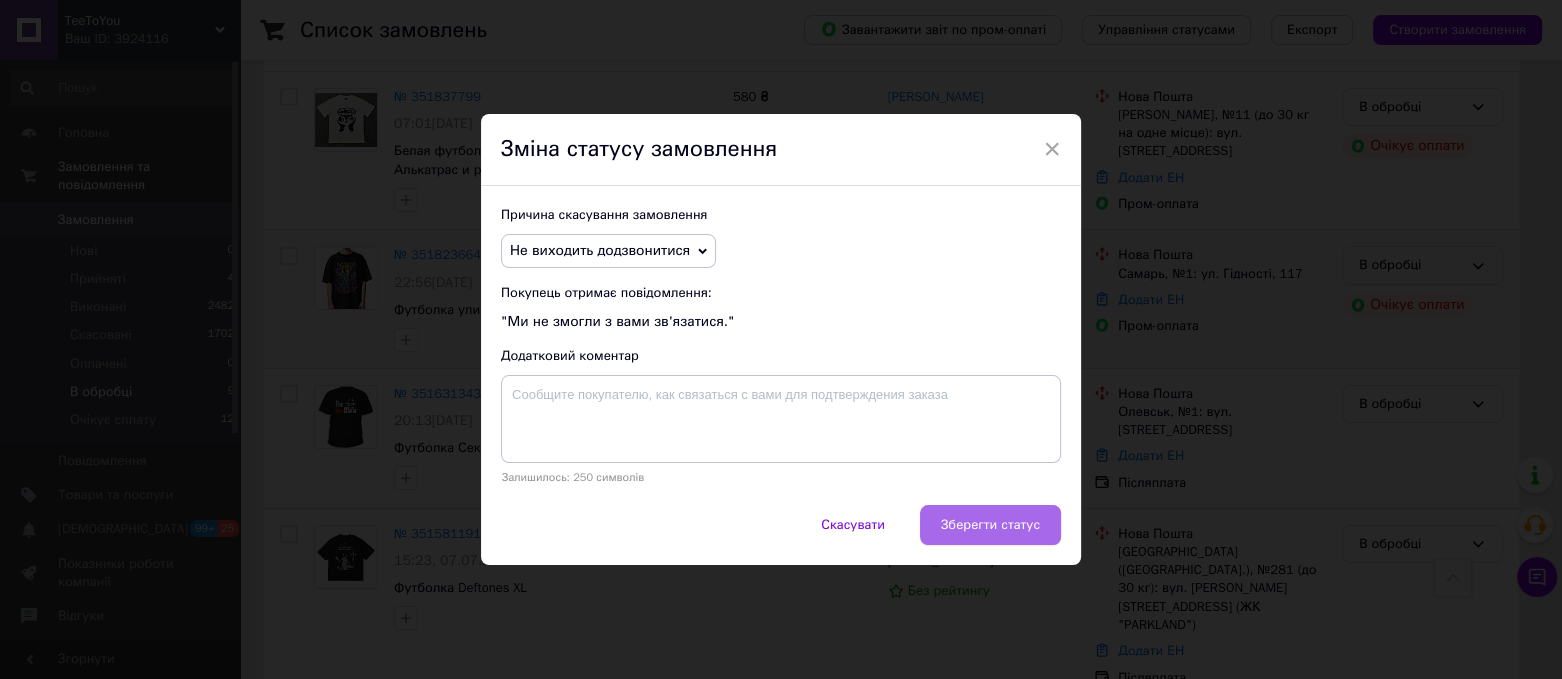 click on "Зберегти статус" at bounding box center (990, 525) 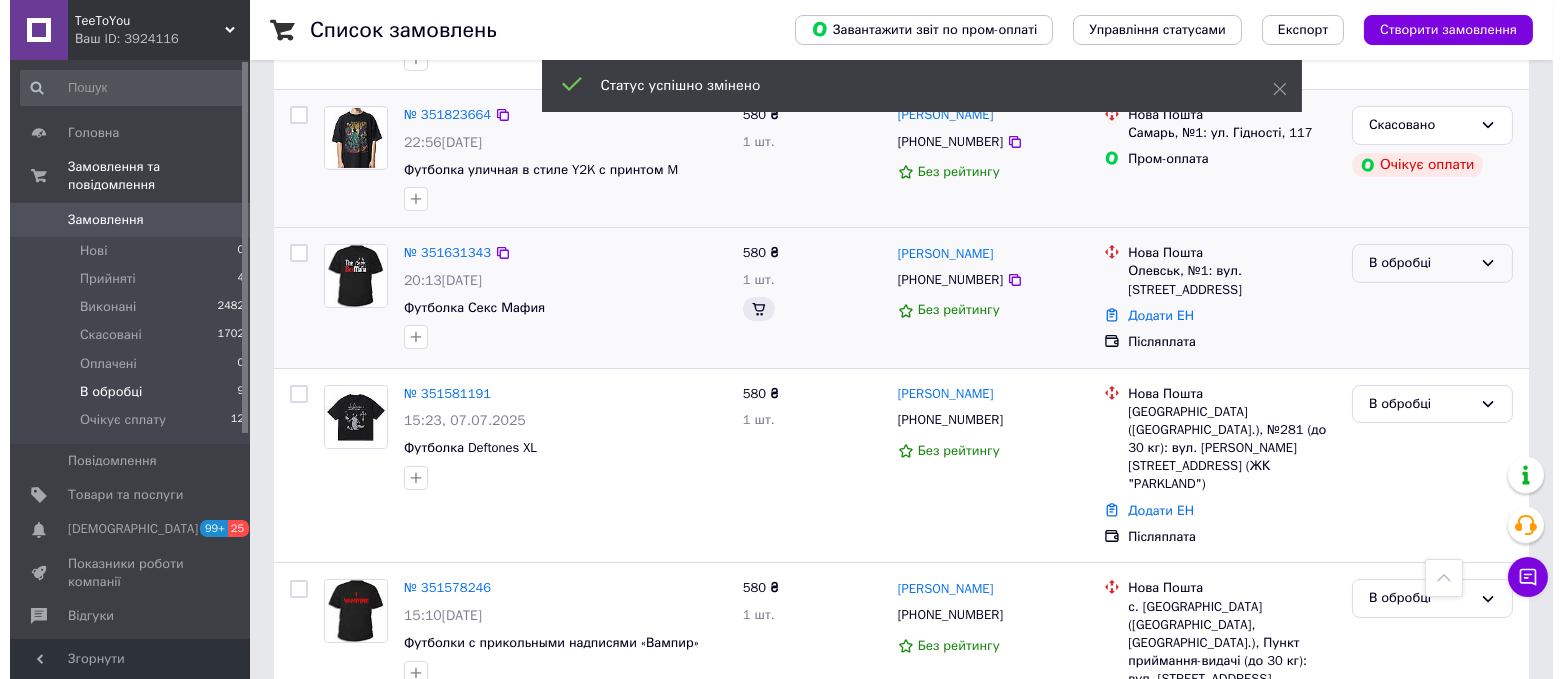 scroll, scrollTop: 487, scrollLeft: 0, axis: vertical 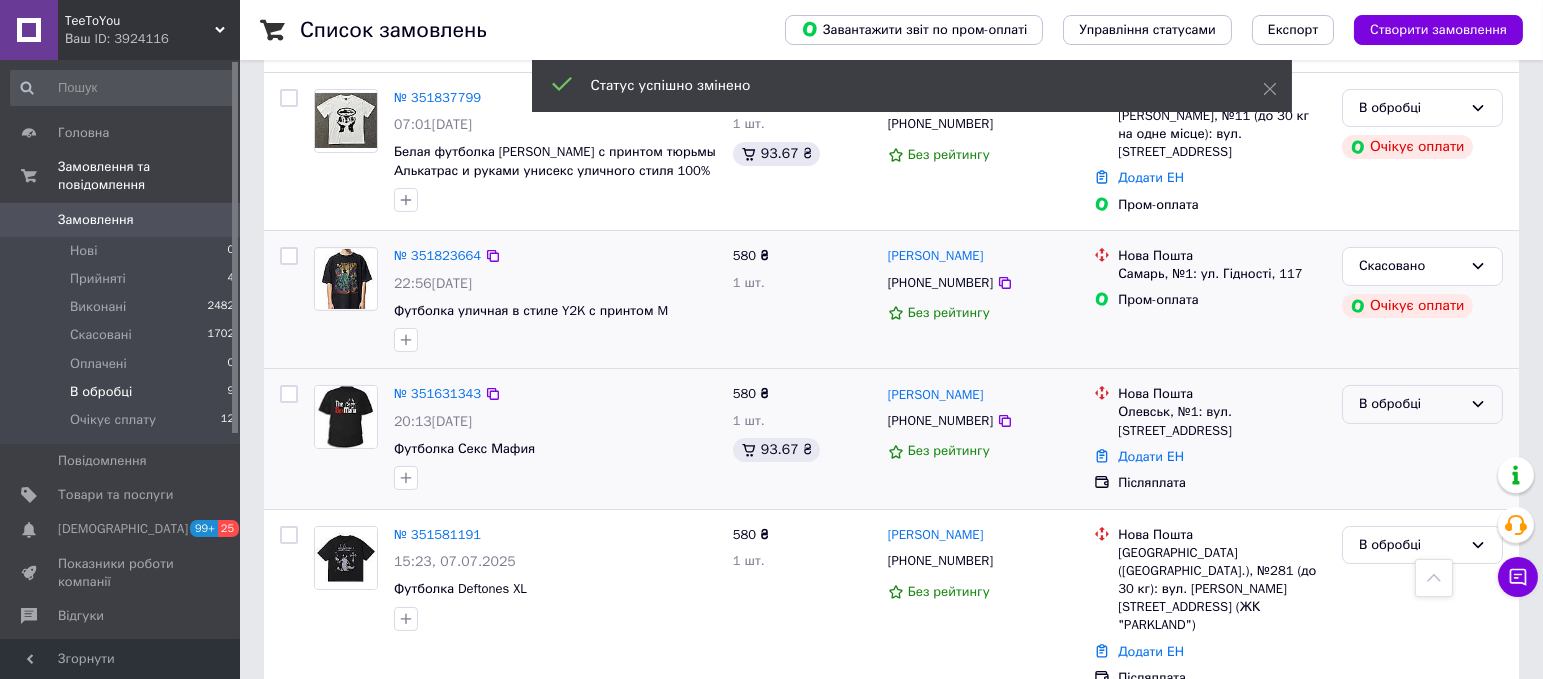 click on "В обробці" at bounding box center (1410, 404) 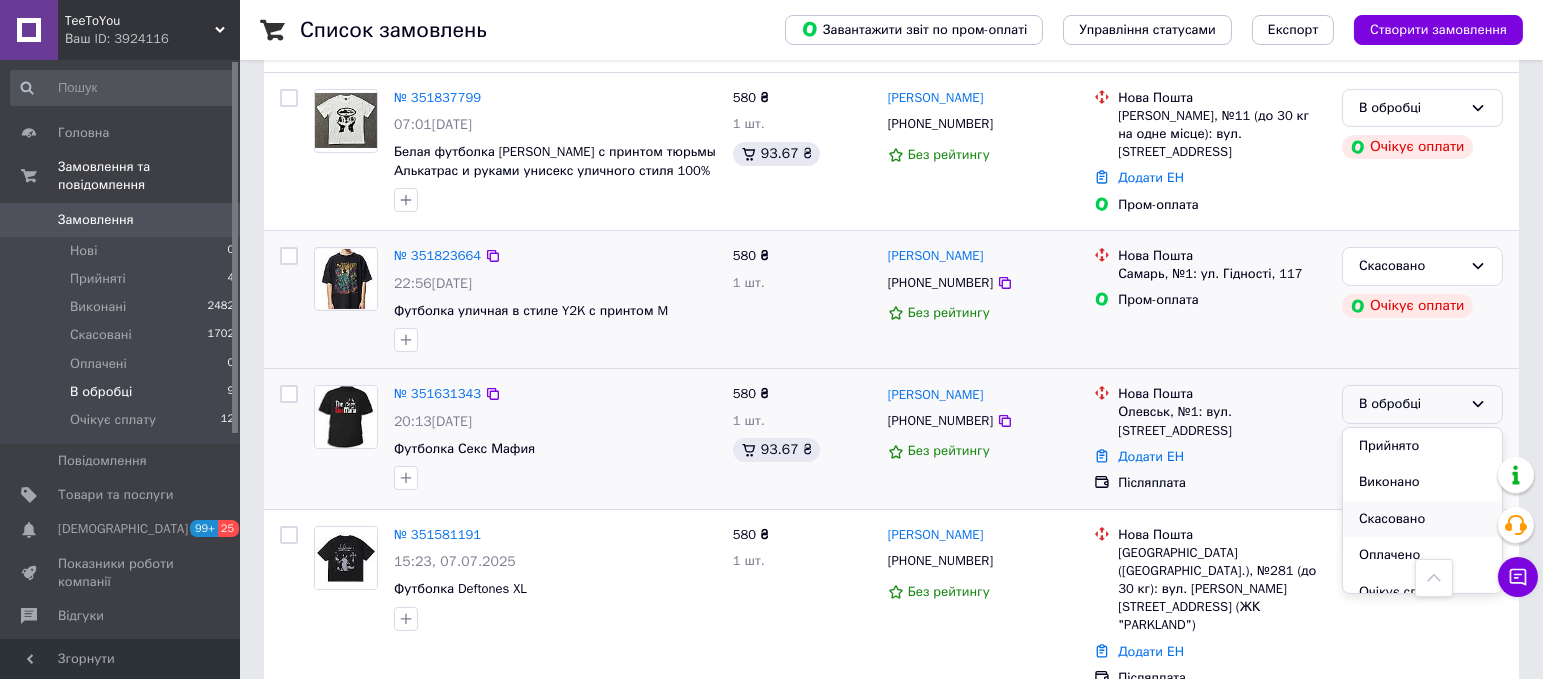 click on "Скасовано" at bounding box center [1422, 519] 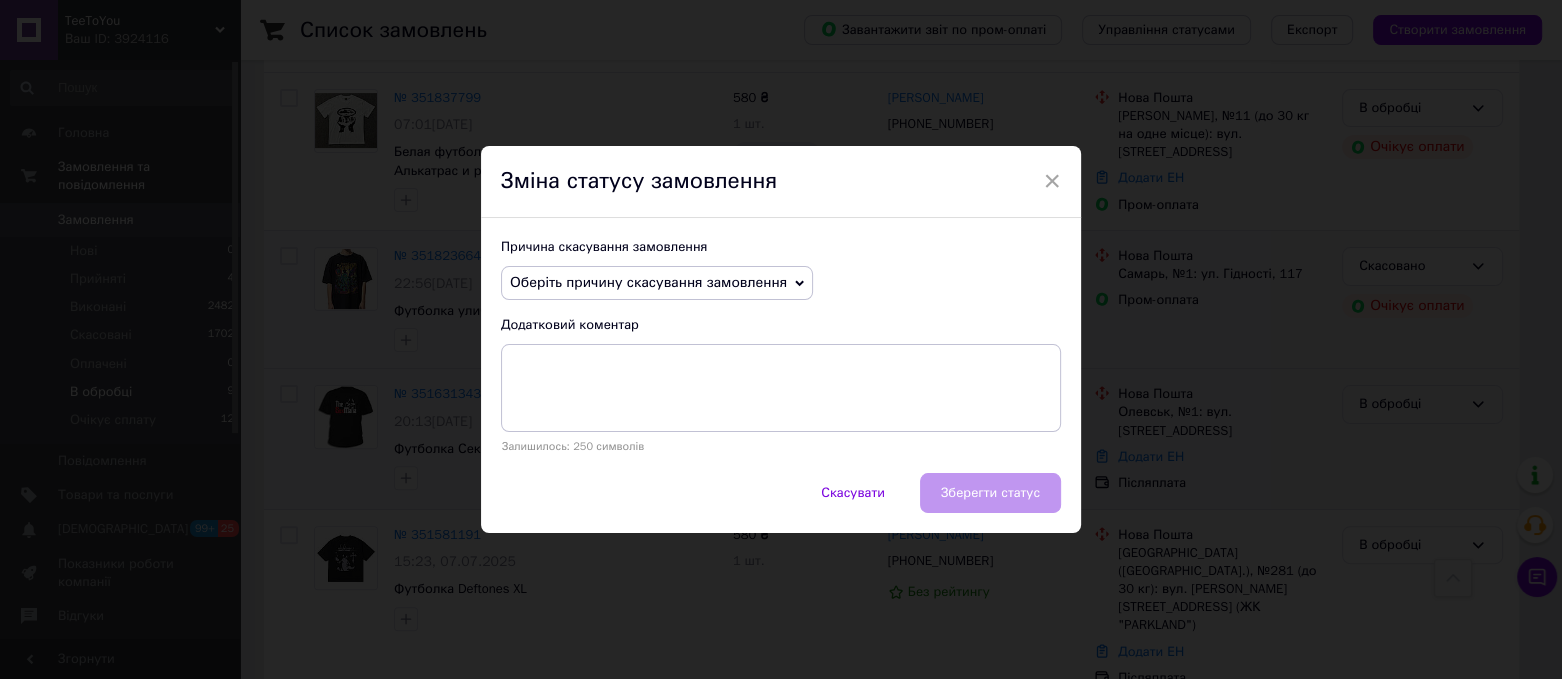 click on "Оберіть причину скасування замовлення" at bounding box center [648, 282] 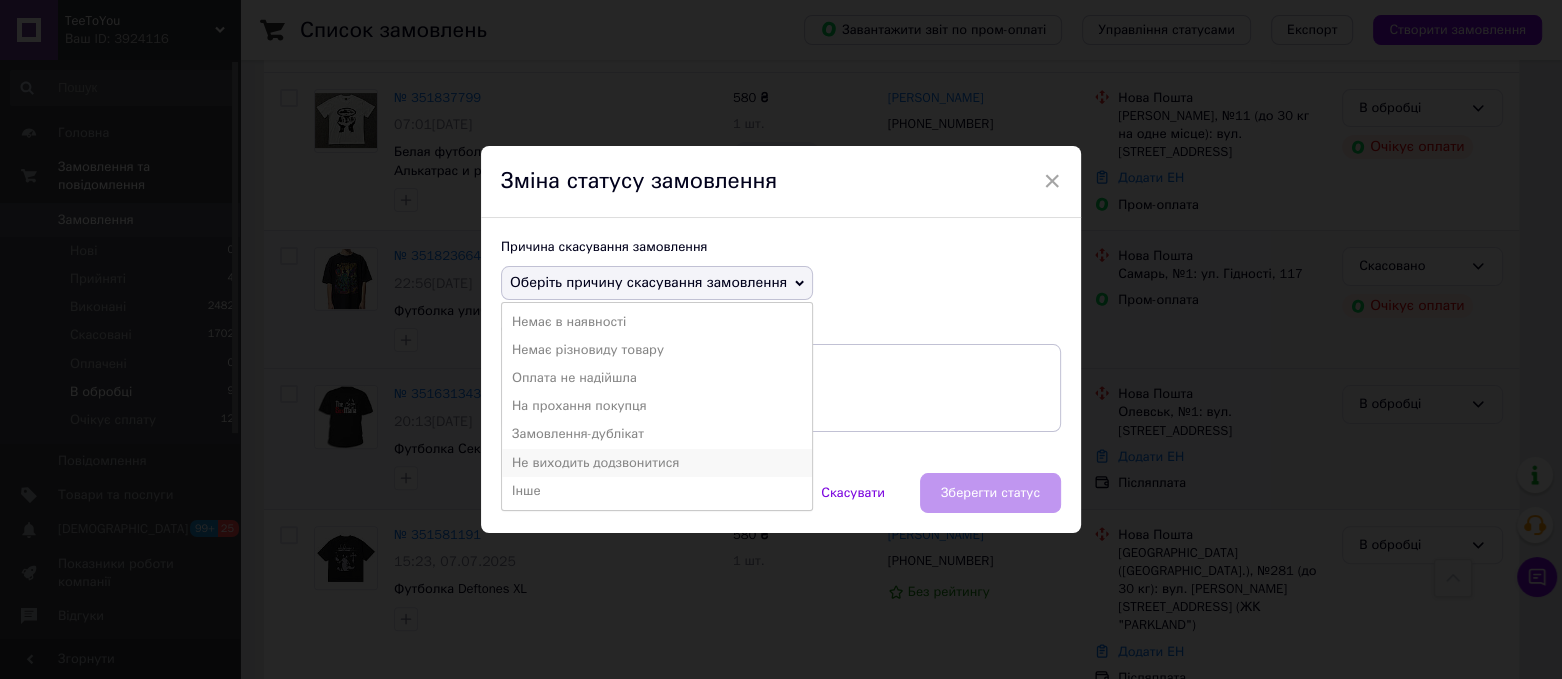 click on "Не виходить додзвонитися" at bounding box center [657, 463] 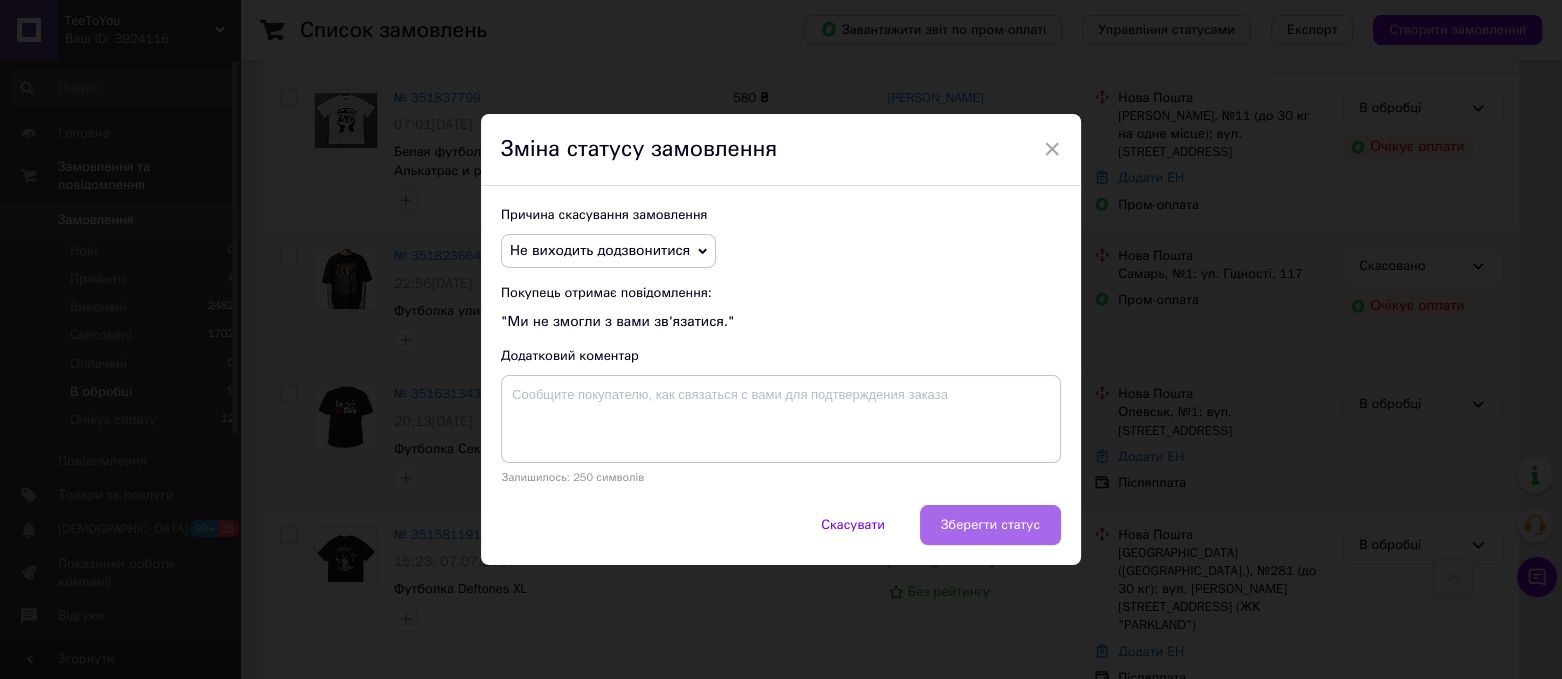 click on "Зберегти статус" at bounding box center (990, 525) 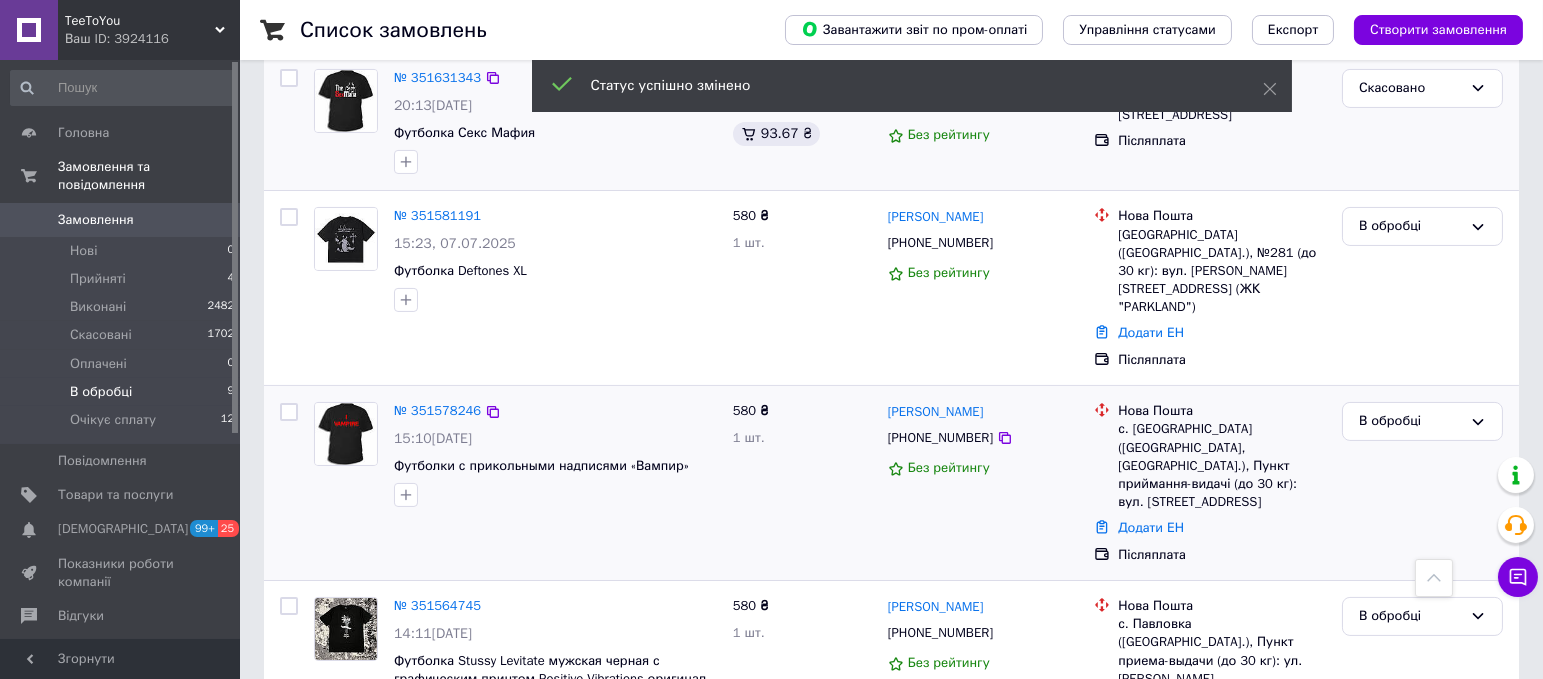 scroll, scrollTop: 829, scrollLeft: 0, axis: vertical 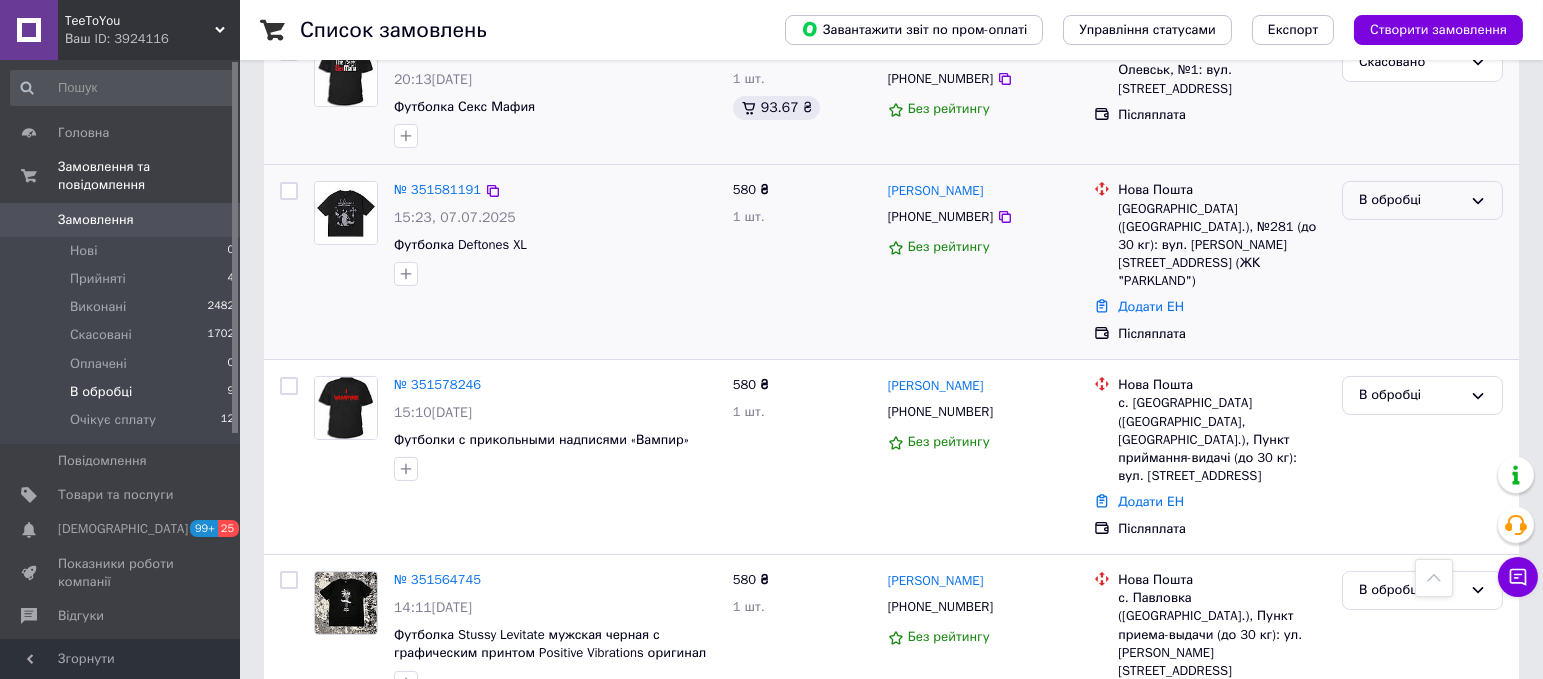 click on "В обробці" at bounding box center [1410, 200] 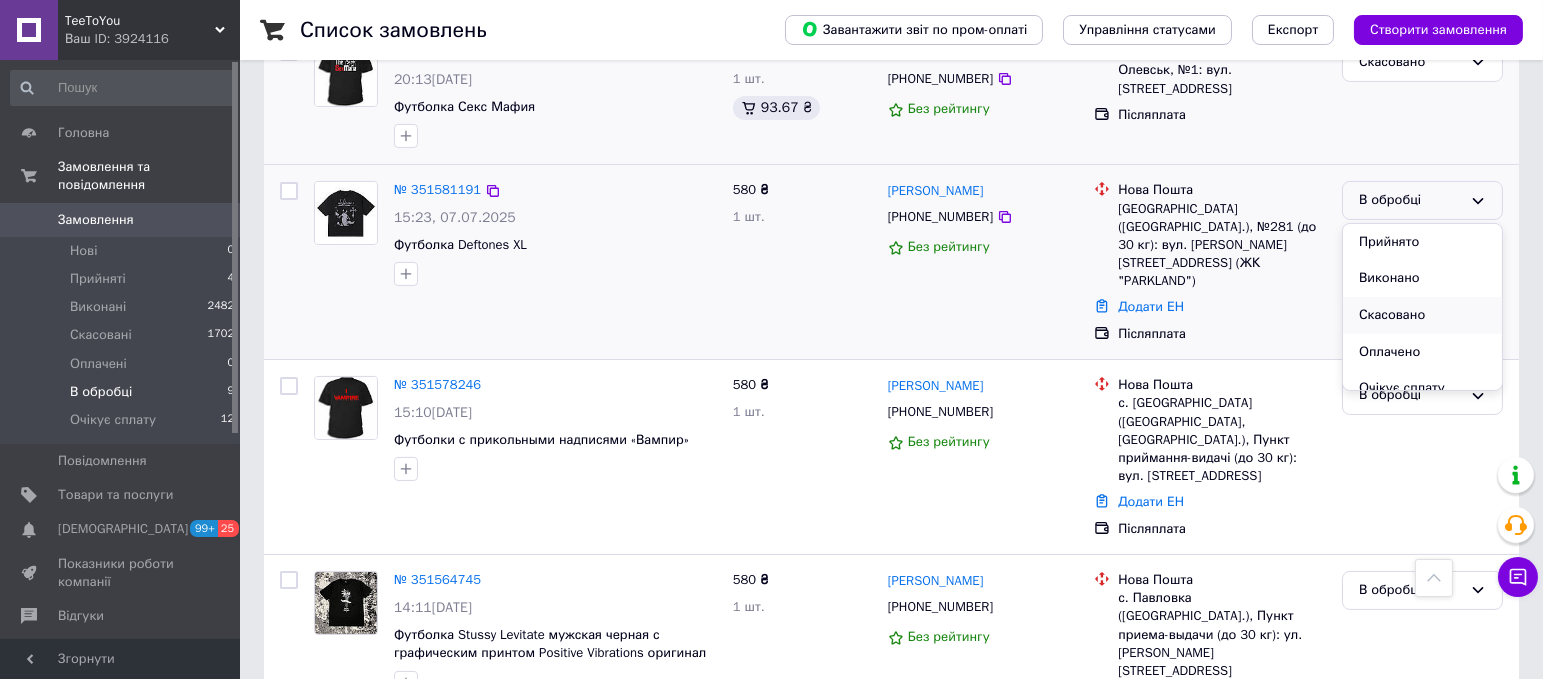 click on "Скасовано" at bounding box center (1422, 315) 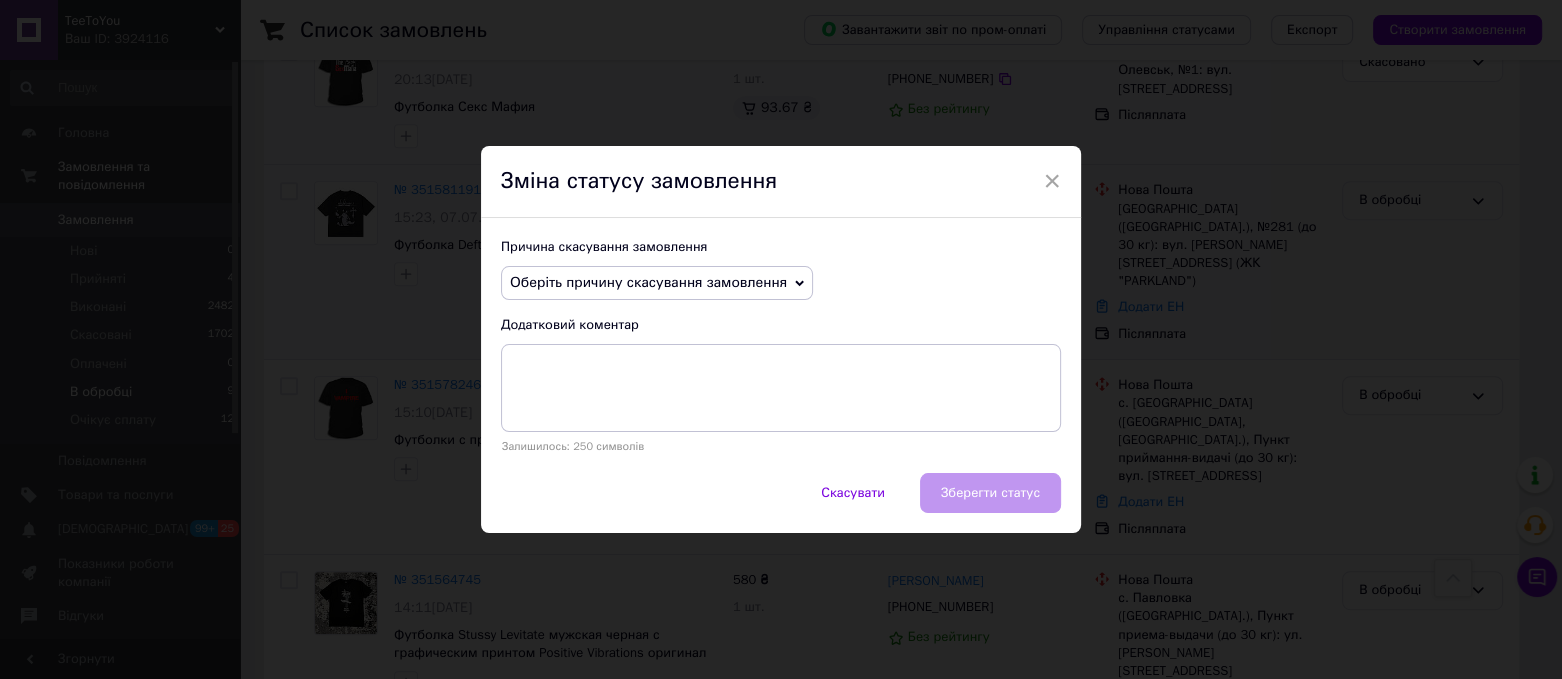 click on "Оберіть причину скасування замовлення" at bounding box center [648, 282] 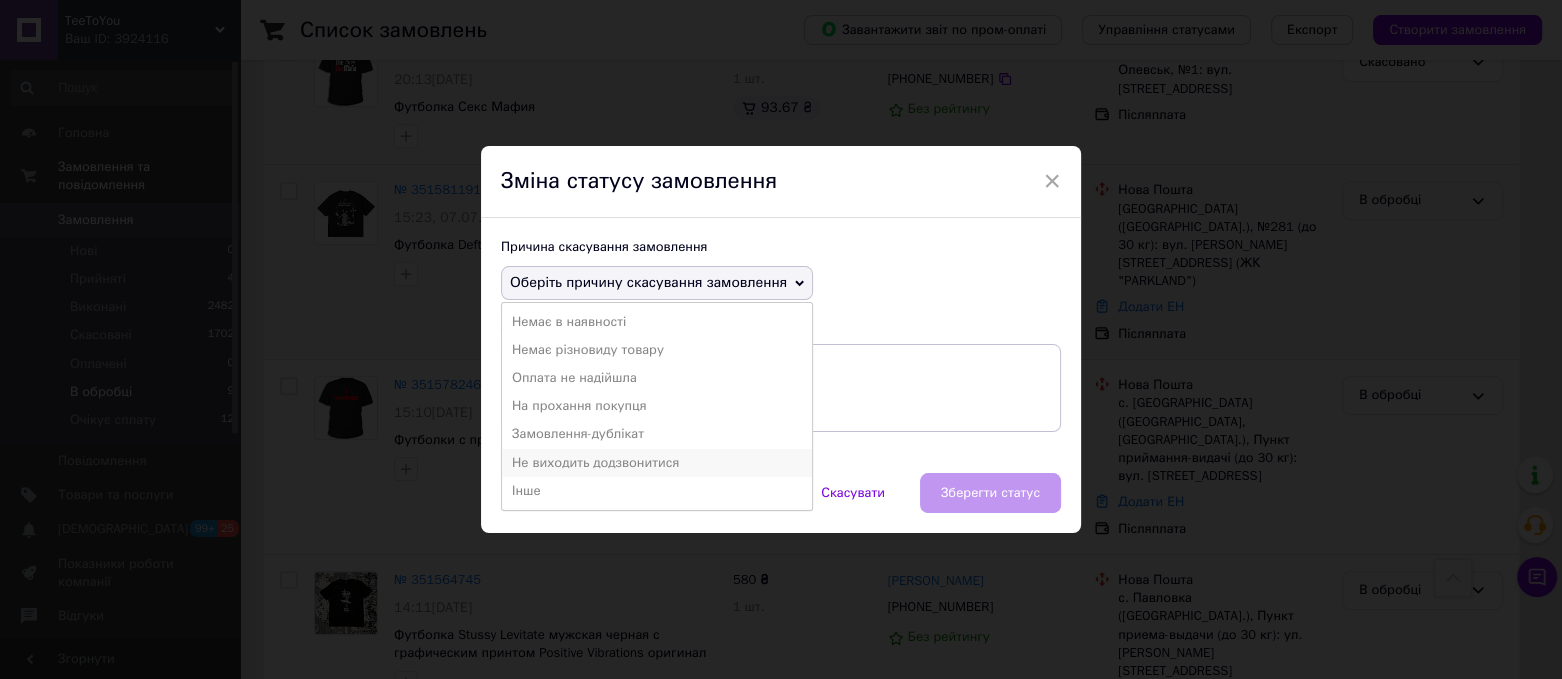 click on "Не виходить додзвонитися" at bounding box center (657, 463) 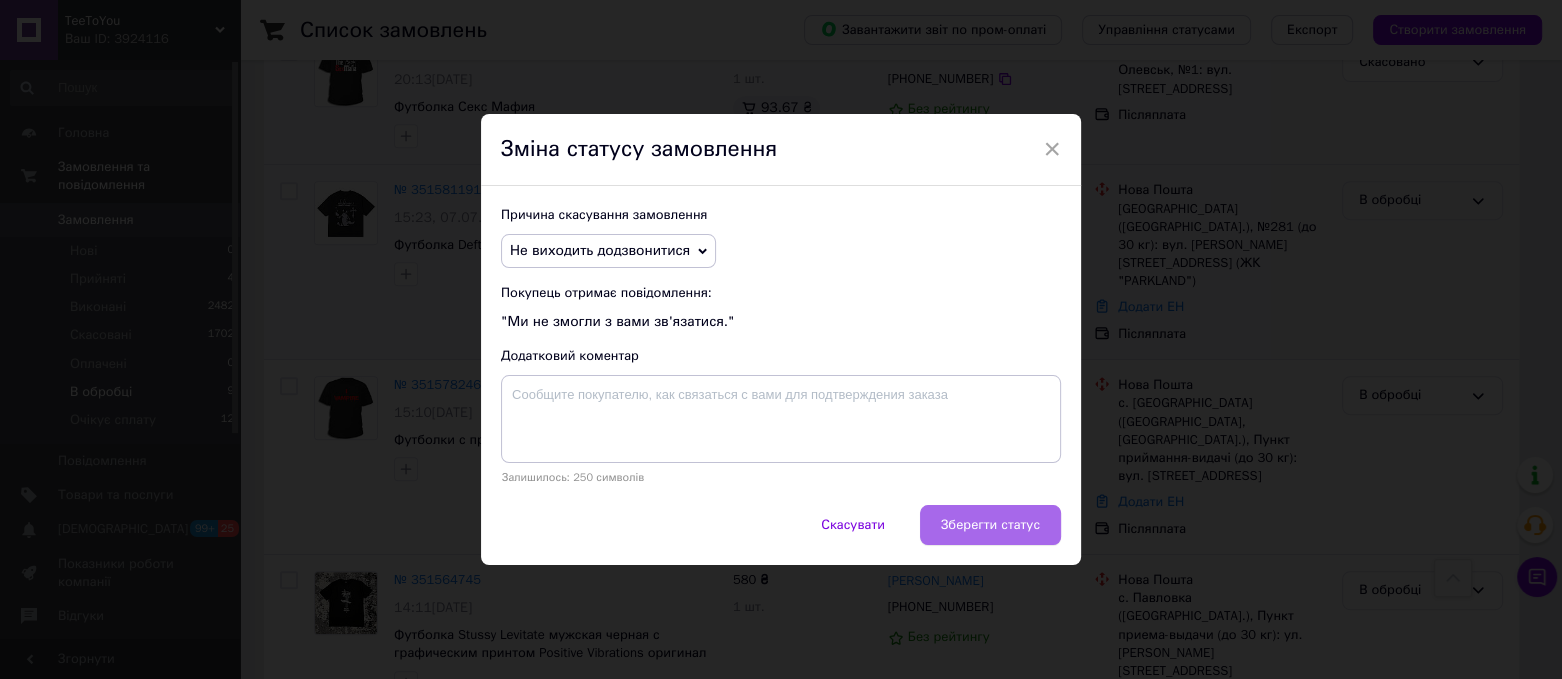 click on "Зберегти статус" at bounding box center (990, 525) 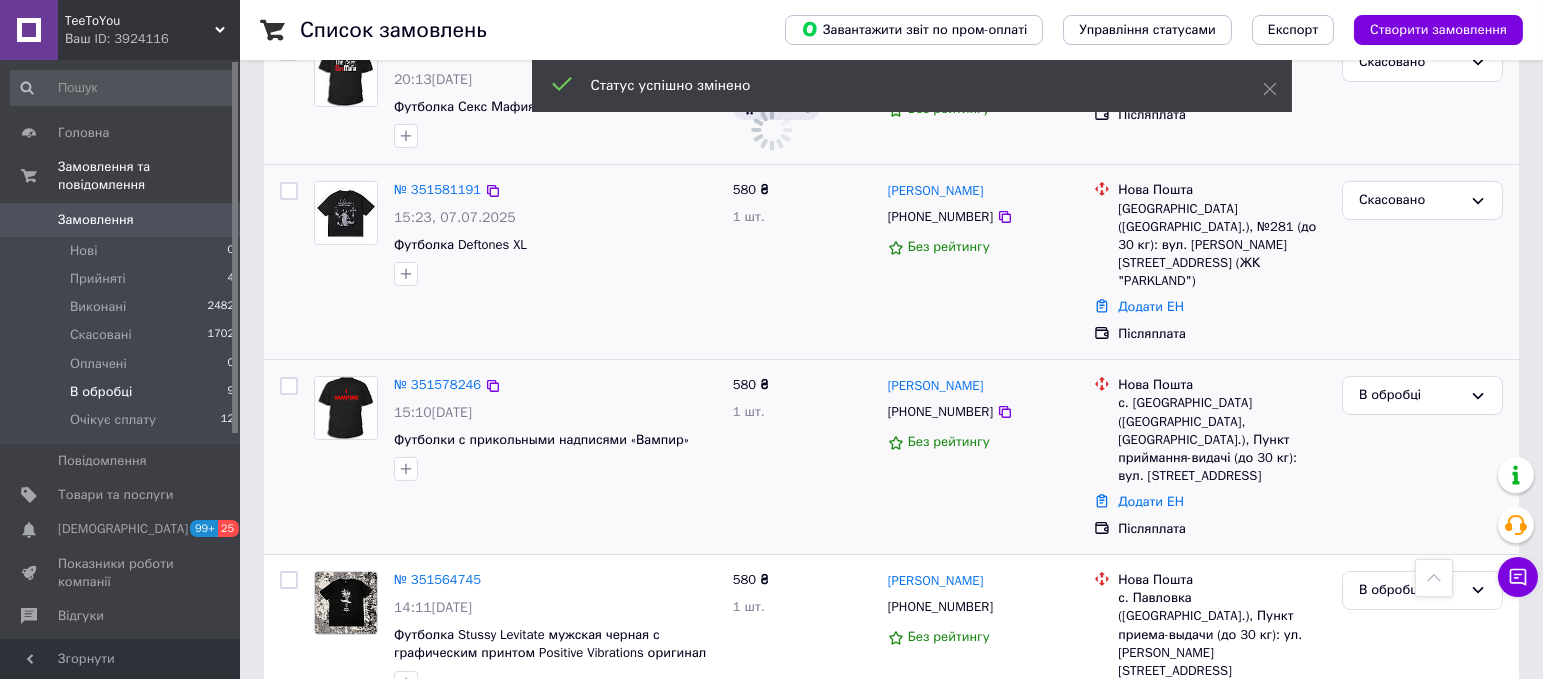 scroll, scrollTop: 808, scrollLeft: 0, axis: vertical 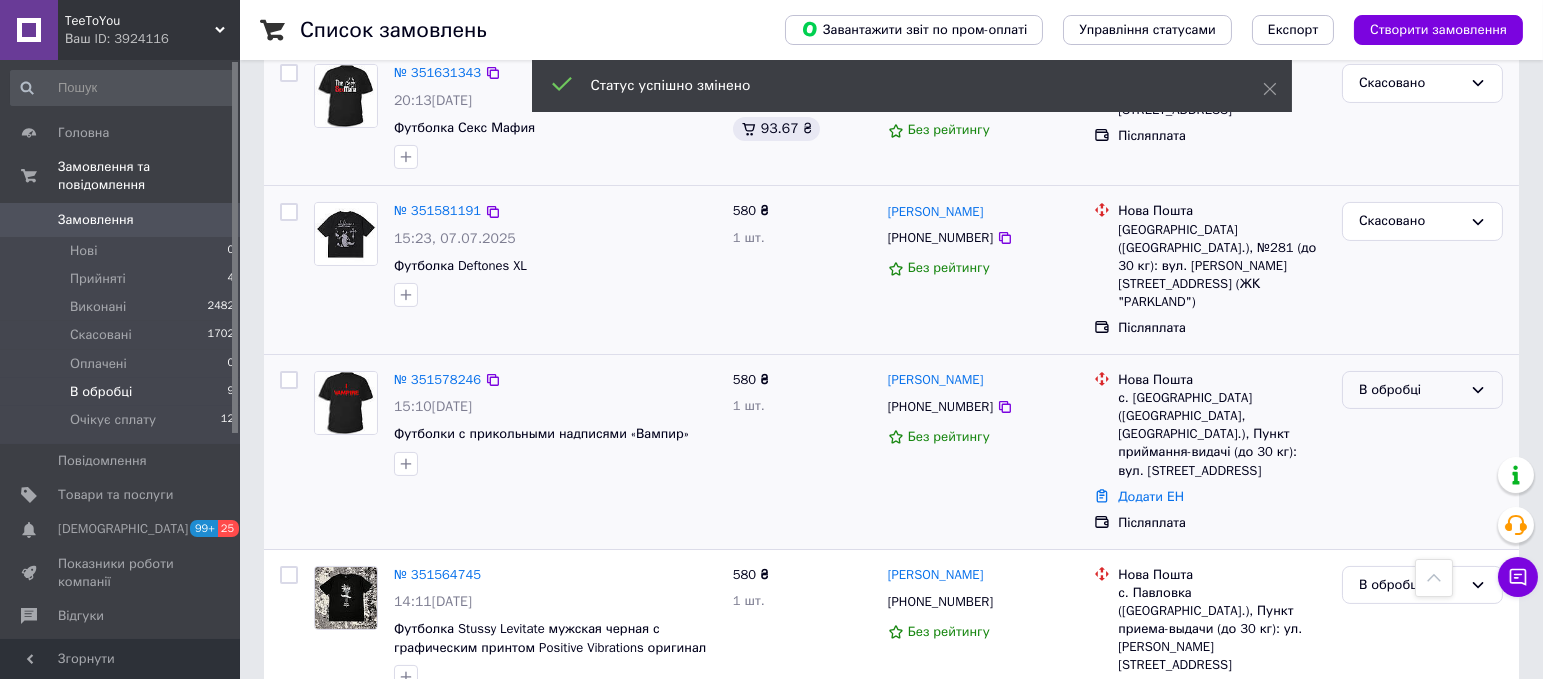 click on "В обробці" at bounding box center (1410, 390) 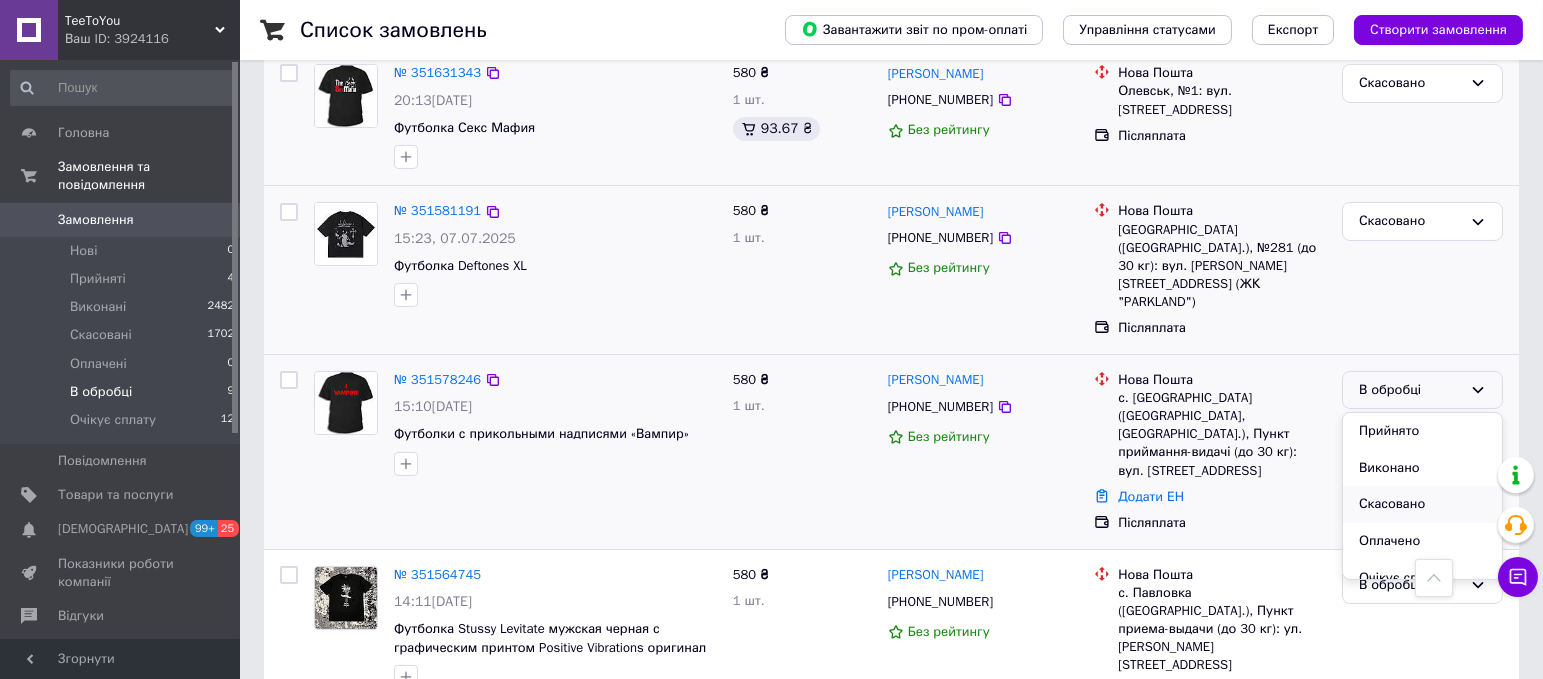 click on "Скасовано" at bounding box center [1422, 504] 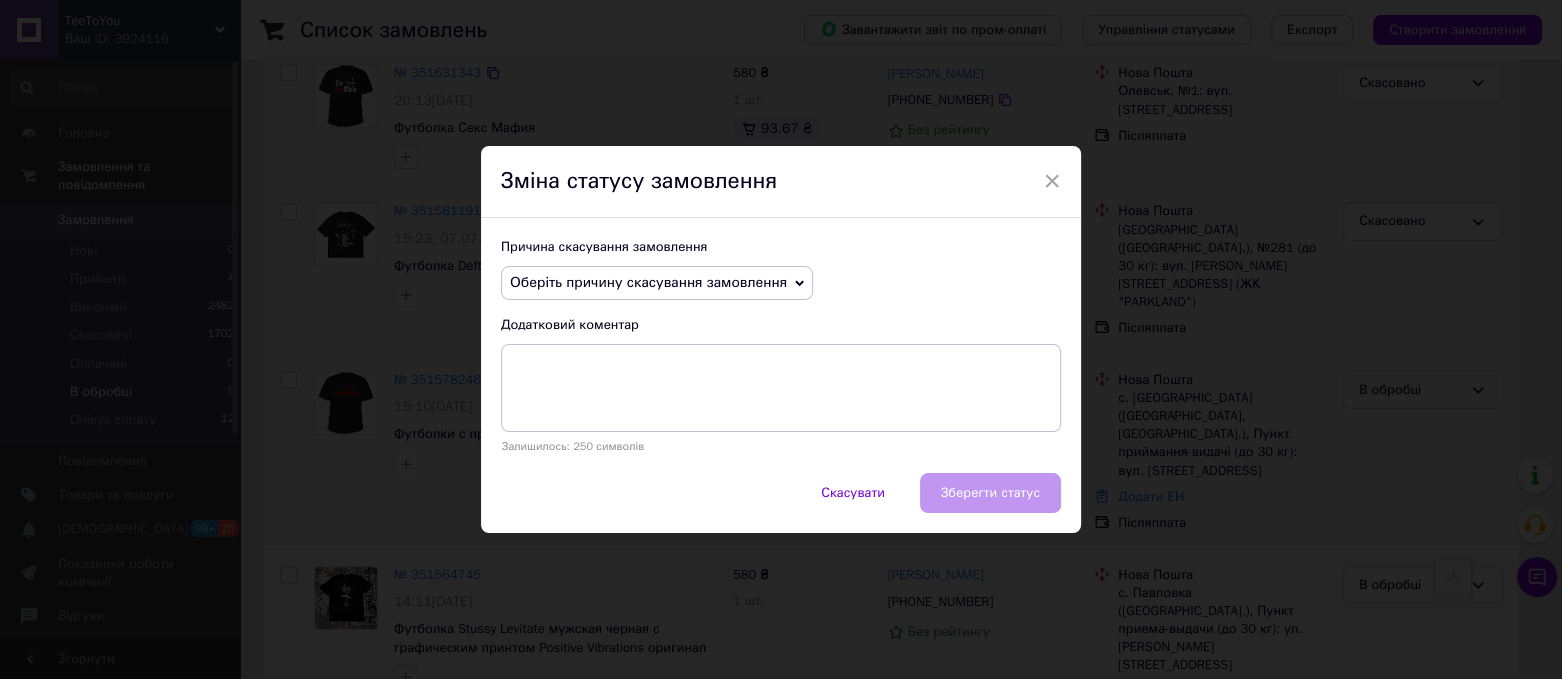 click on "Оберіть причину скасування замовлення" at bounding box center (648, 282) 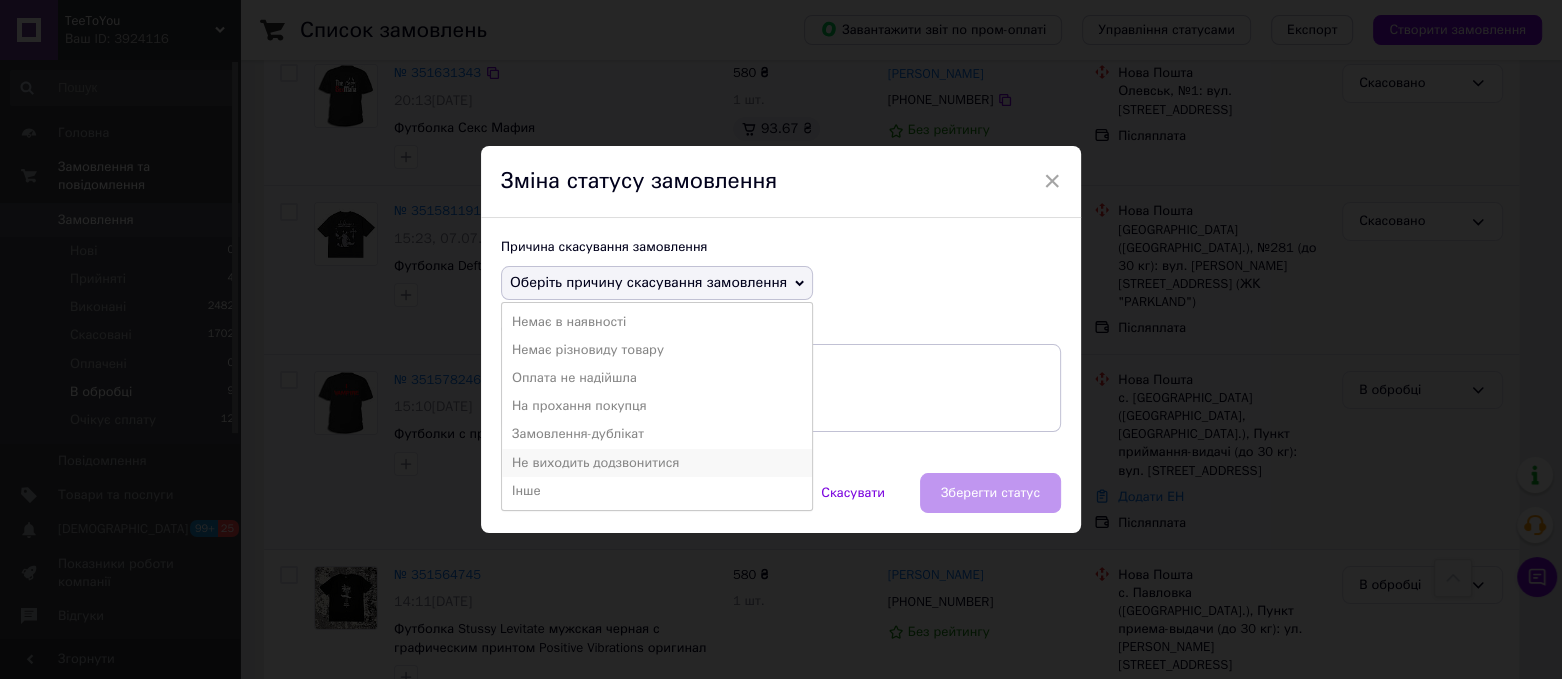 click on "Не виходить додзвонитися" at bounding box center [657, 463] 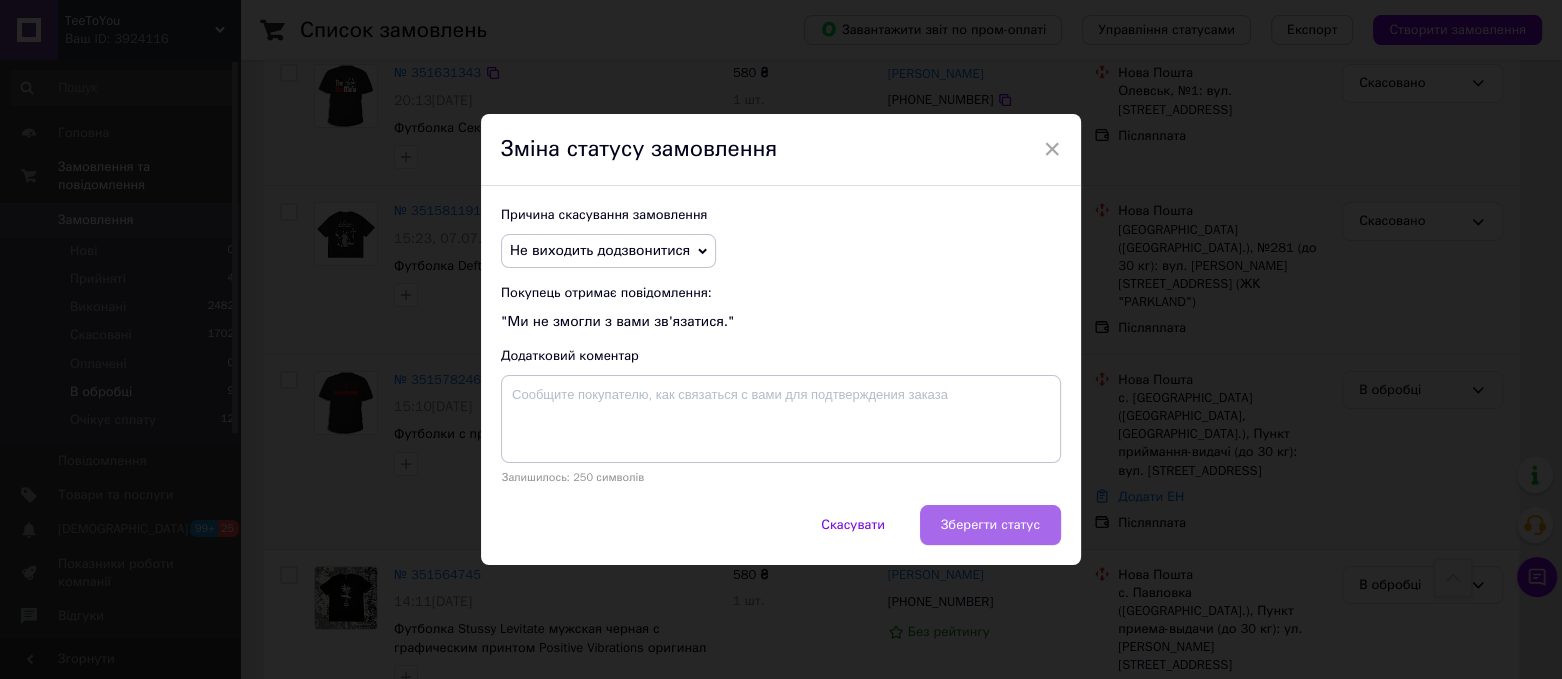 drag, startPoint x: 998, startPoint y: 545, endPoint x: 993, endPoint y: 525, distance: 20.615528 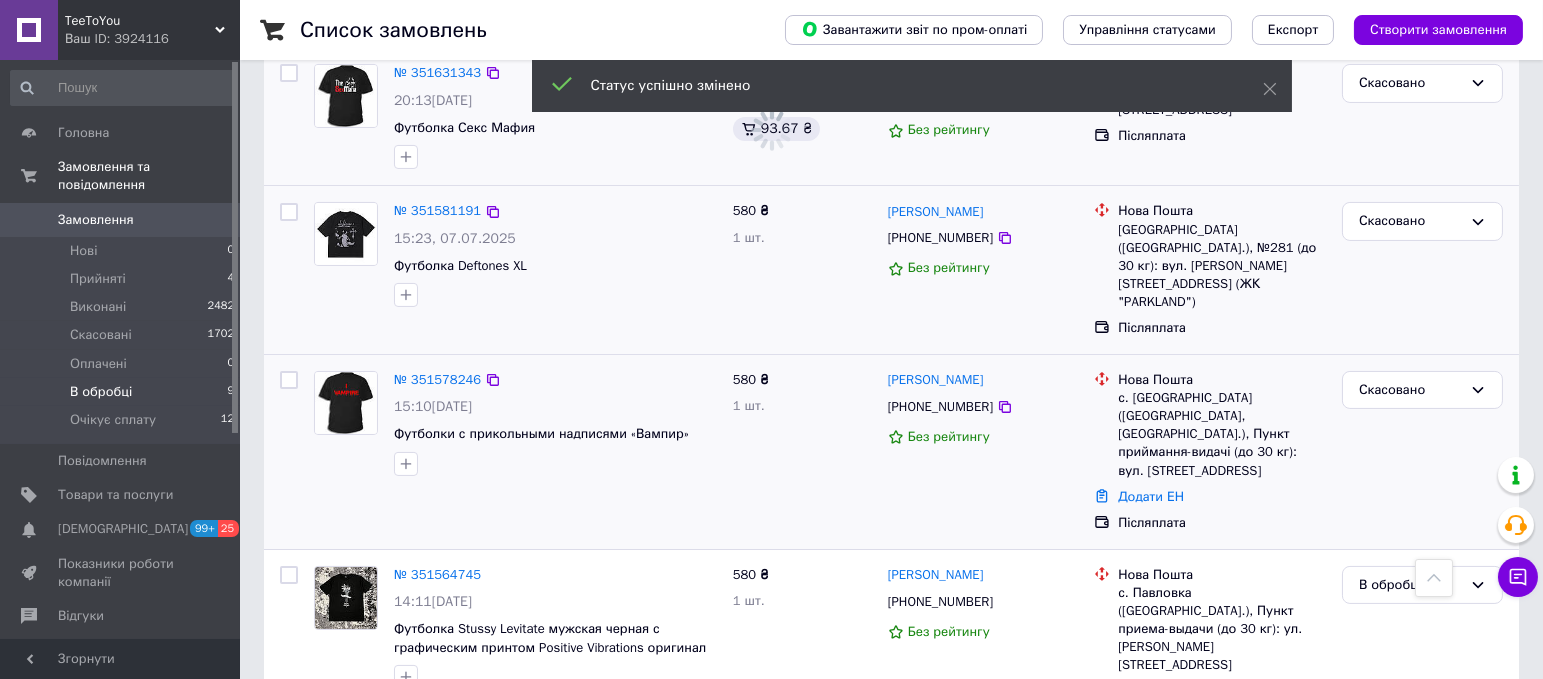 scroll, scrollTop: 782, scrollLeft: 0, axis: vertical 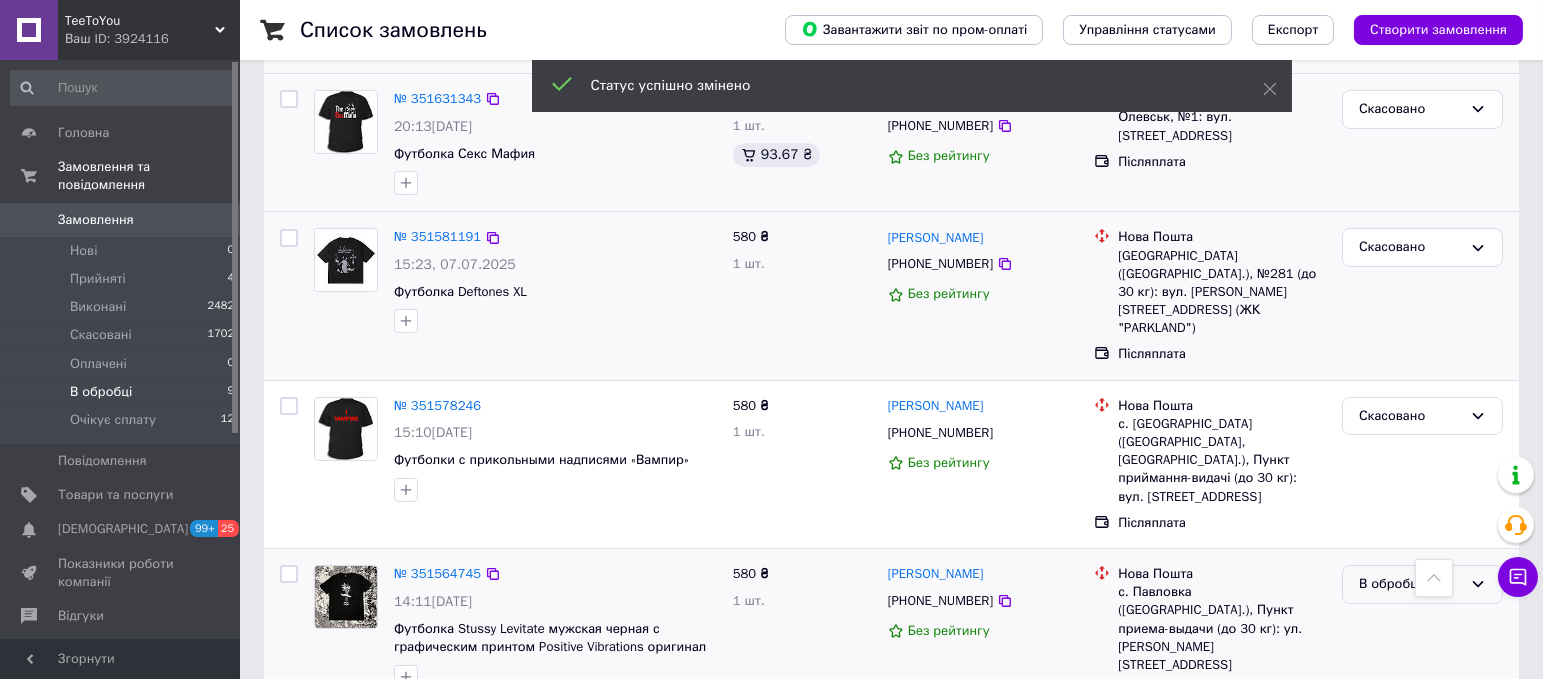click on "В обробці" at bounding box center (1410, 584) 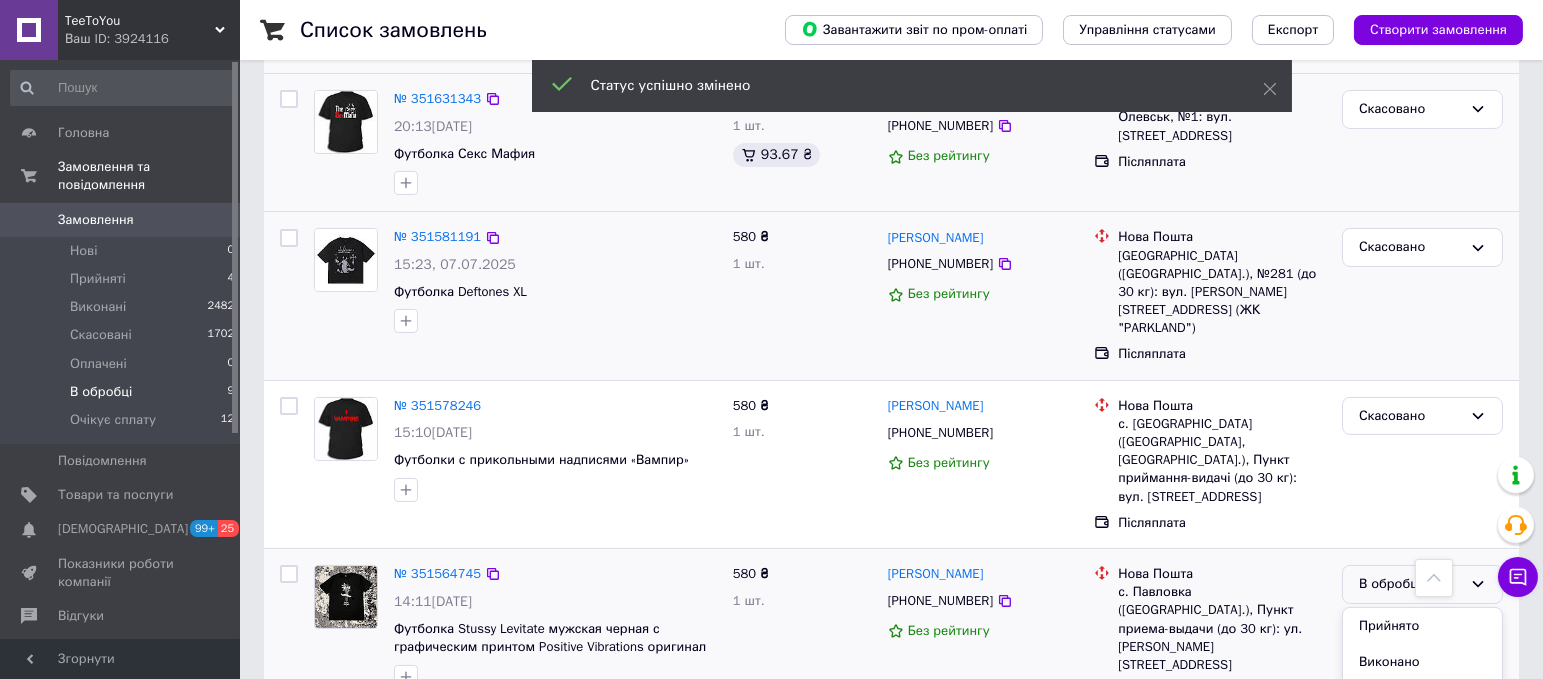 scroll, scrollTop: 808, scrollLeft: 0, axis: vertical 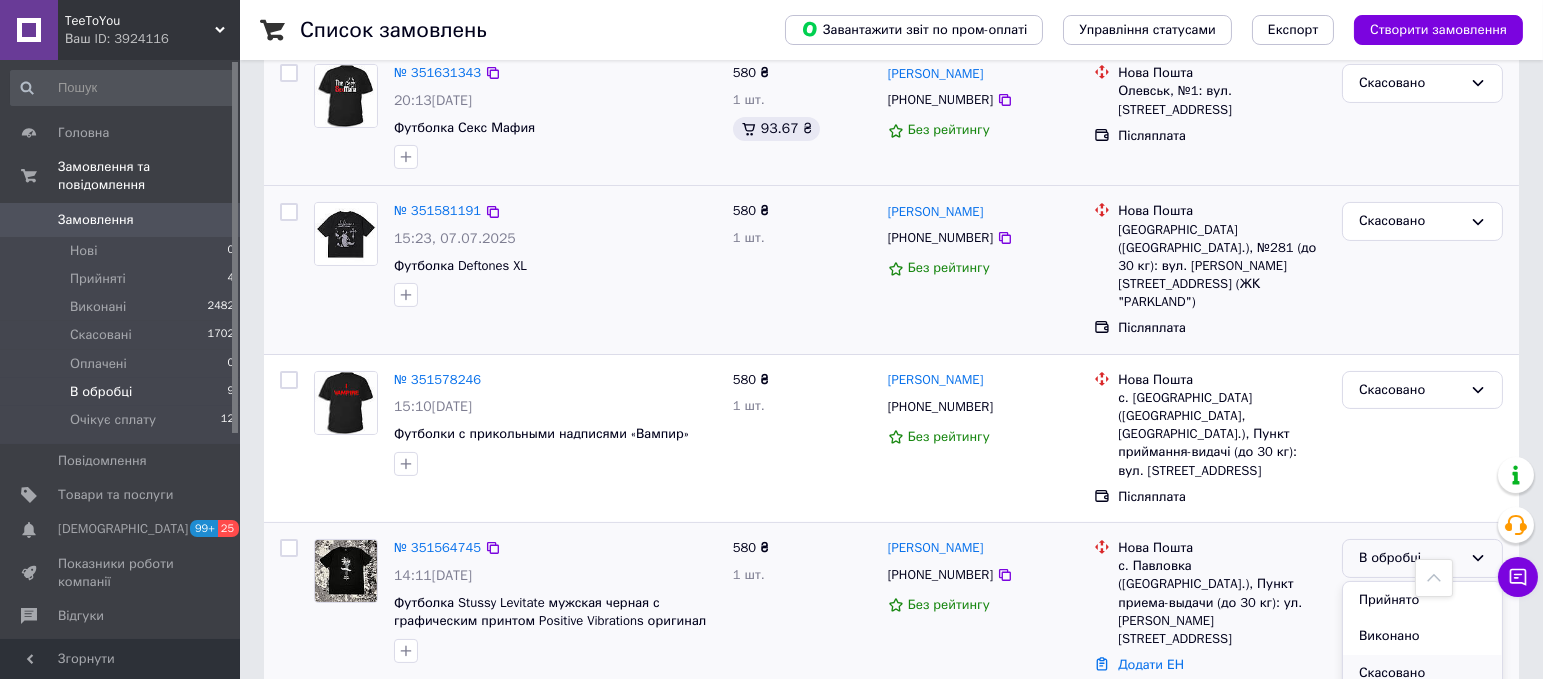 click on "Скасовано" at bounding box center [1422, 673] 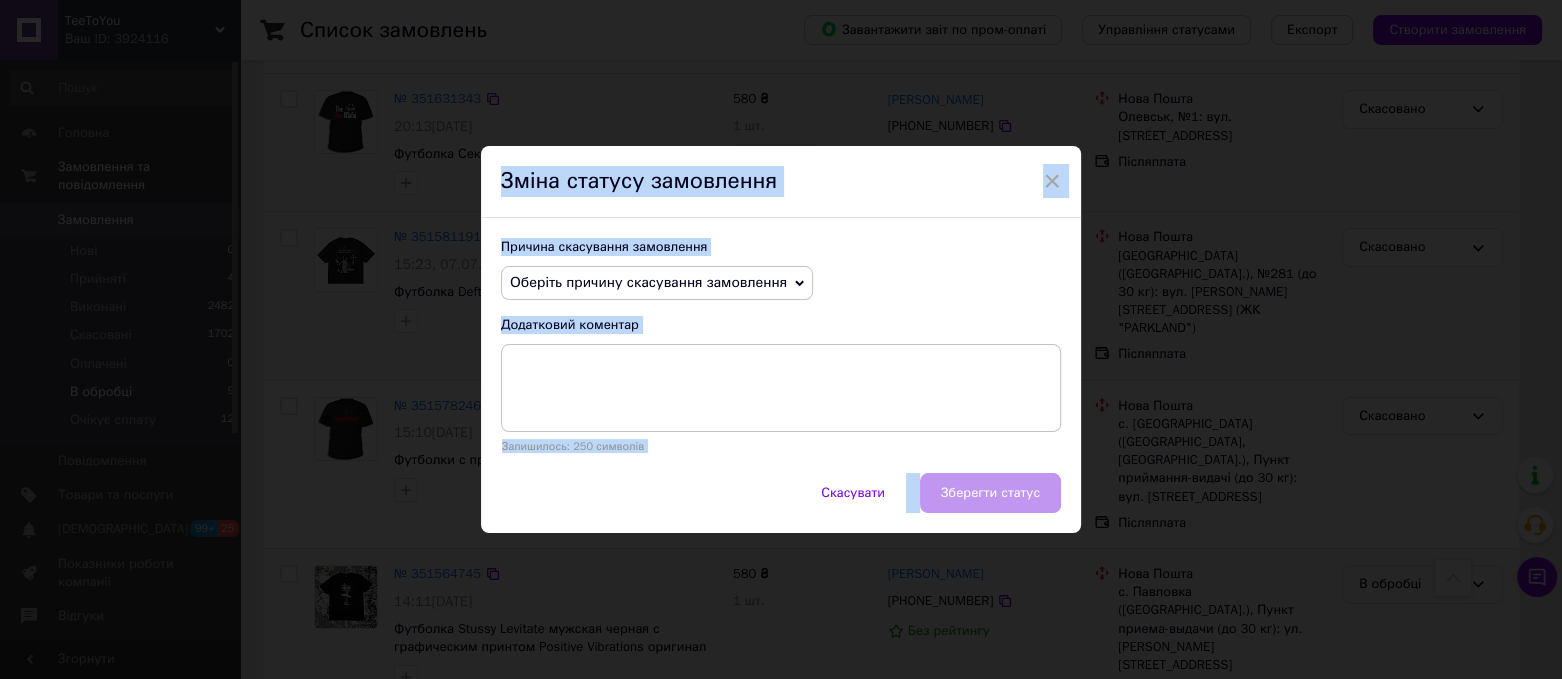 click on "Оберіть причину скасування замовлення" at bounding box center (648, 282) 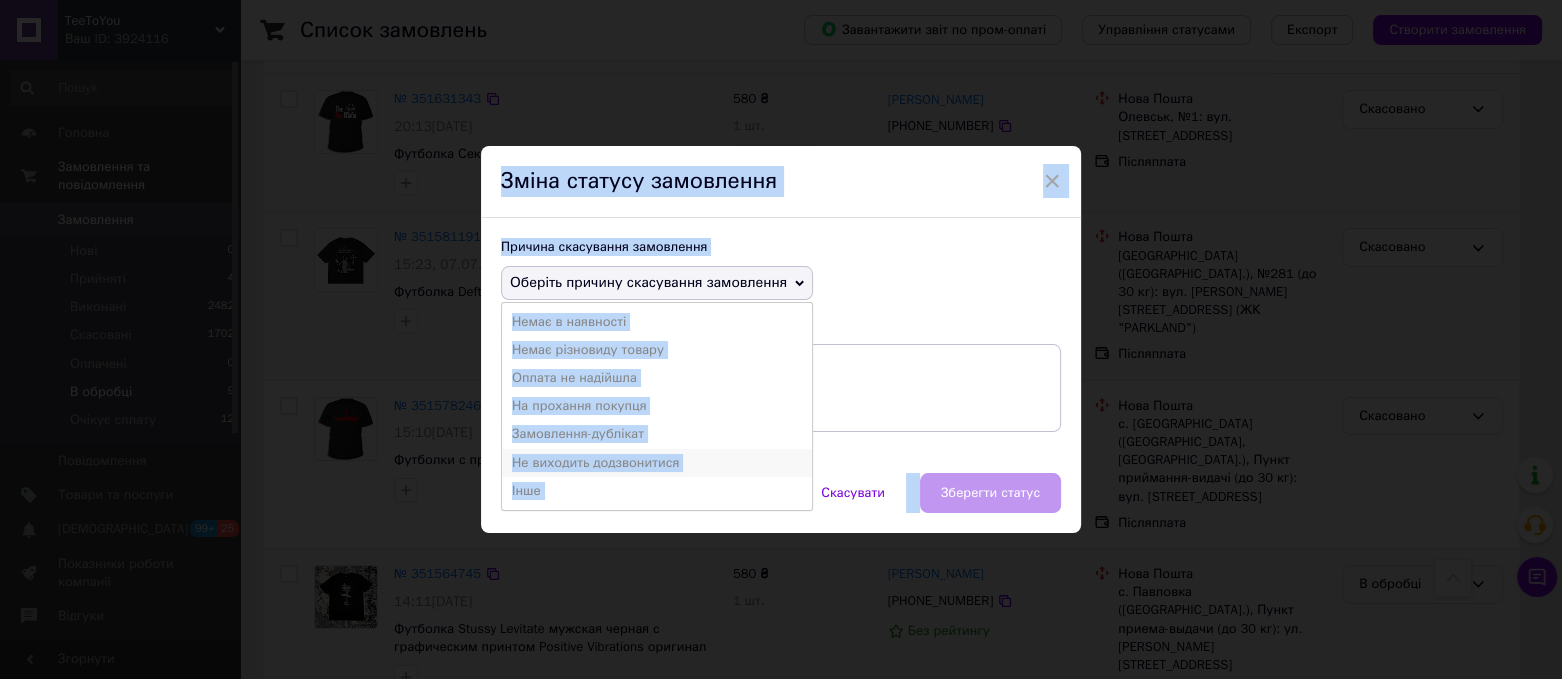 click on "Не виходить додзвонитися" at bounding box center [657, 463] 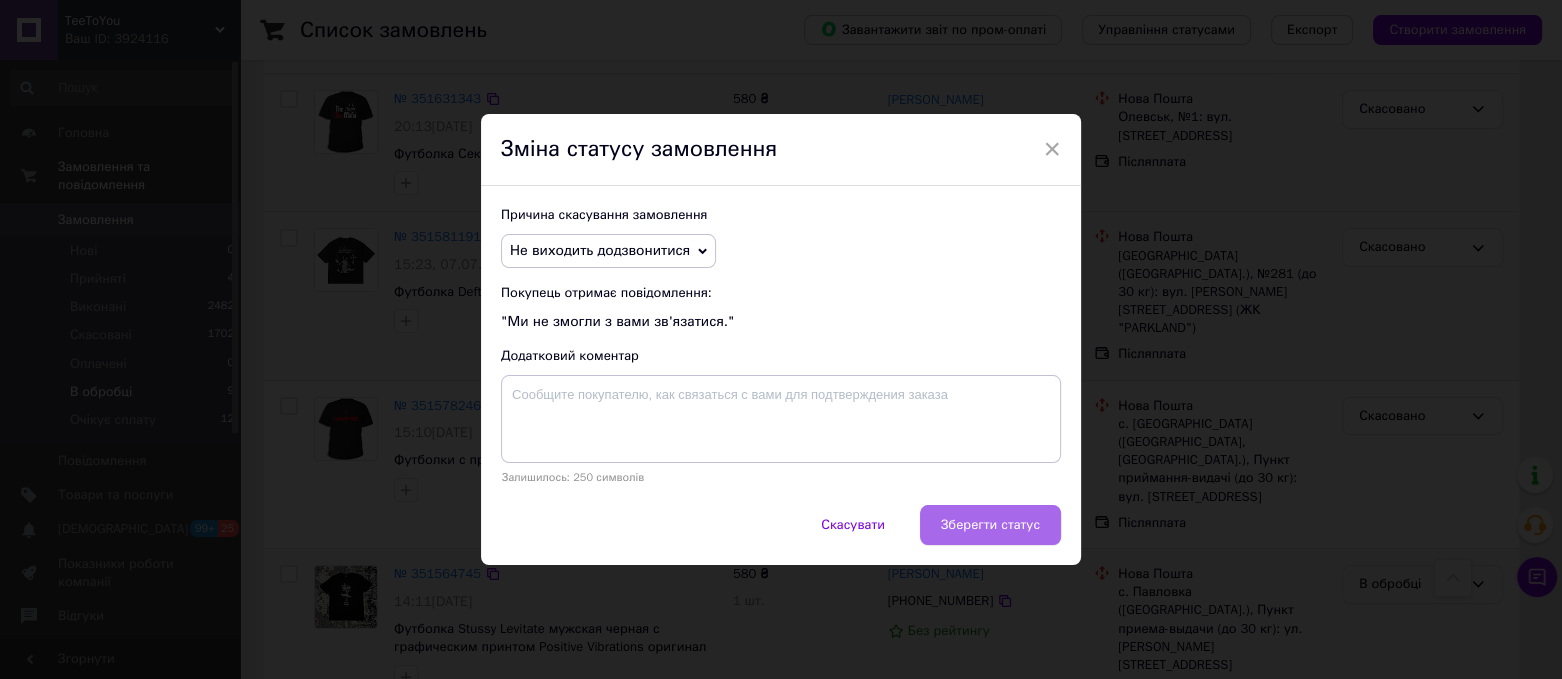 click on "Зберегти статус" at bounding box center [990, 525] 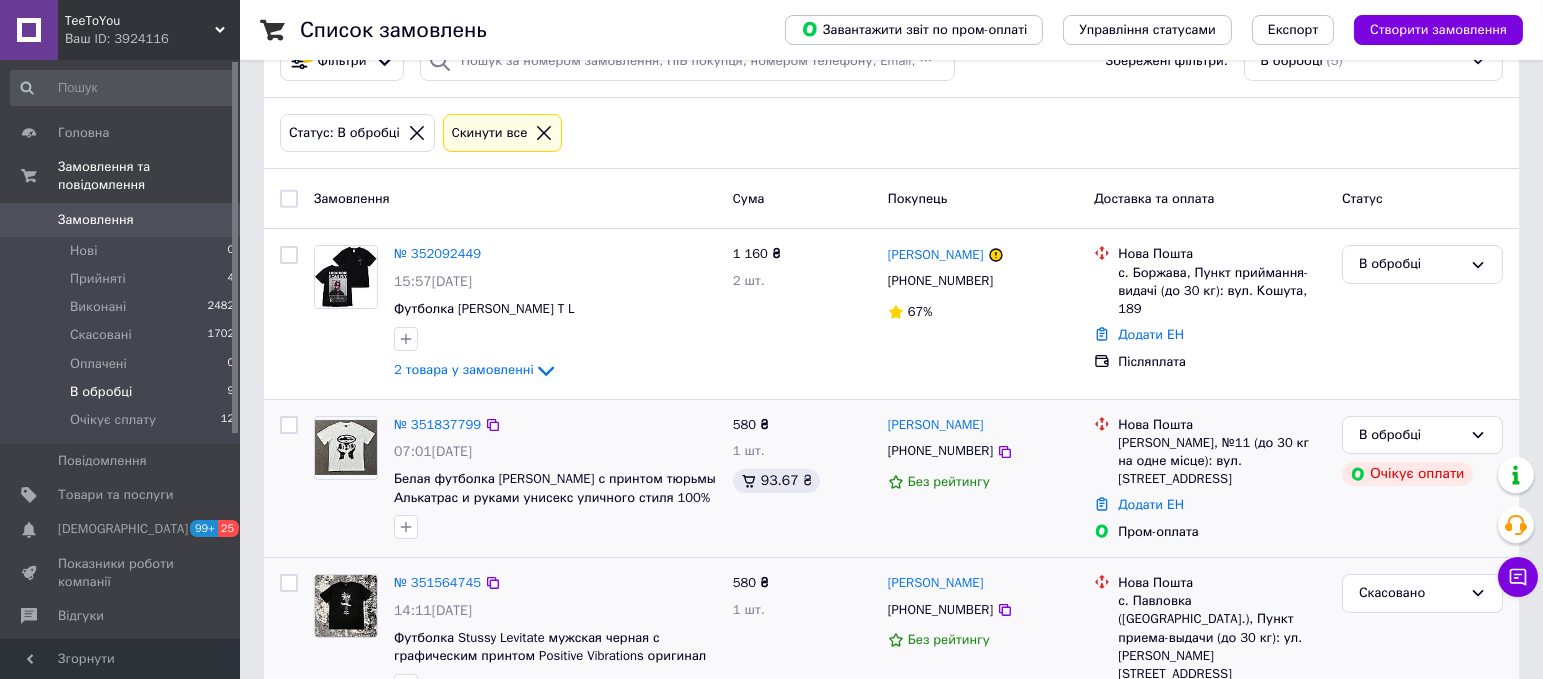 scroll, scrollTop: 161, scrollLeft: 0, axis: vertical 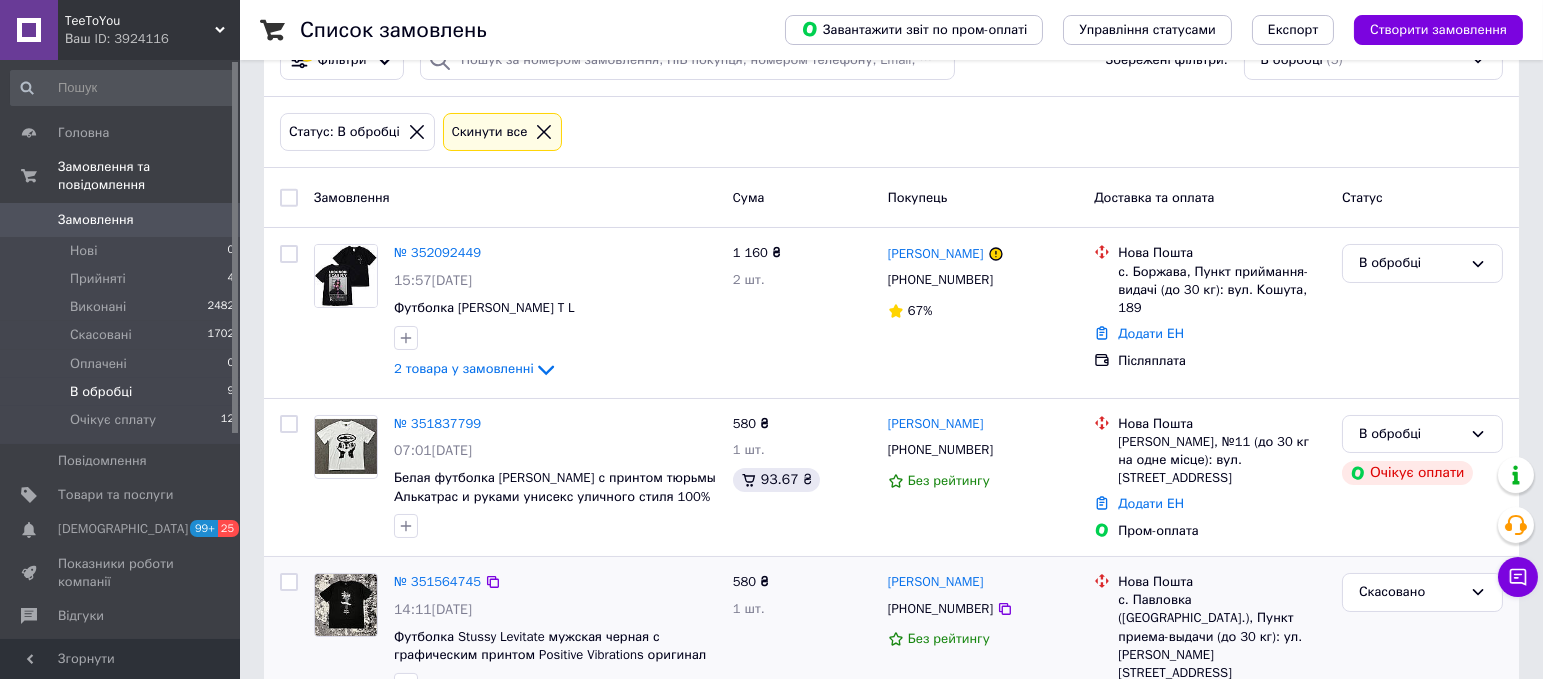 click on "Ваш ID: 3924116" at bounding box center [152, 39] 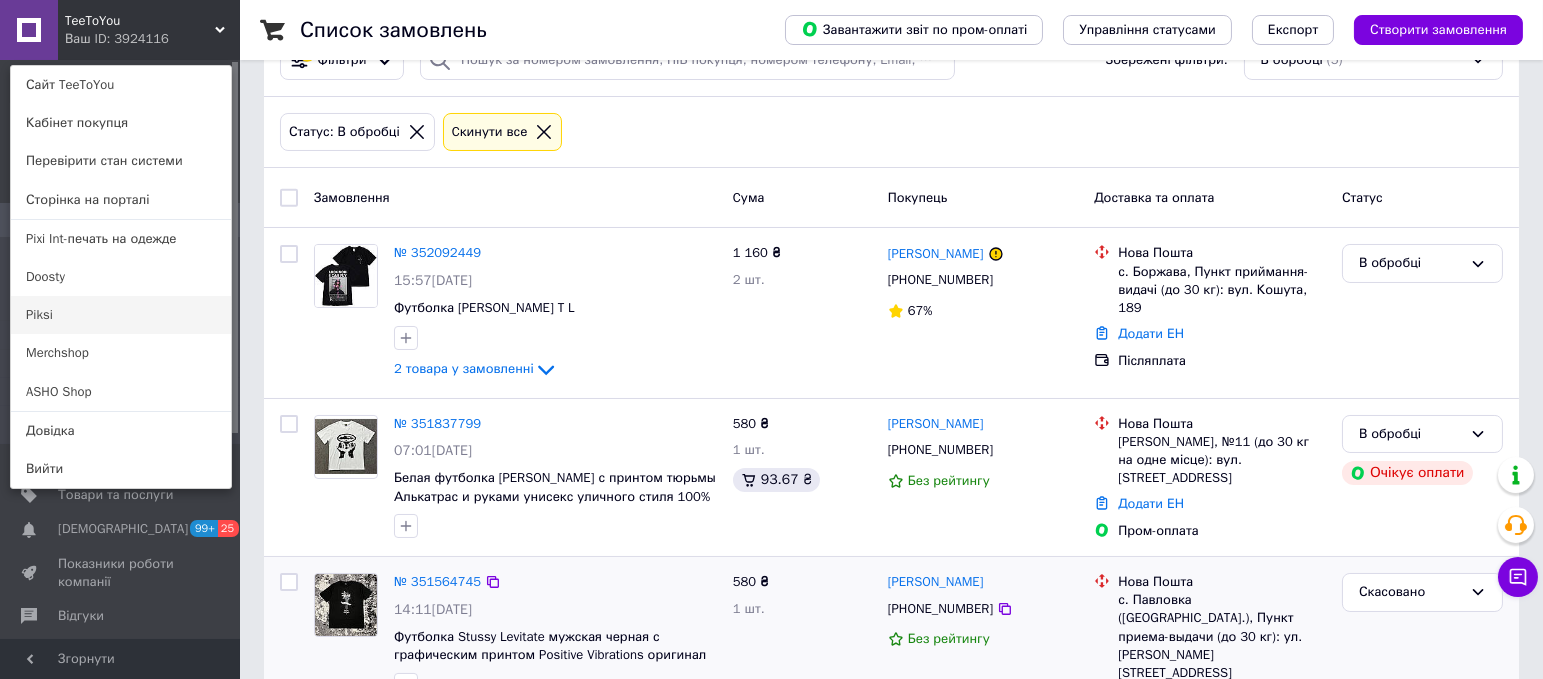 click on "Piksi" at bounding box center (121, 315) 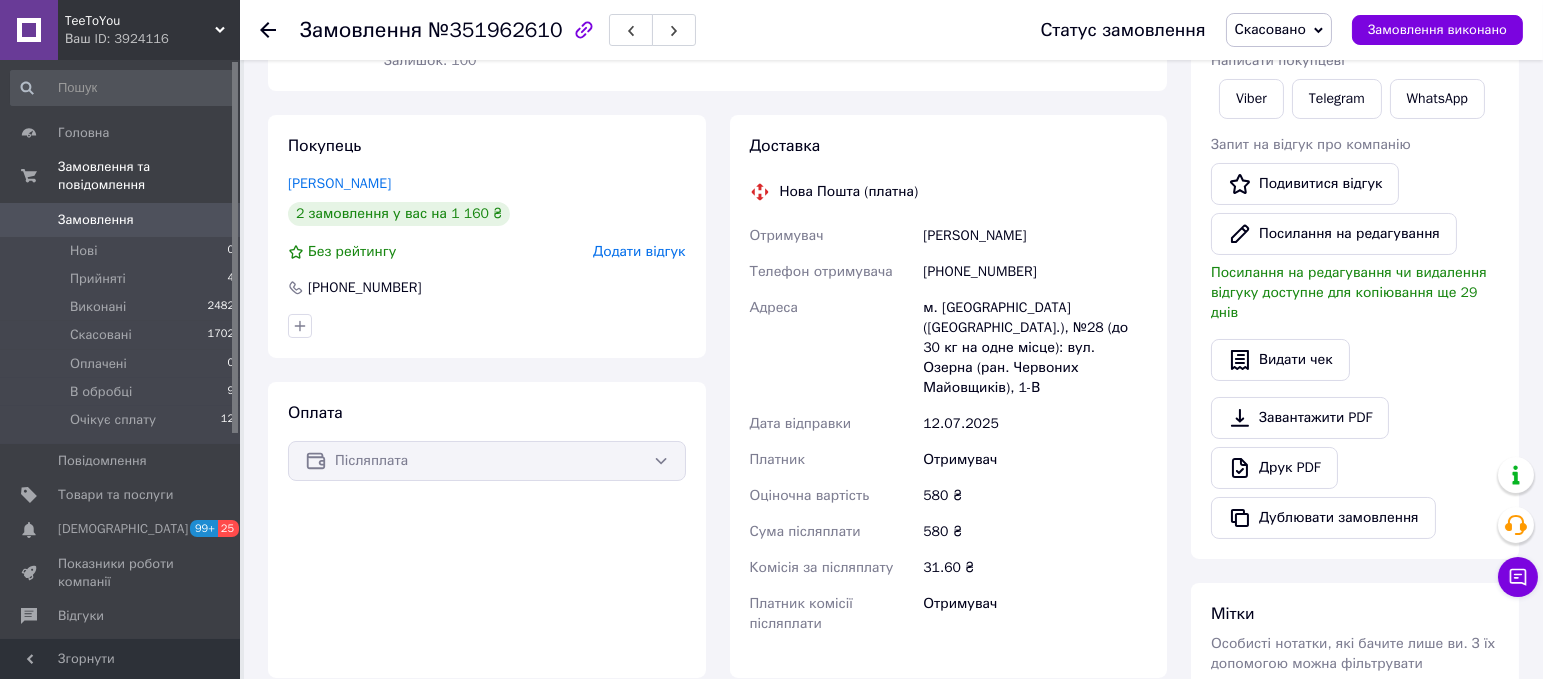 scroll, scrollTop: 303, scrollLeft: 0, axis: vertical 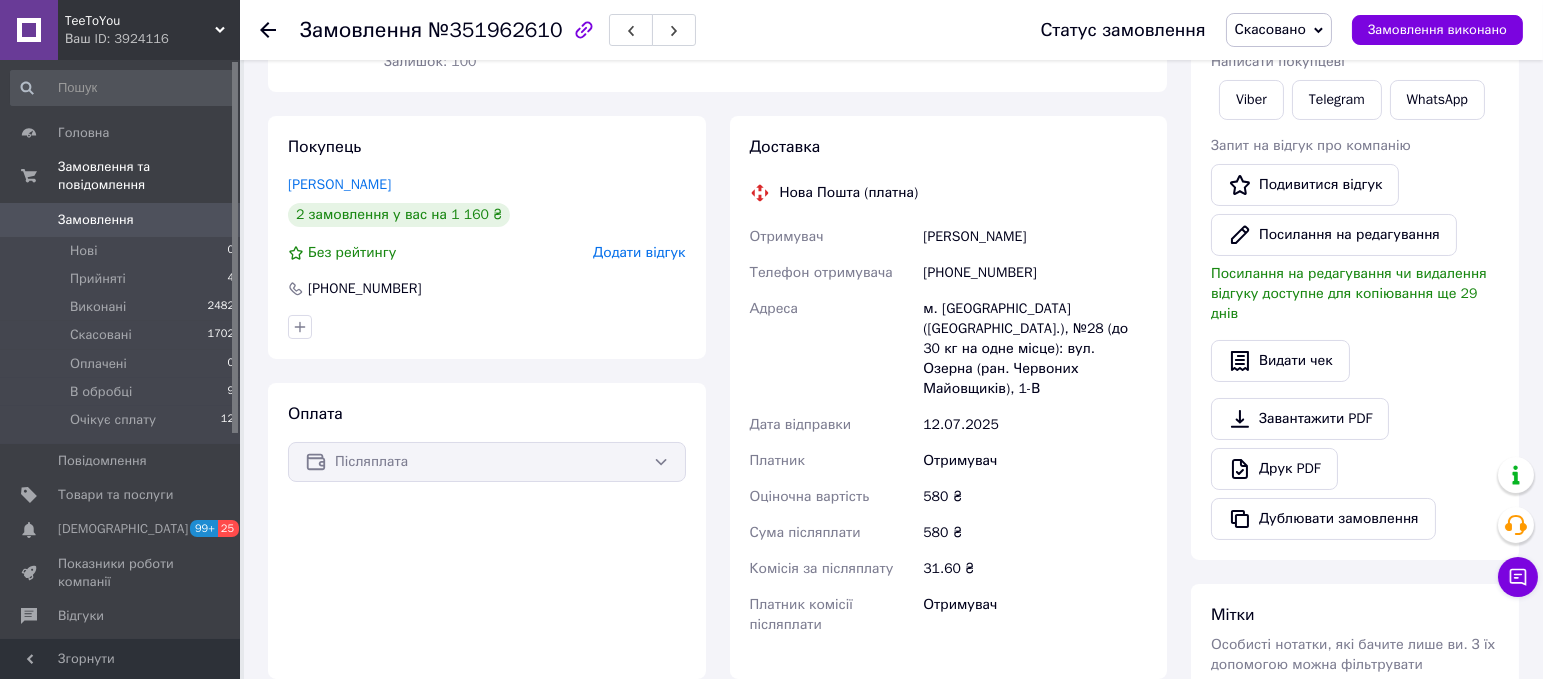 click on "+380993889155" at bounding box center [1035, 273] 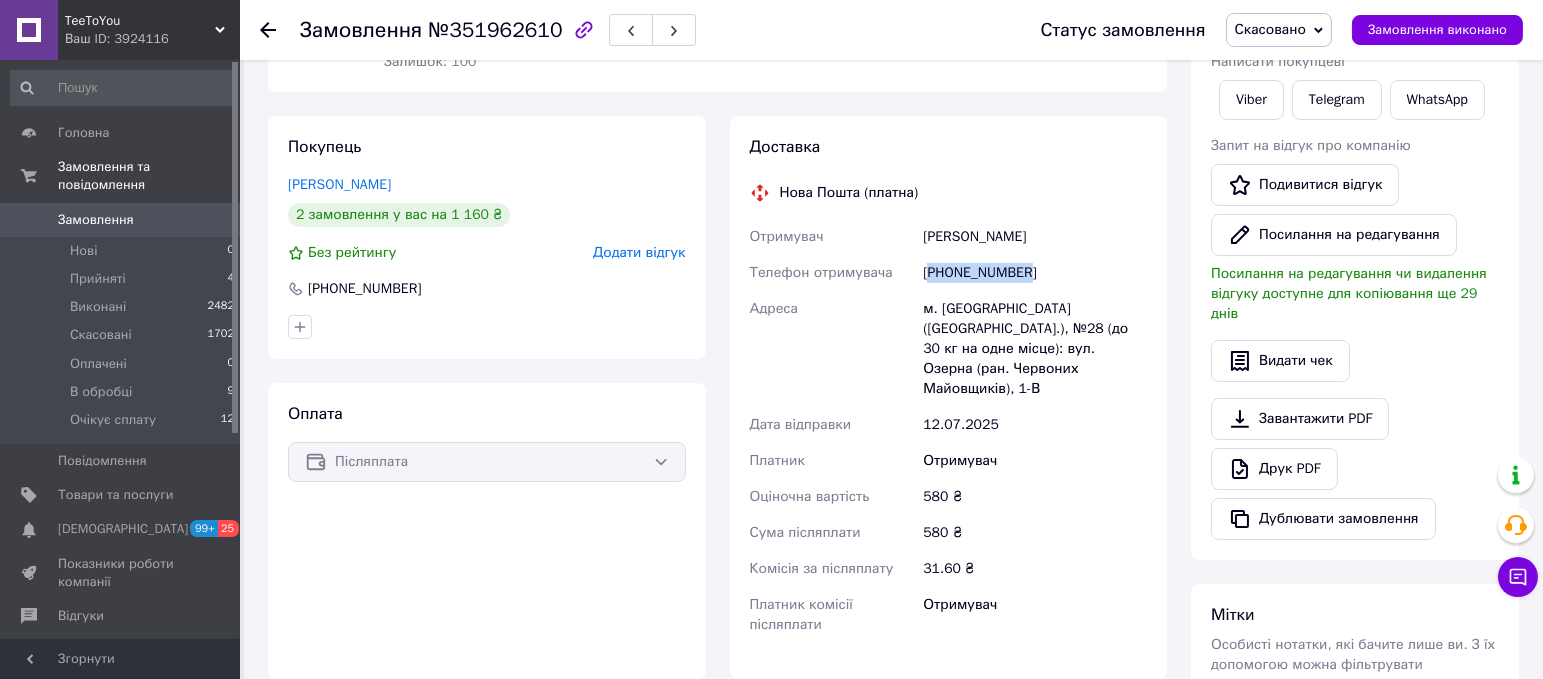 click on "+380993889155" at bounding box center [1035, 273] 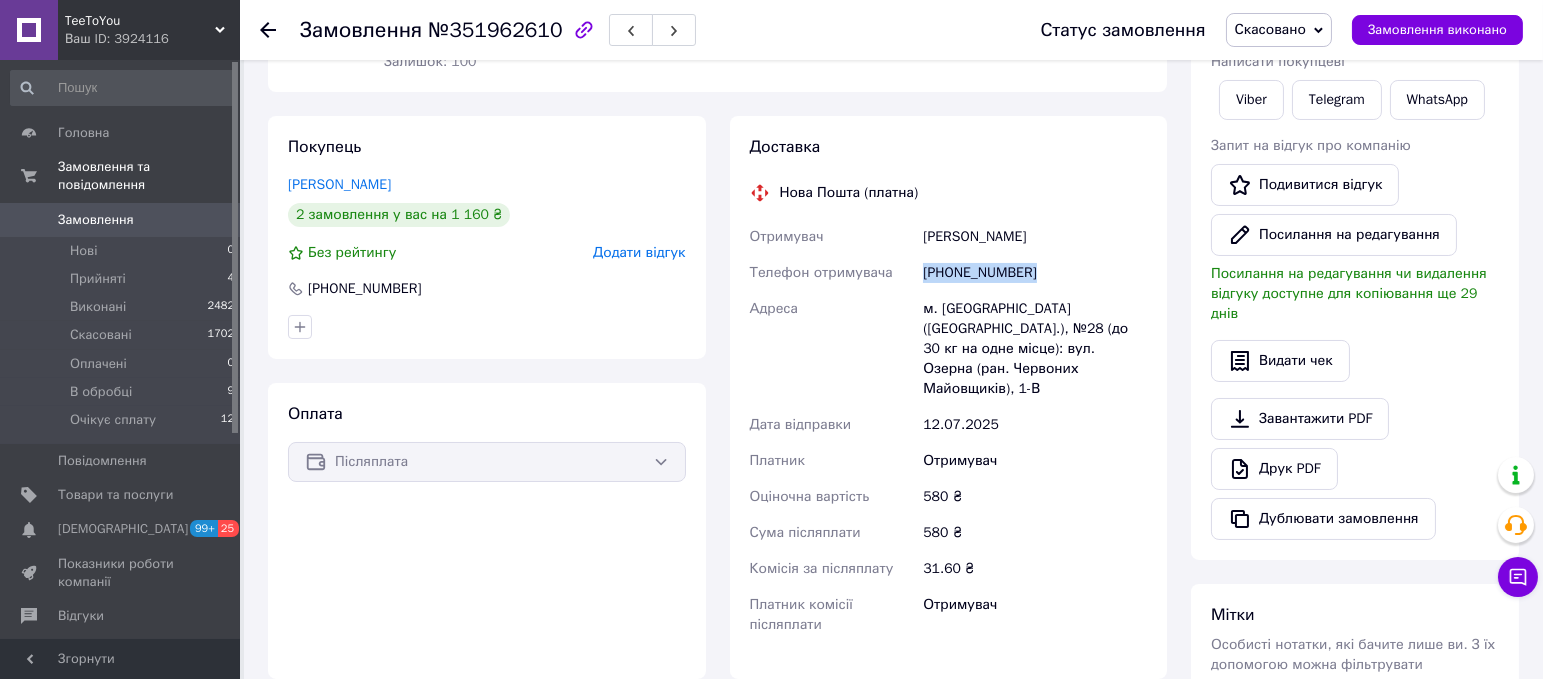 click on "+380993889155" at bounding box center (1035, 273) 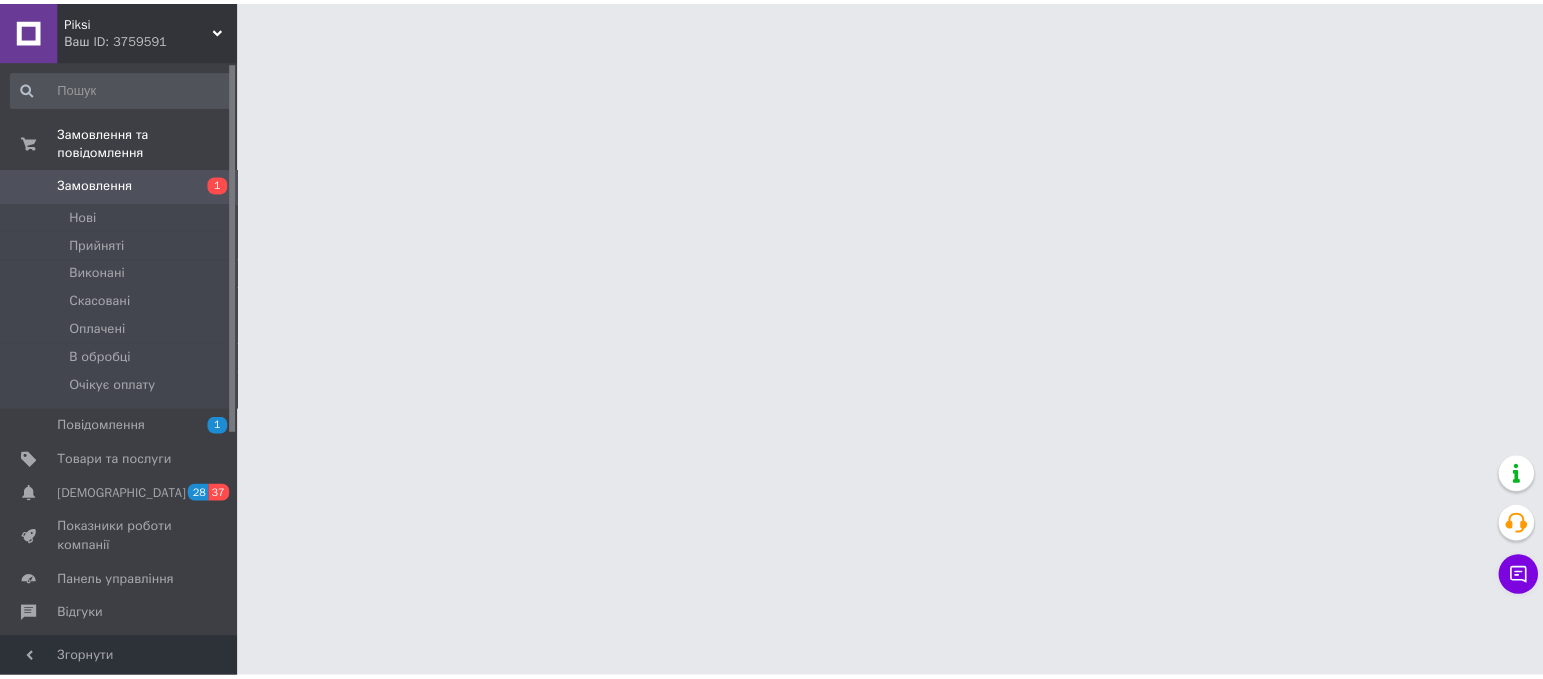 scroll, scrollTop: 0, scrollLeft: 0, axis: both 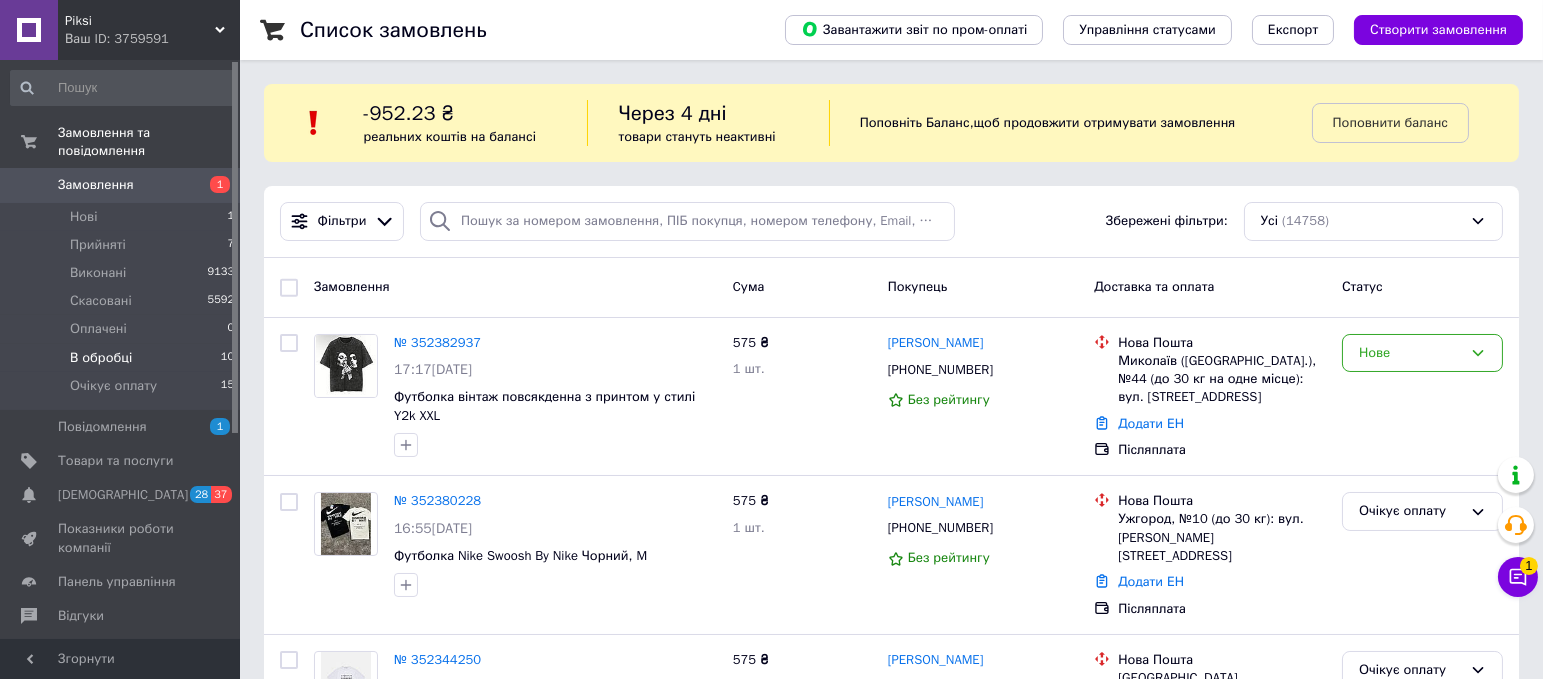 click on "В обробці" at bounding box center (101, 358) 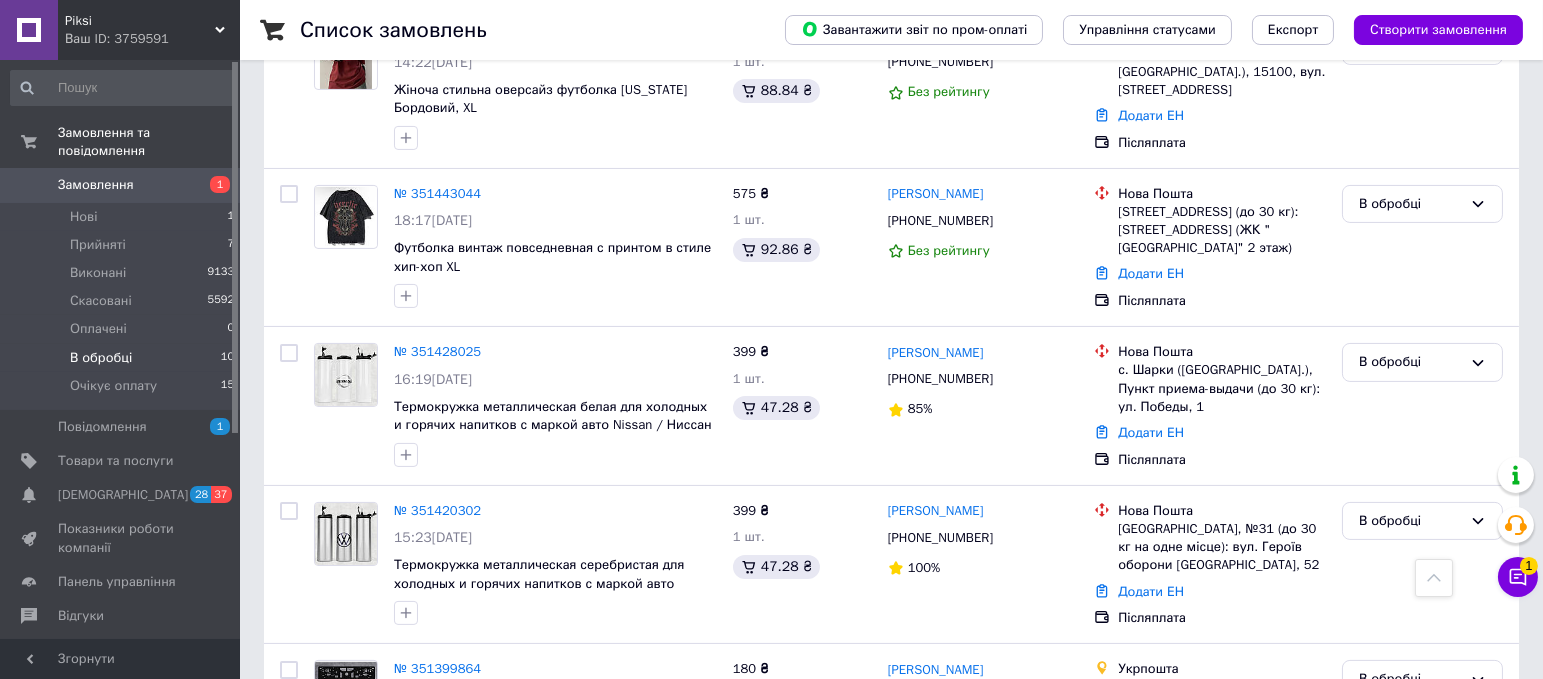 scroll, scrollTop: 1303, scrollLeft: 0, axis: vertical 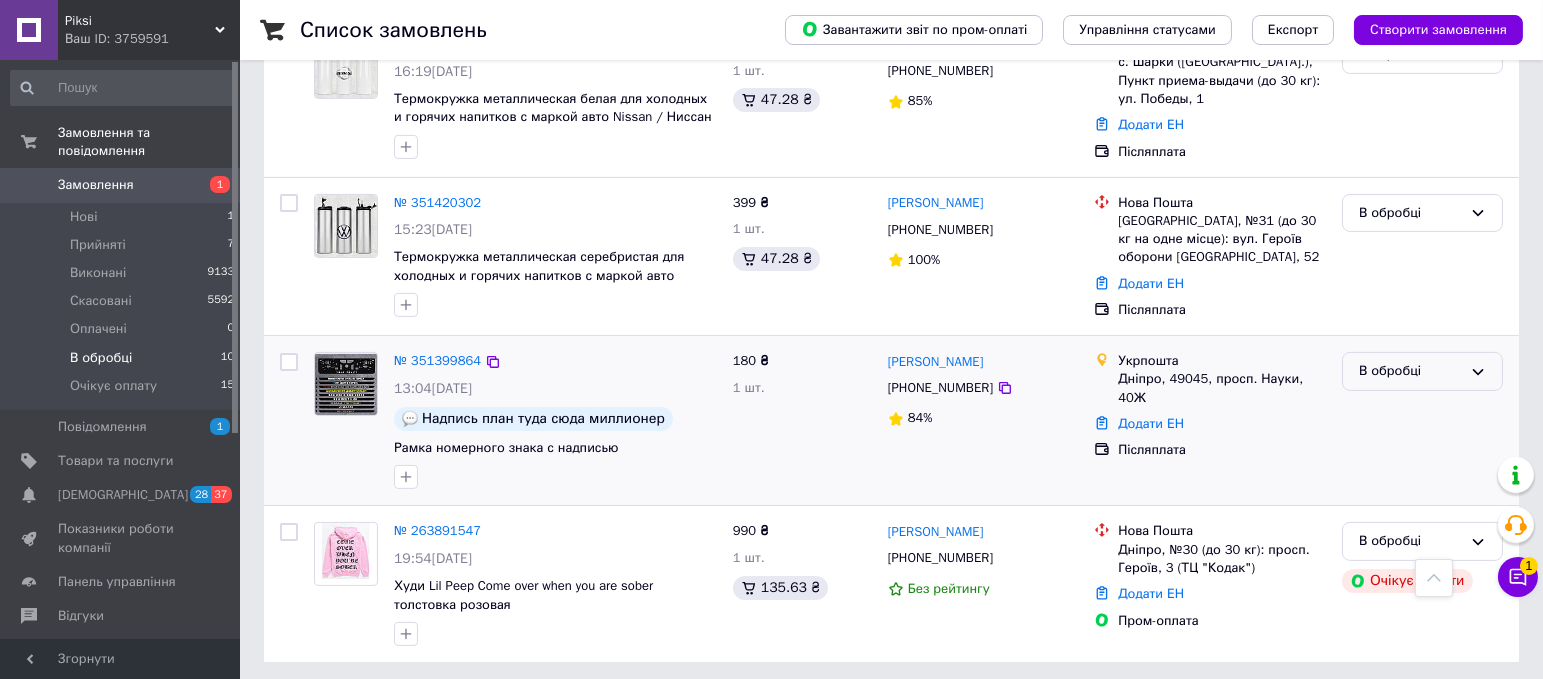 click on "В обробці" at bounding box center [1410, 371] 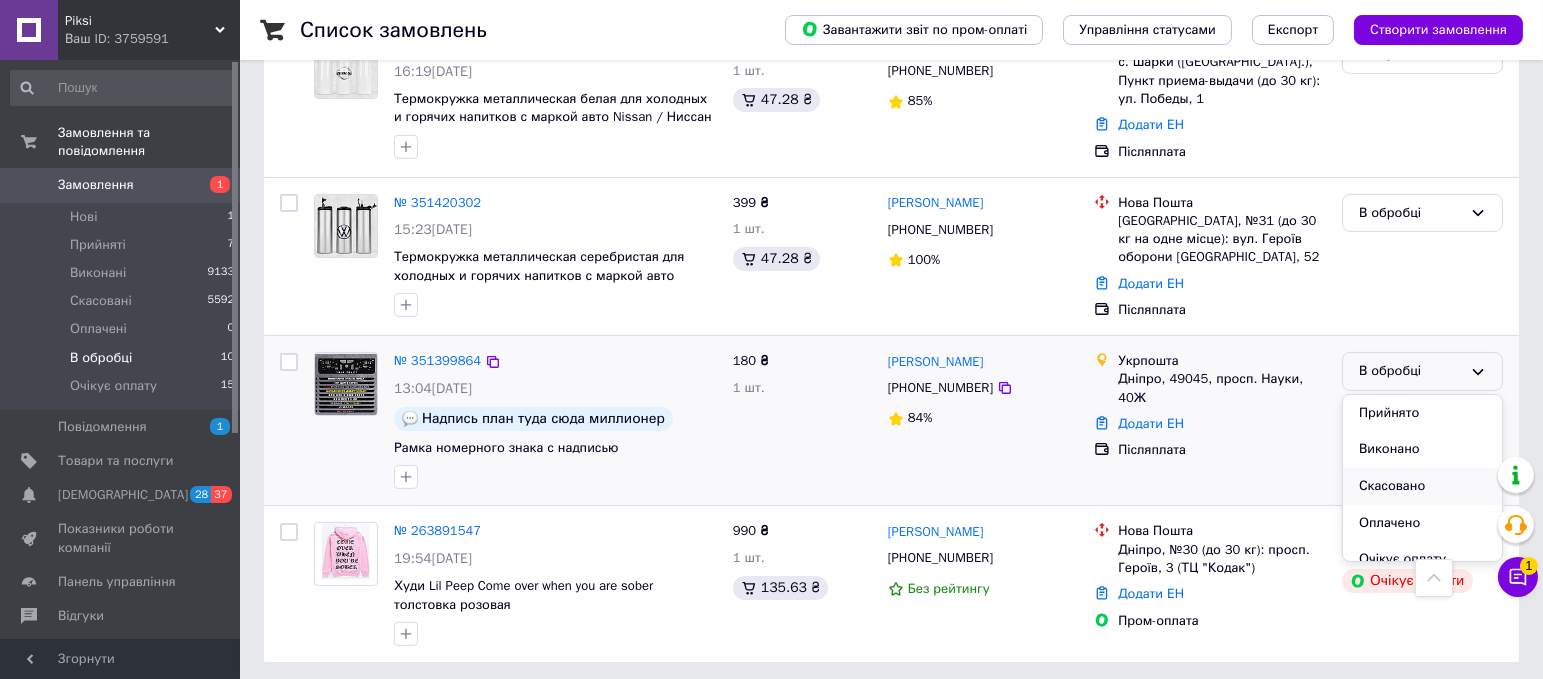 click on "Скасовано" at bounding box center (1422, 486) 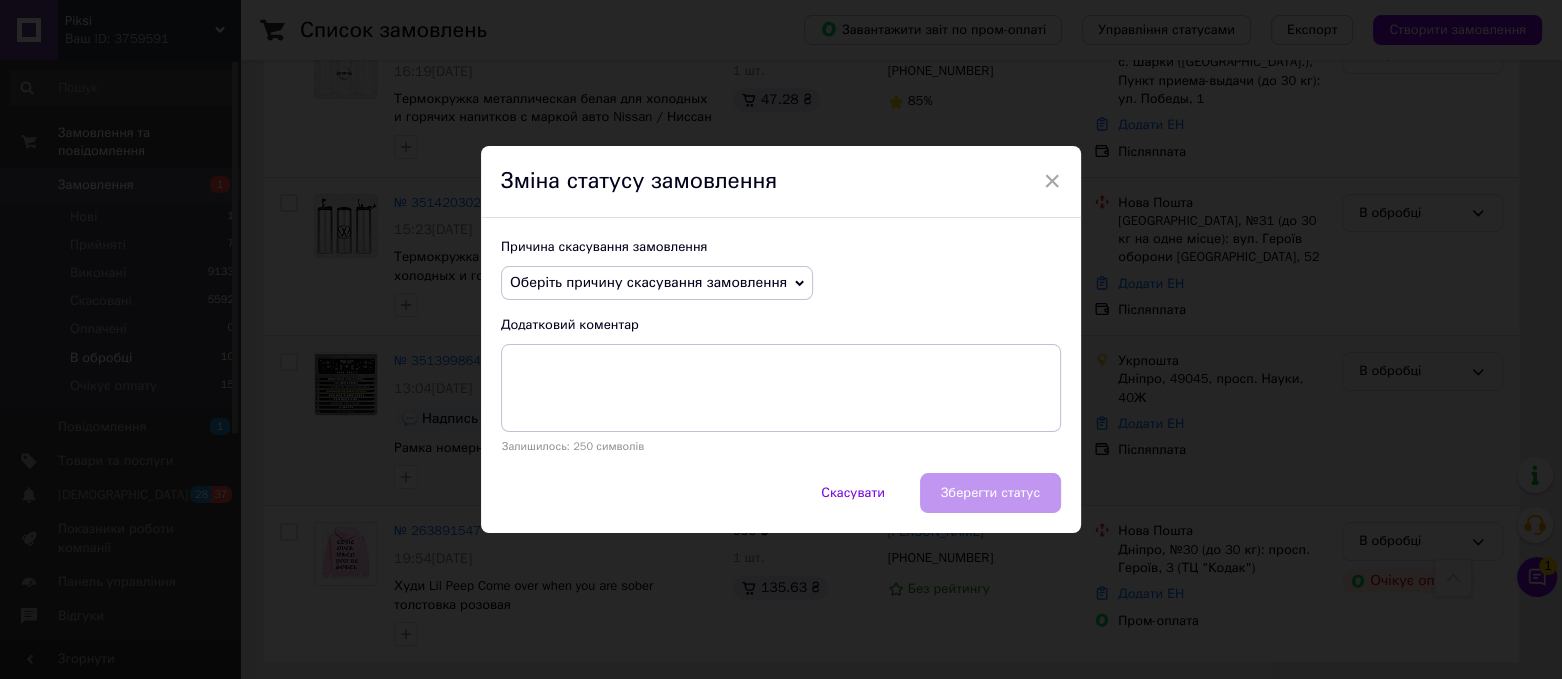 click on "Оберіть причину скасування замовлення" at bounding box center [648, 282] 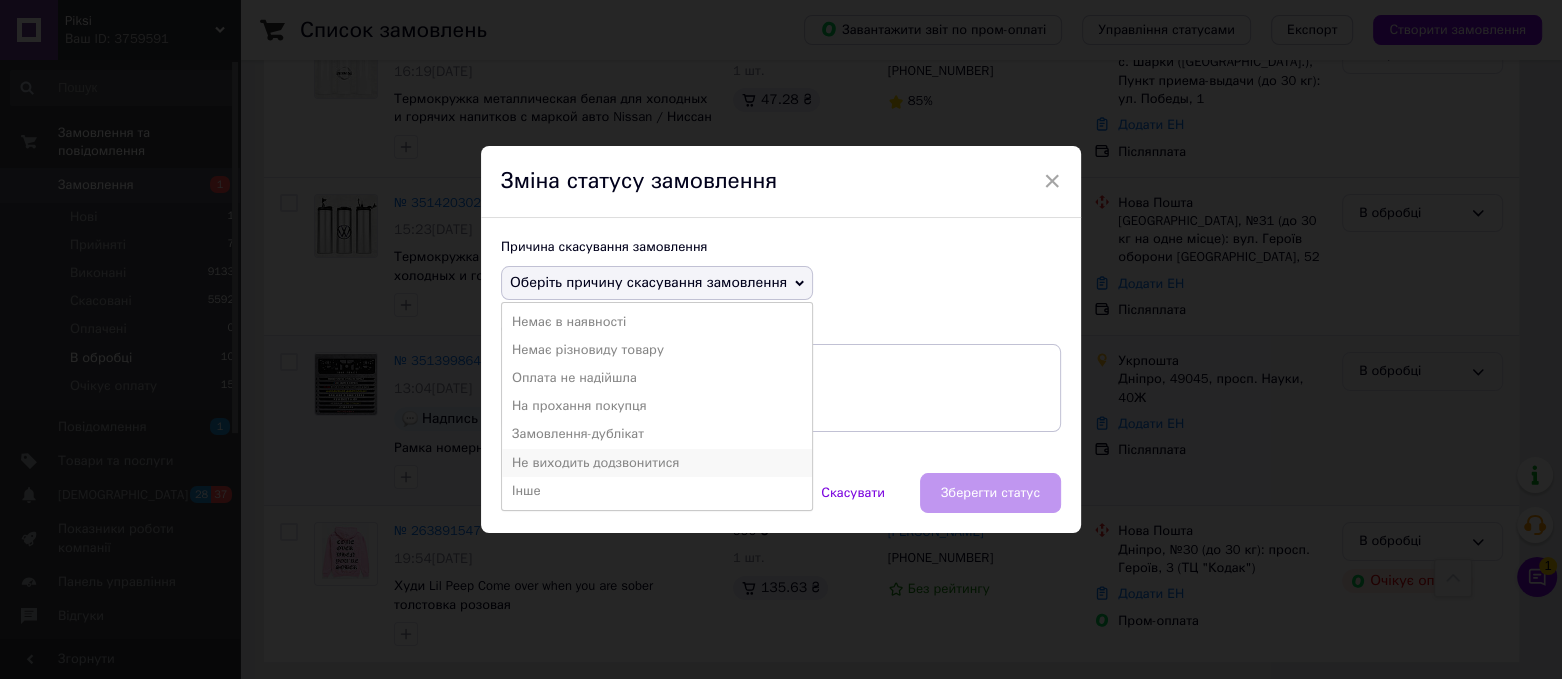 click on "Не виходить додзвонитися" at bounding box center [657, 463] 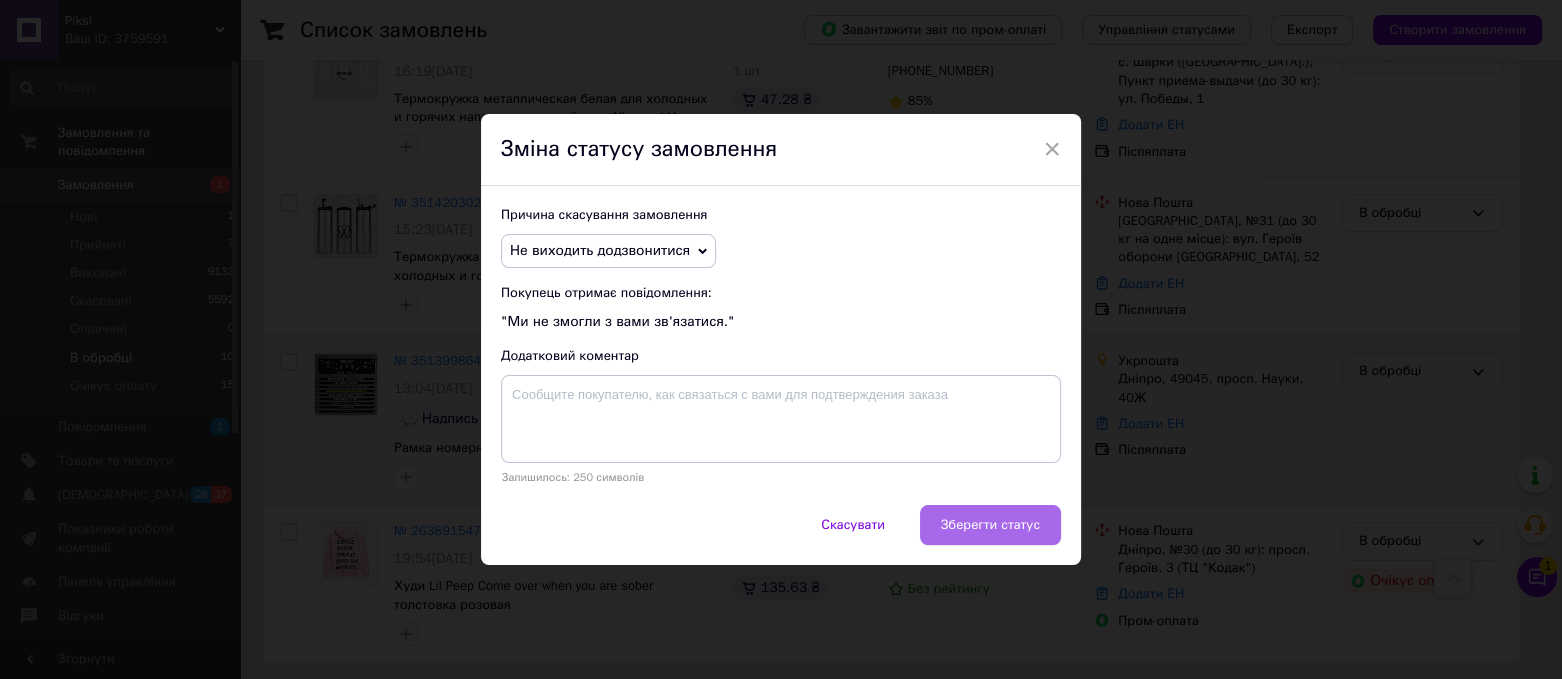 click on "Зберегти статус" at bounding box center (990, 525) 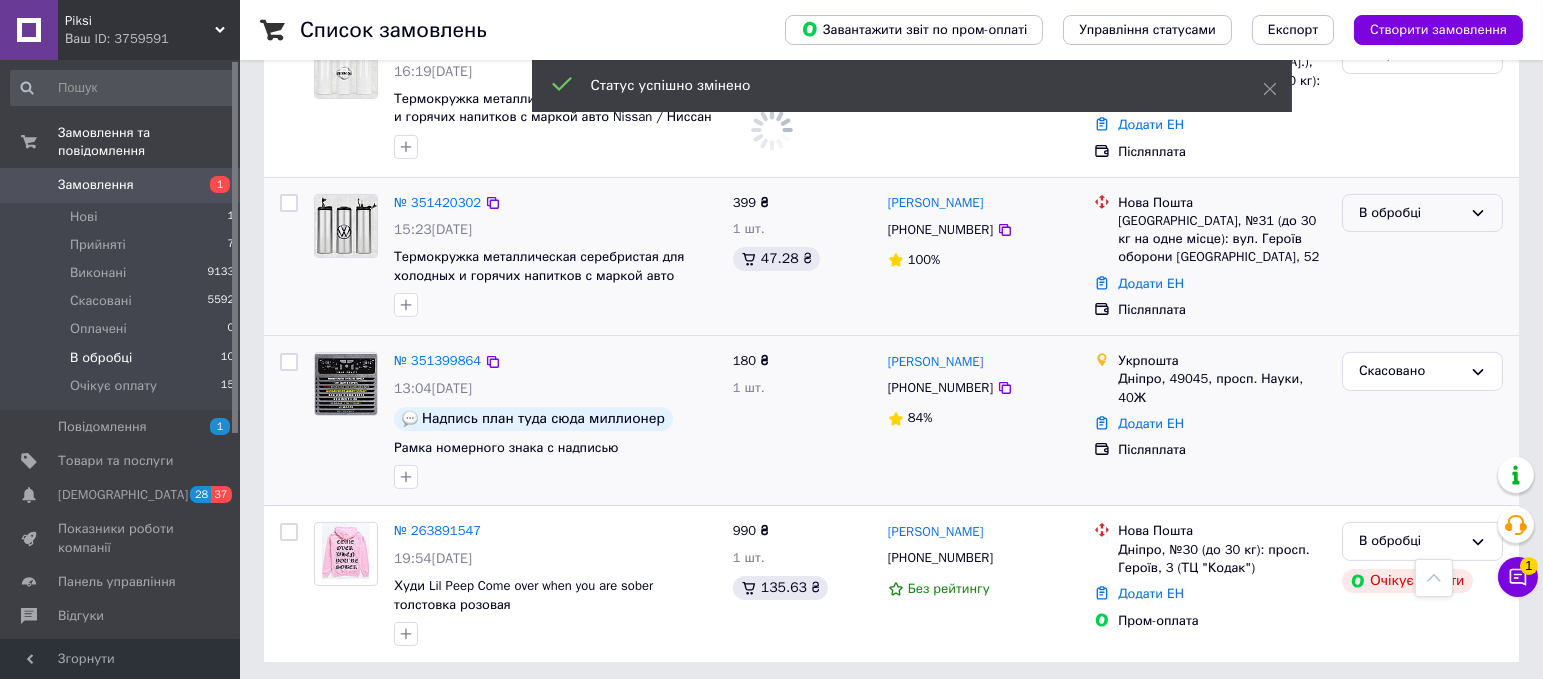 click on "В обробці" at bounding box center (1410, 213) 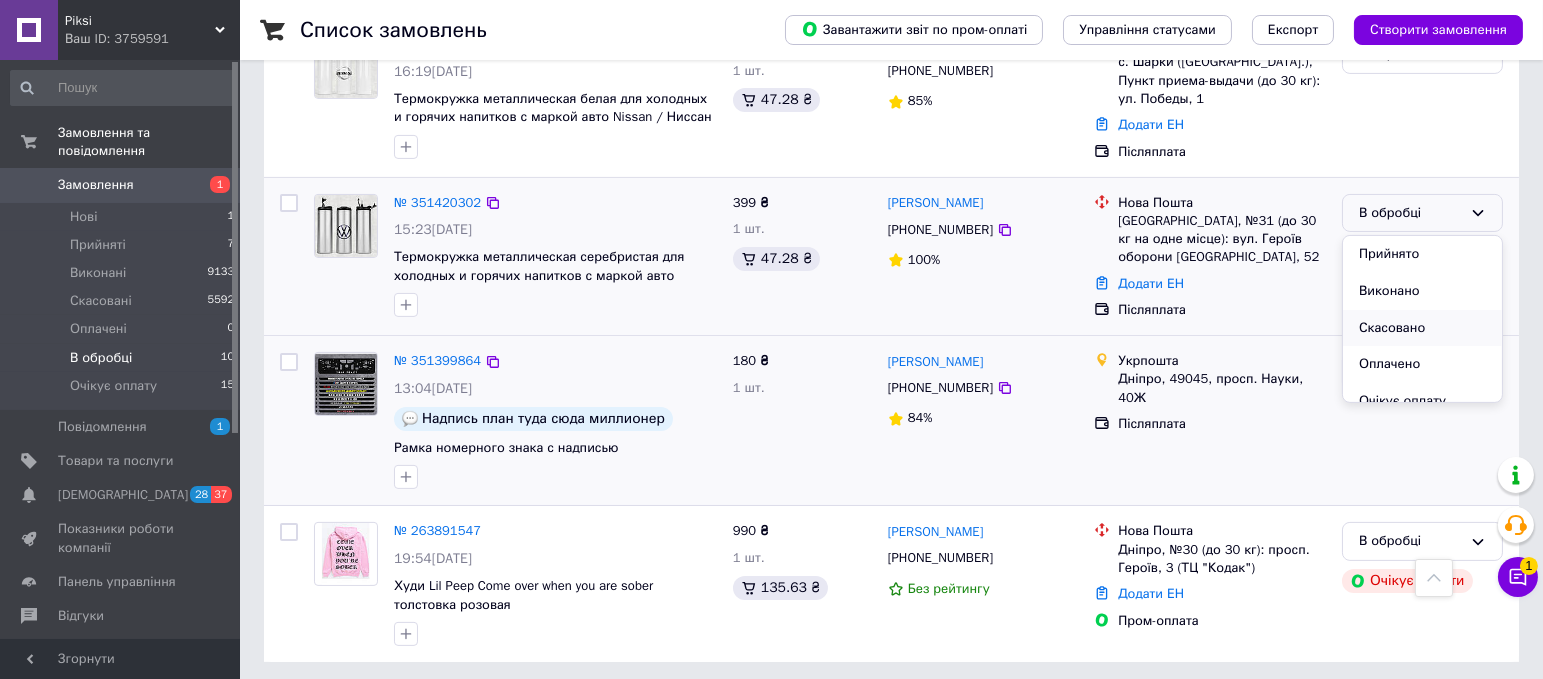 click on "Скасовано" at bounding box center [1422, 328] 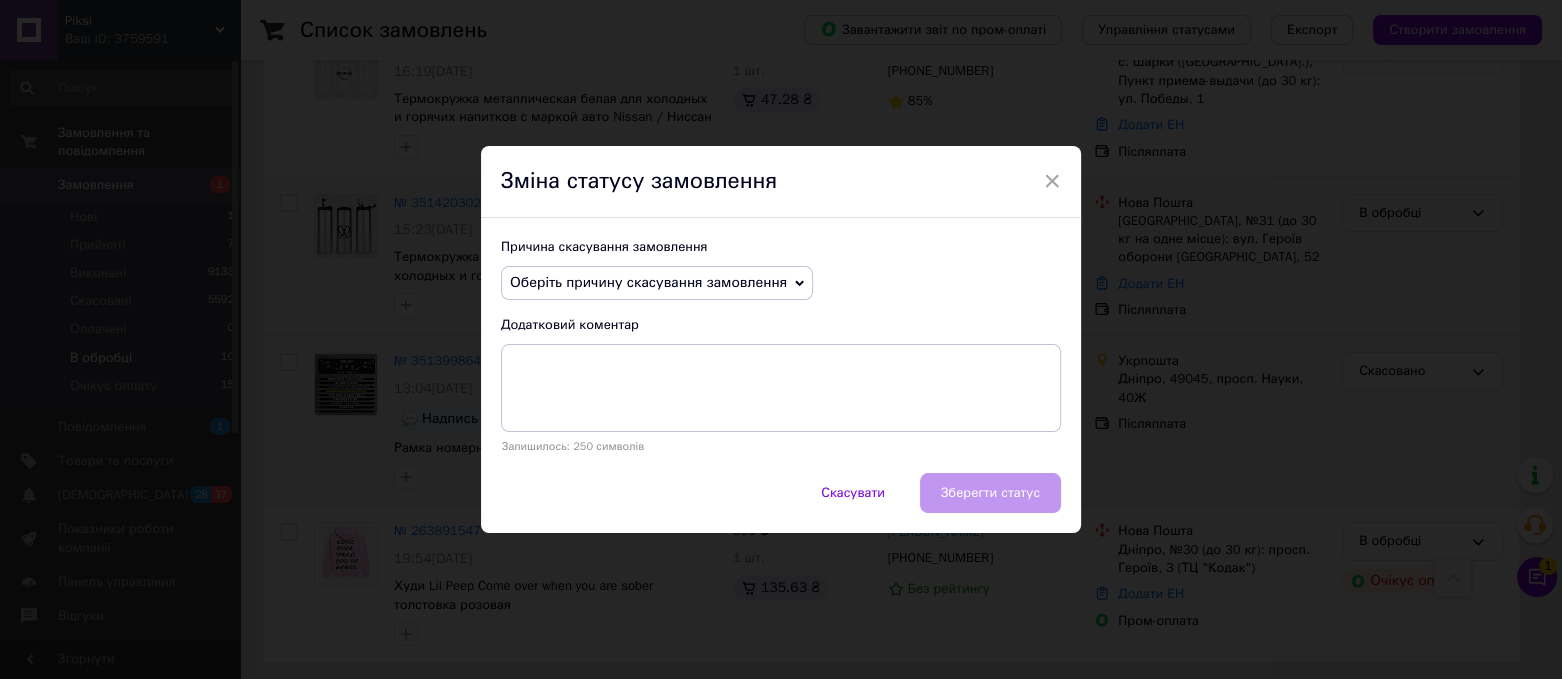 click on "Оберіть причину скасування замовлення" at bounding box center (657, 283) 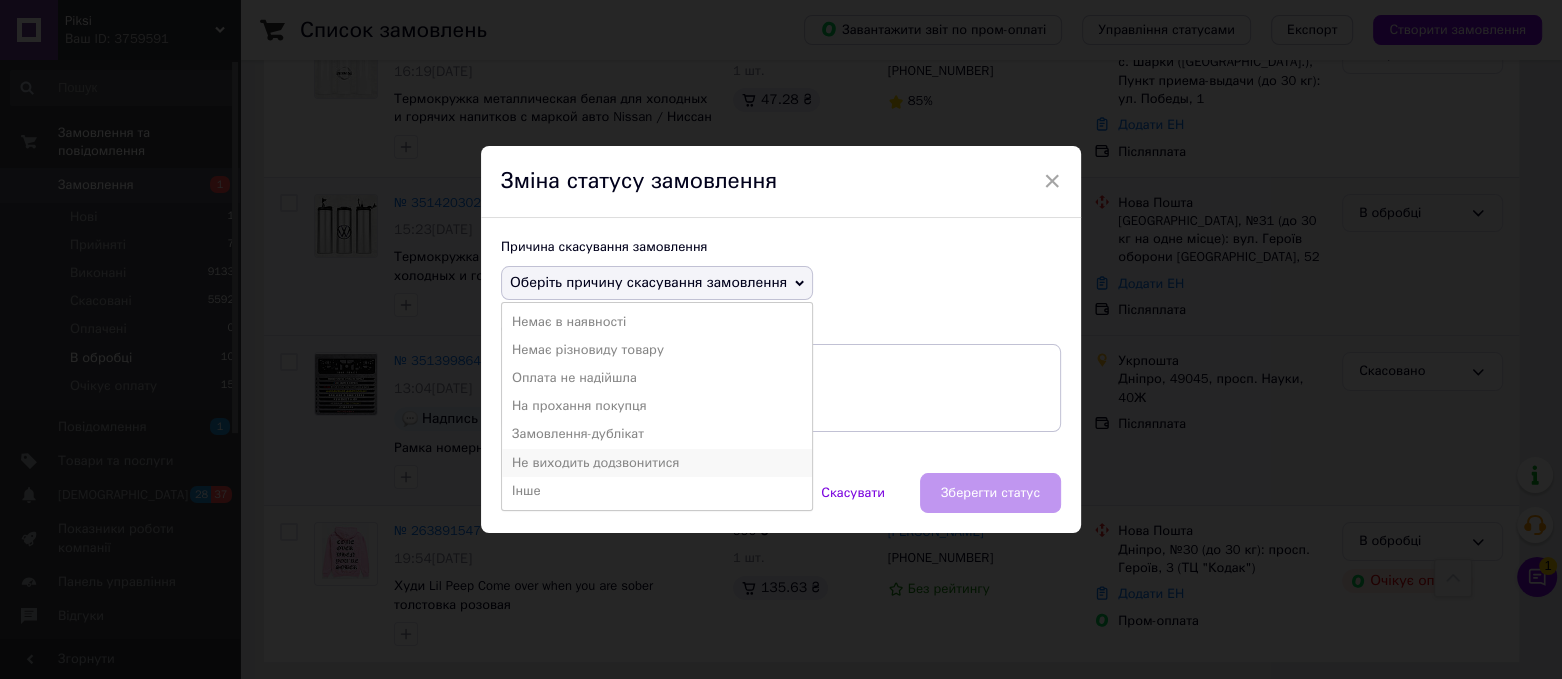 click on "Не виходить додзвонитися" at bounding box center (657, 463) 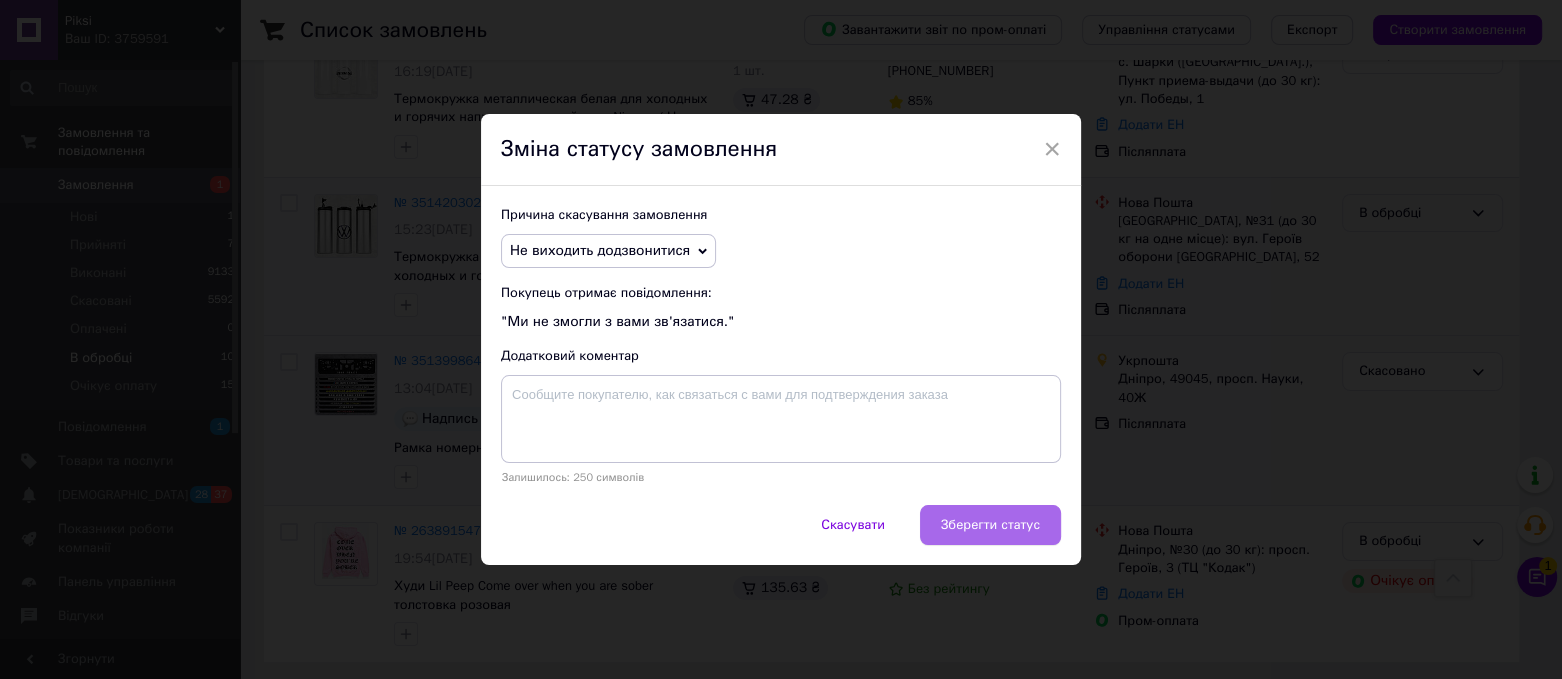 click on "Зберегти статус" at bounding box center [990, 525] 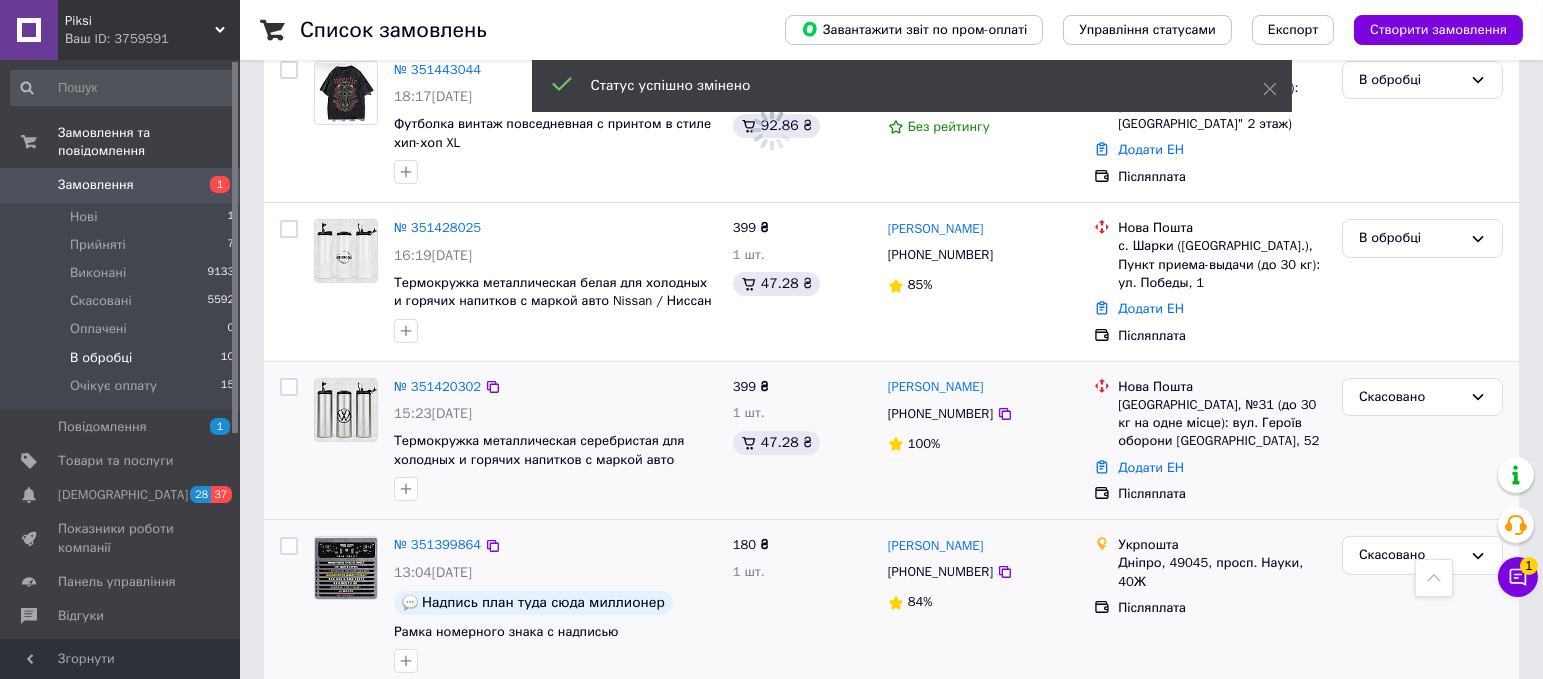 scroll, scrollTop: 1003, scrollLeft: 0, axis: vertical 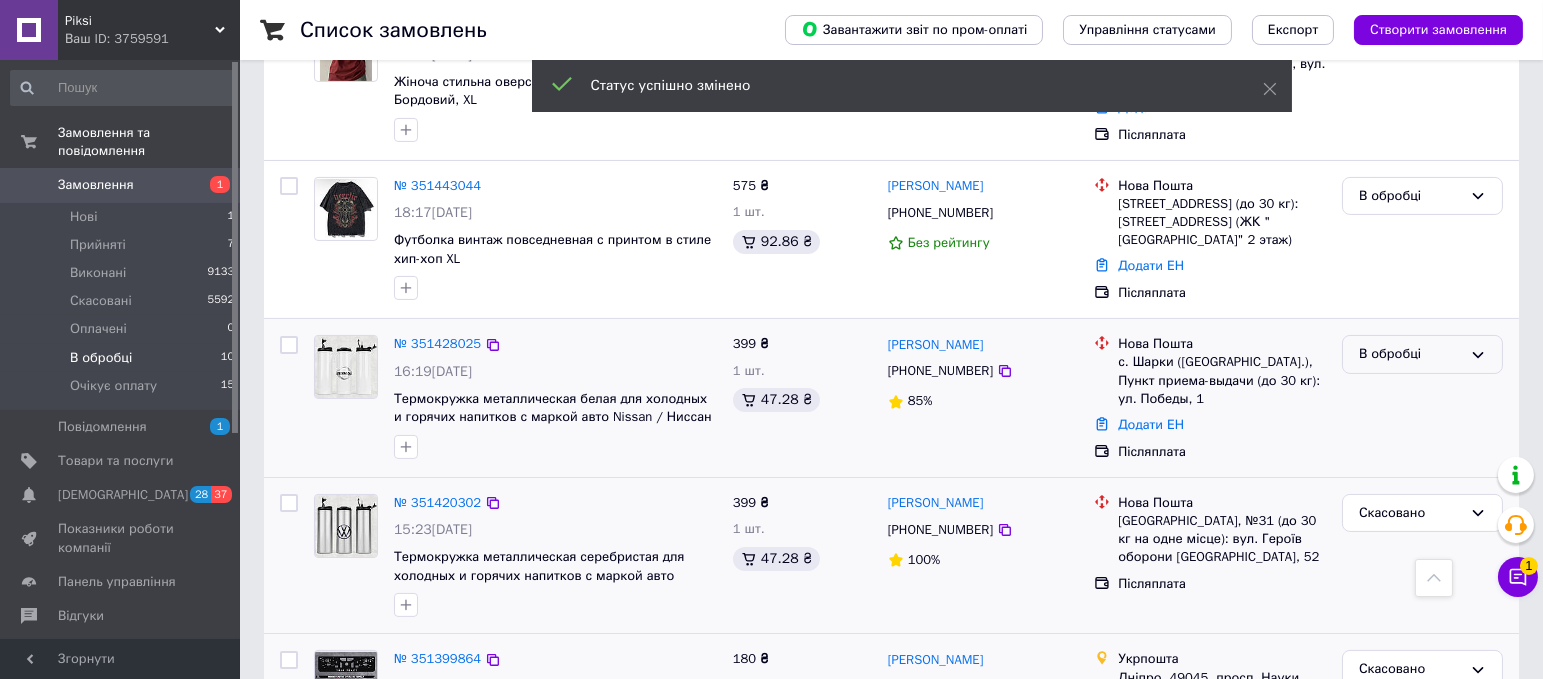 click on "В обробці" at bounding box center (1410, 354) 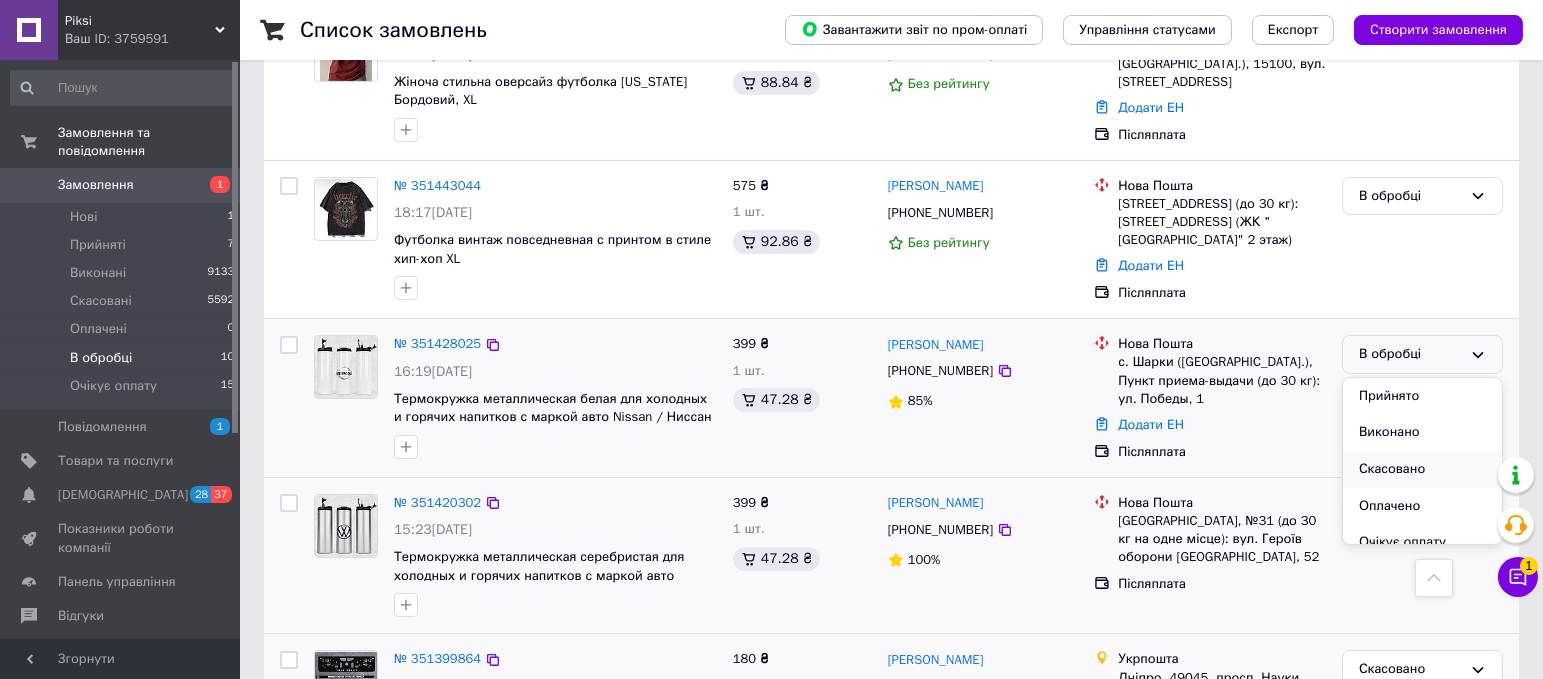 click on "Скасовано" at bounding box center (1422, 469) 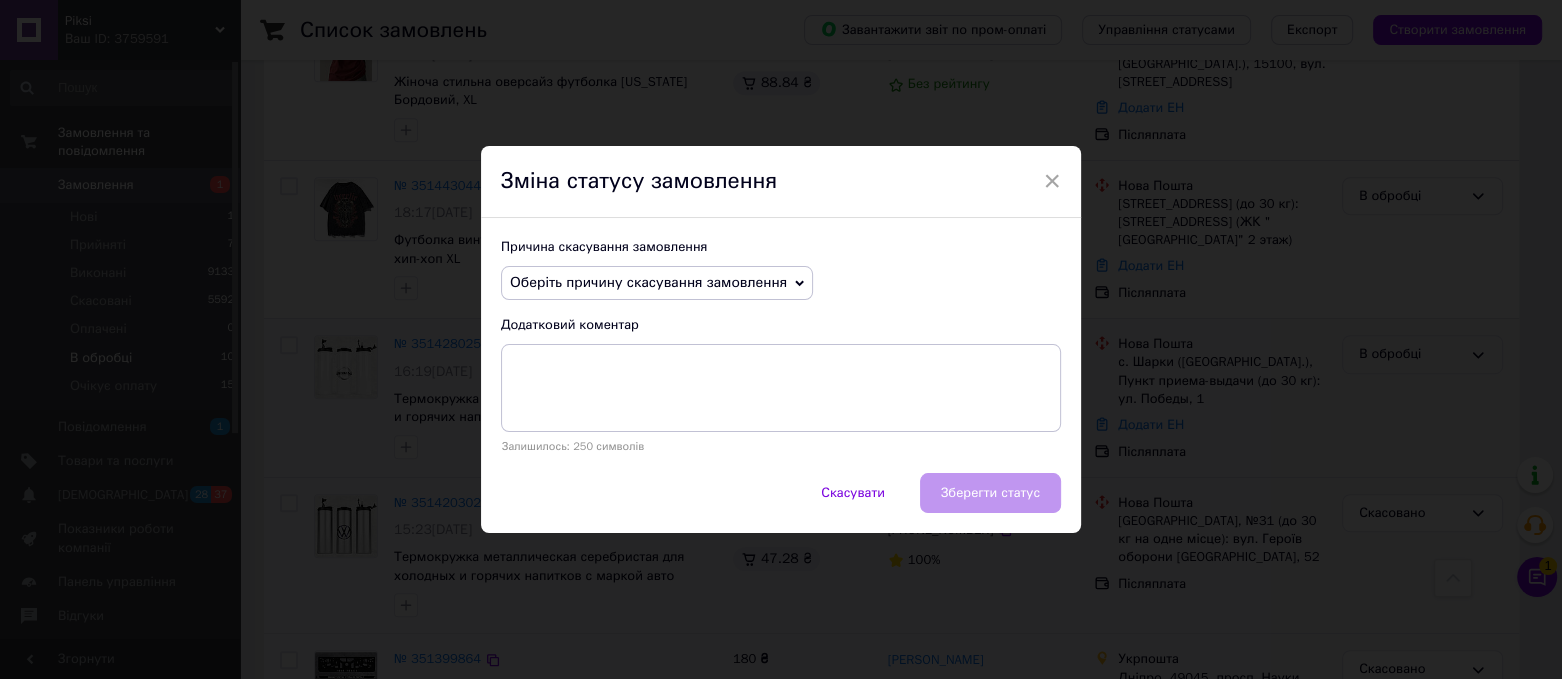 click on "Оберіть причину скасування замовлення" at bounding box center (657, 283) 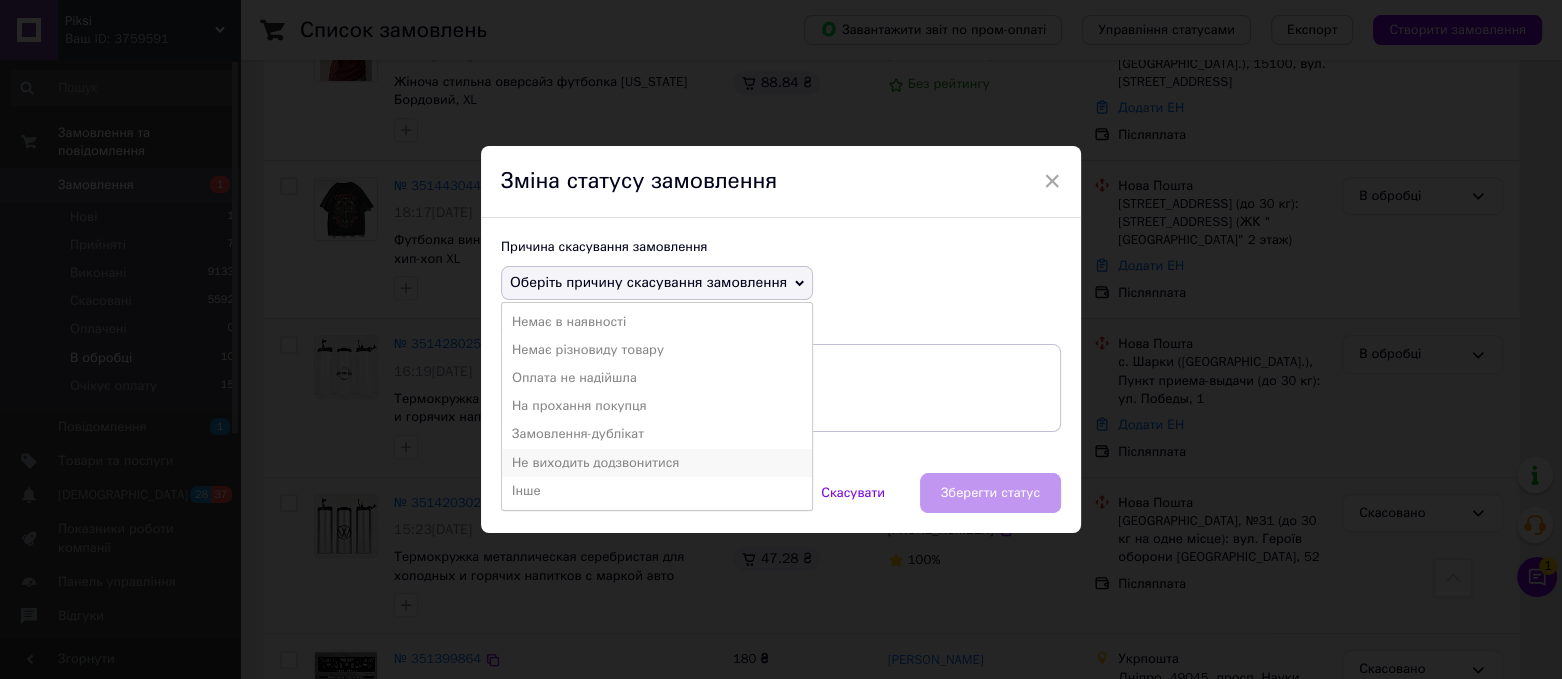 click on "Не виходить додзвонитися" at bounding box center (657, 463) 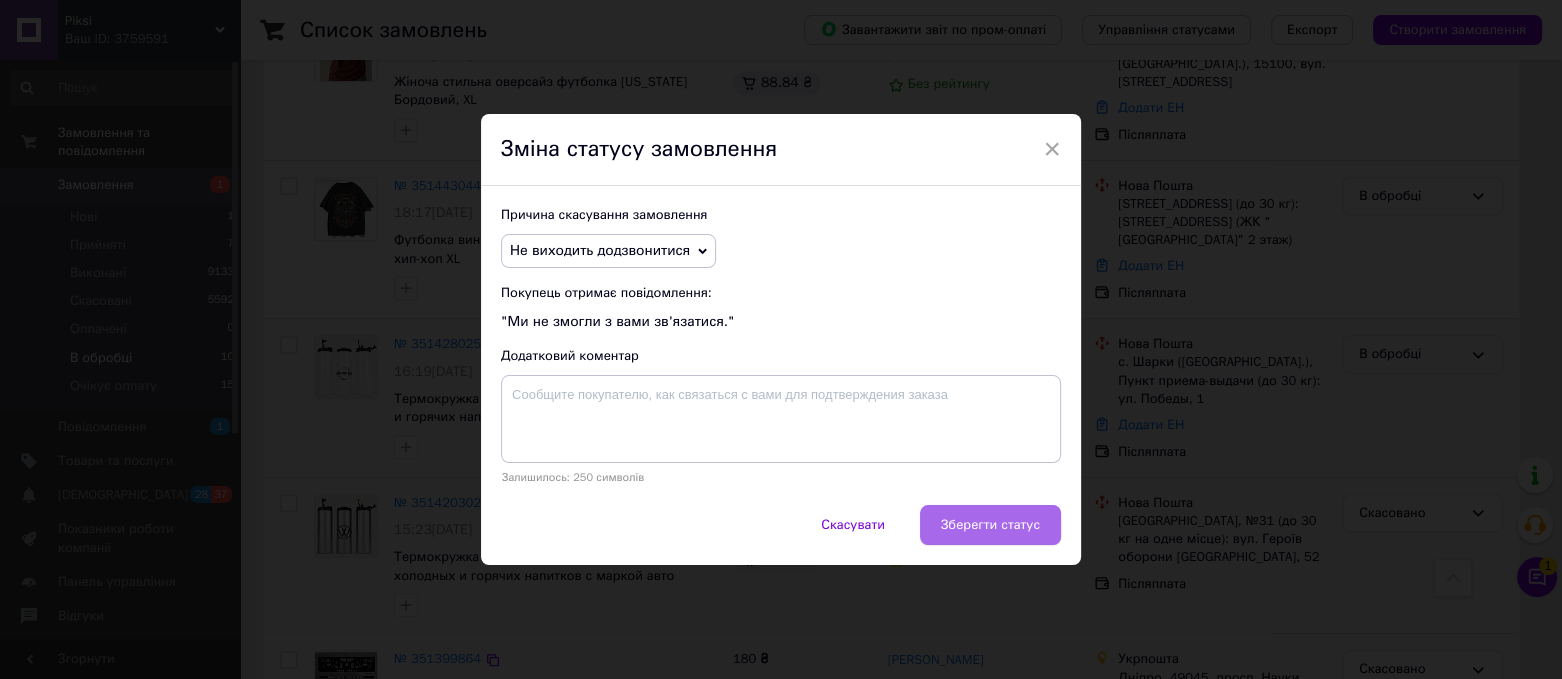 click on "Зберегти статус" at bounding box center (990, 525) 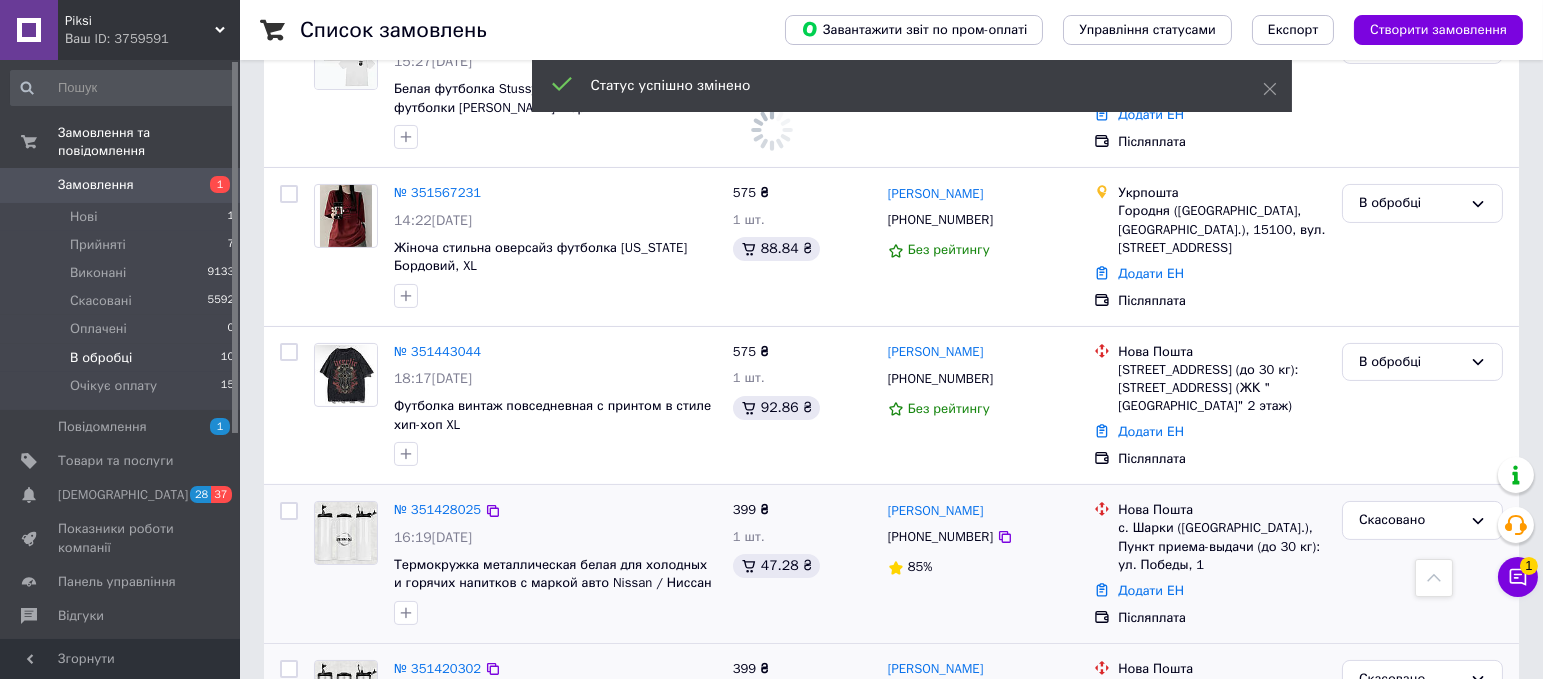 scroll, scrollTop: 826, scrollLeft: 0, axis: vertical 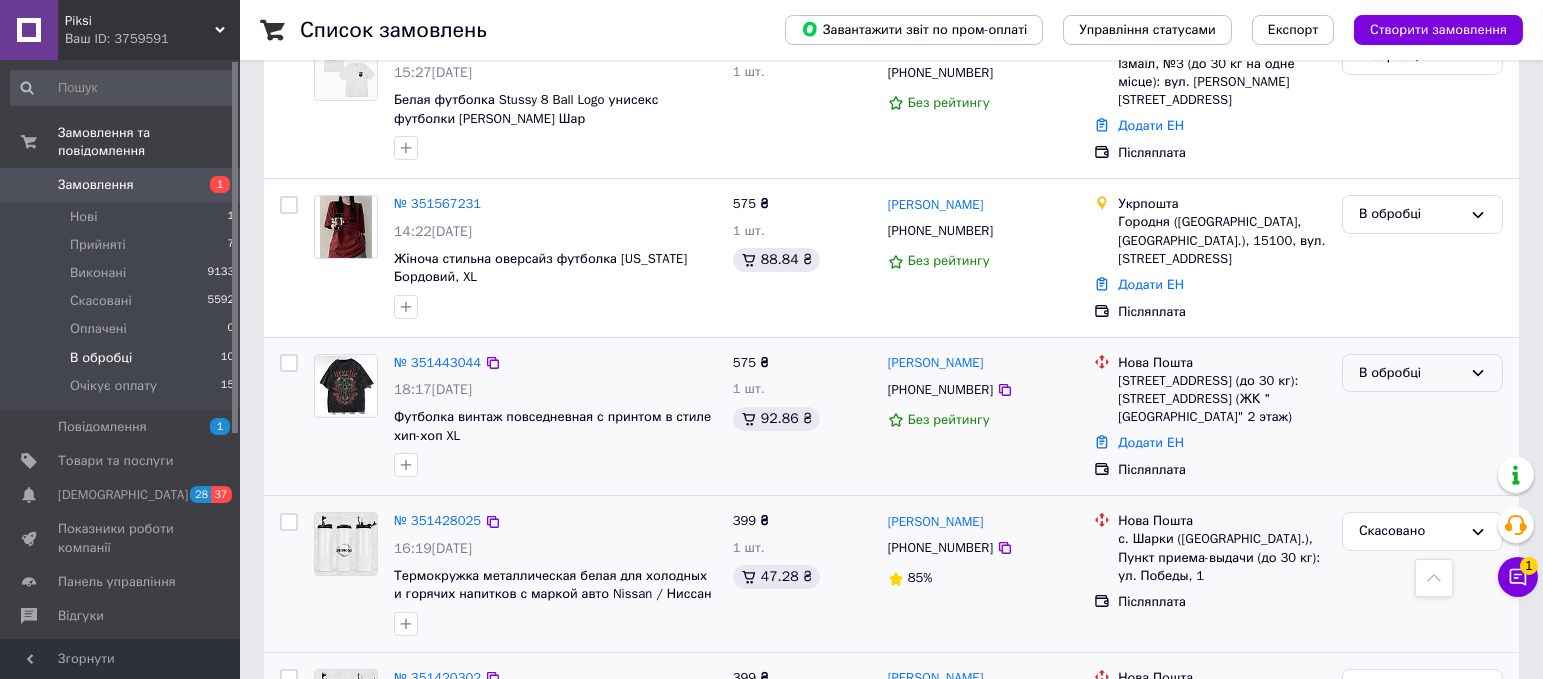 click on "В обробці" at bounding box center [1410, 373] 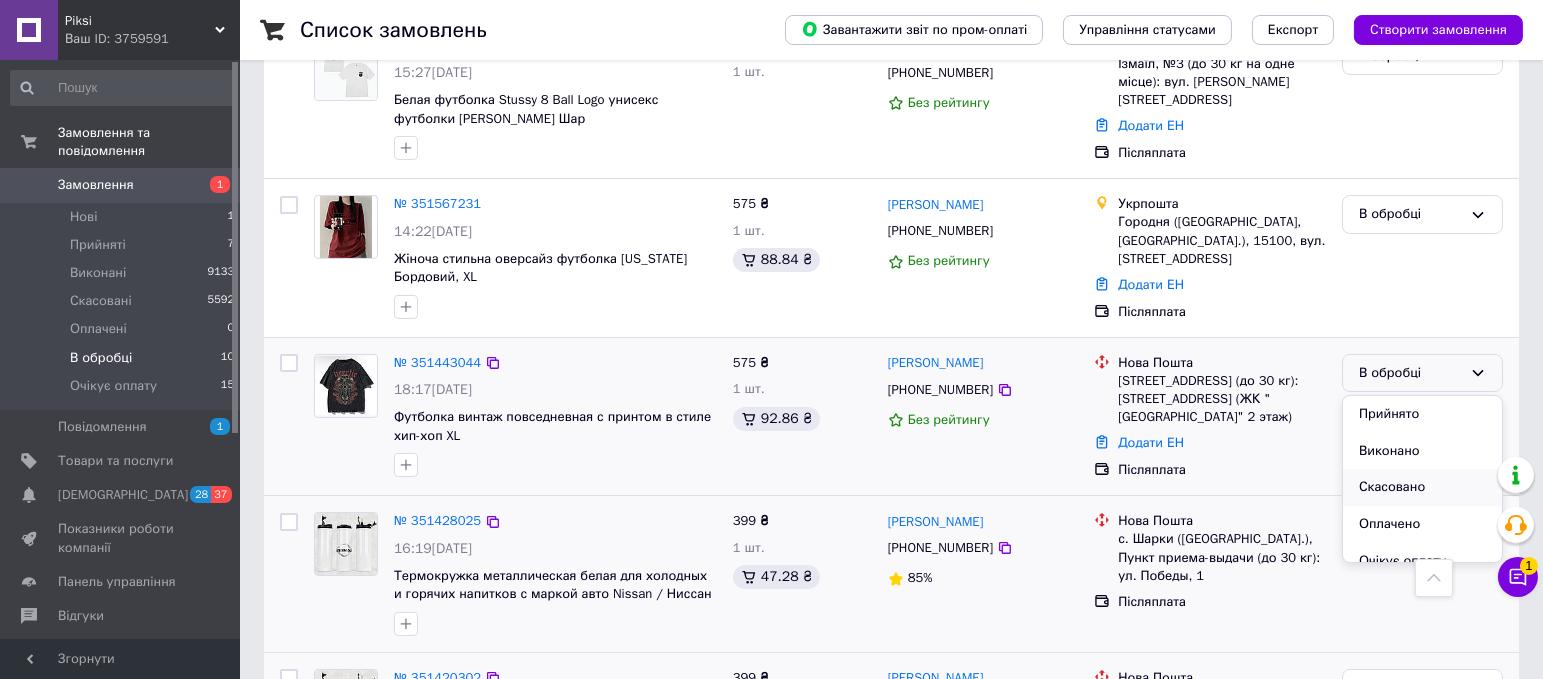 click on "Скасовано" at bounding box center [1422, 487] 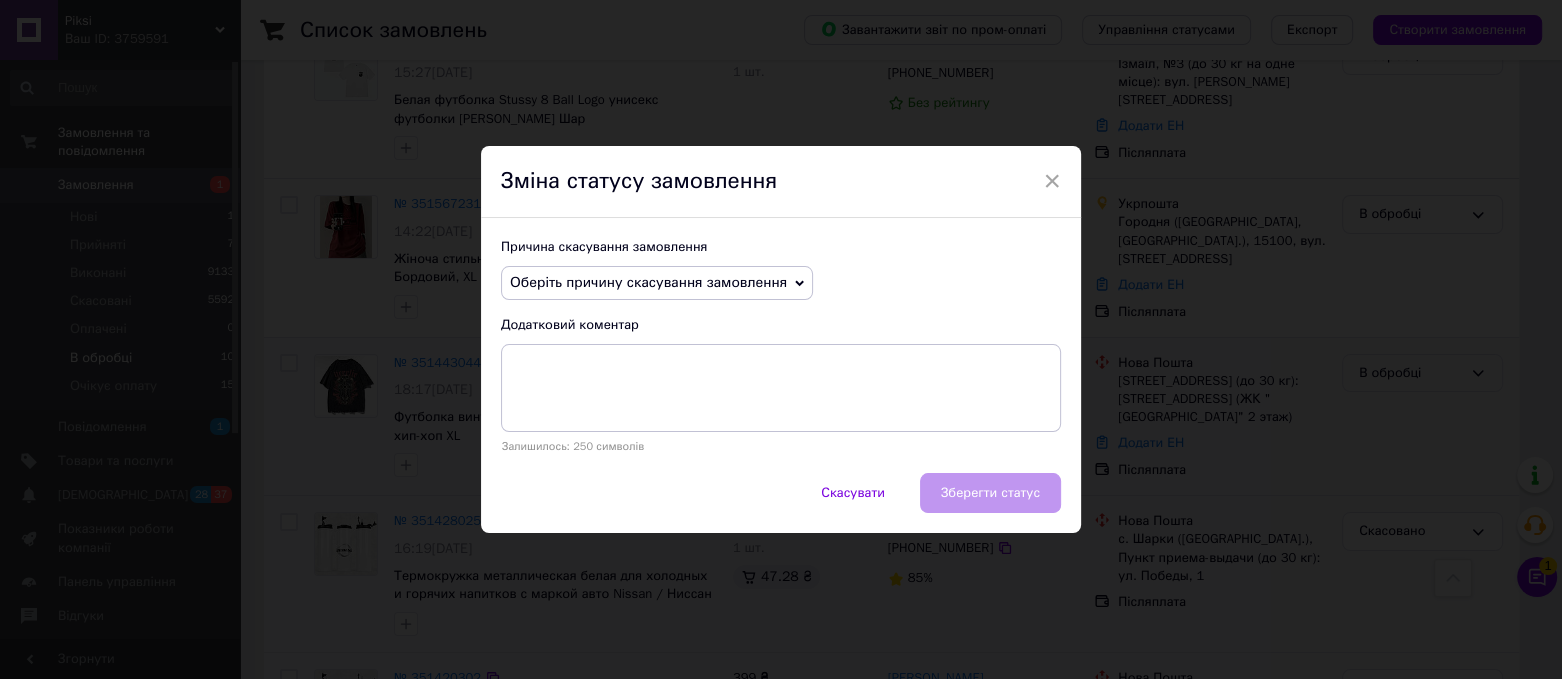 click on "Оберіть причину скасування замовлення" at bounding box center (657, 283) 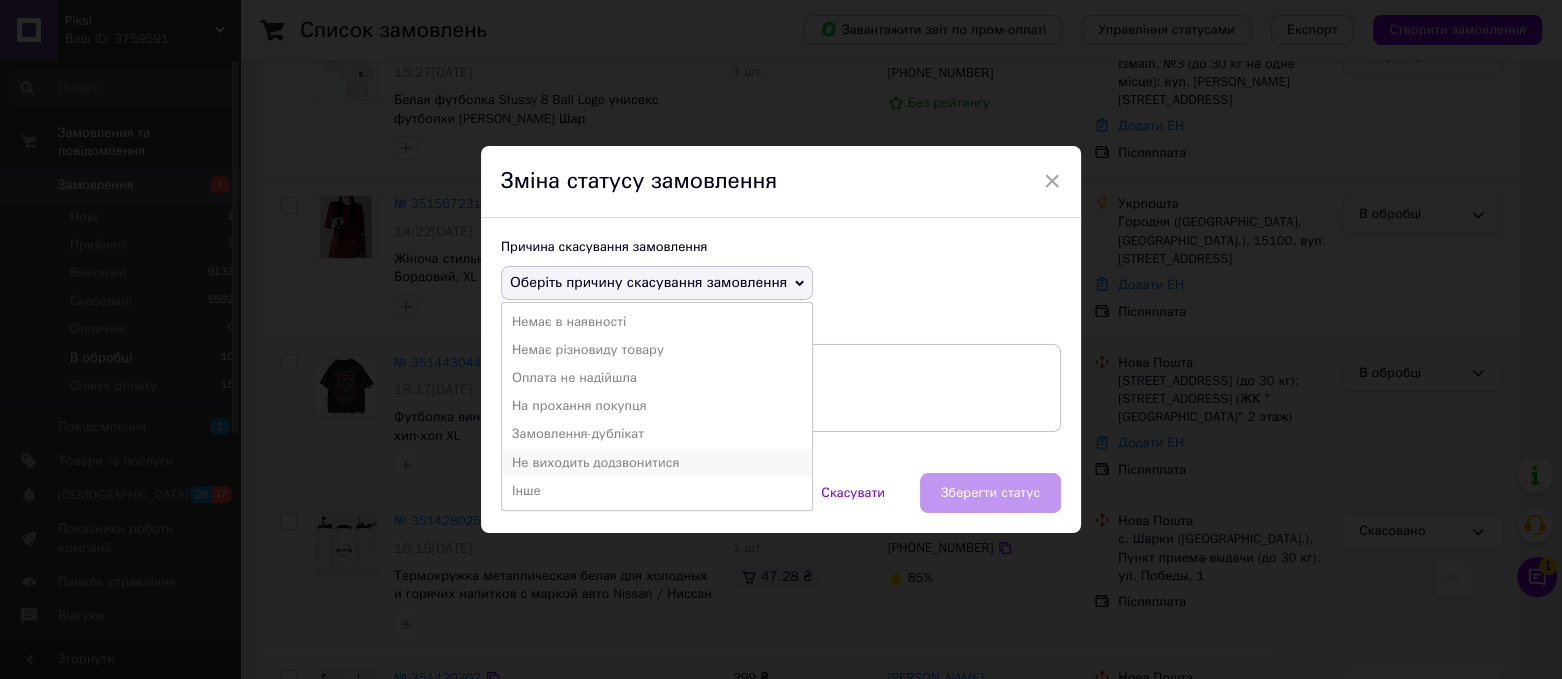 click on "Не виходить додзвонитися" at bounding box center (657, 463) 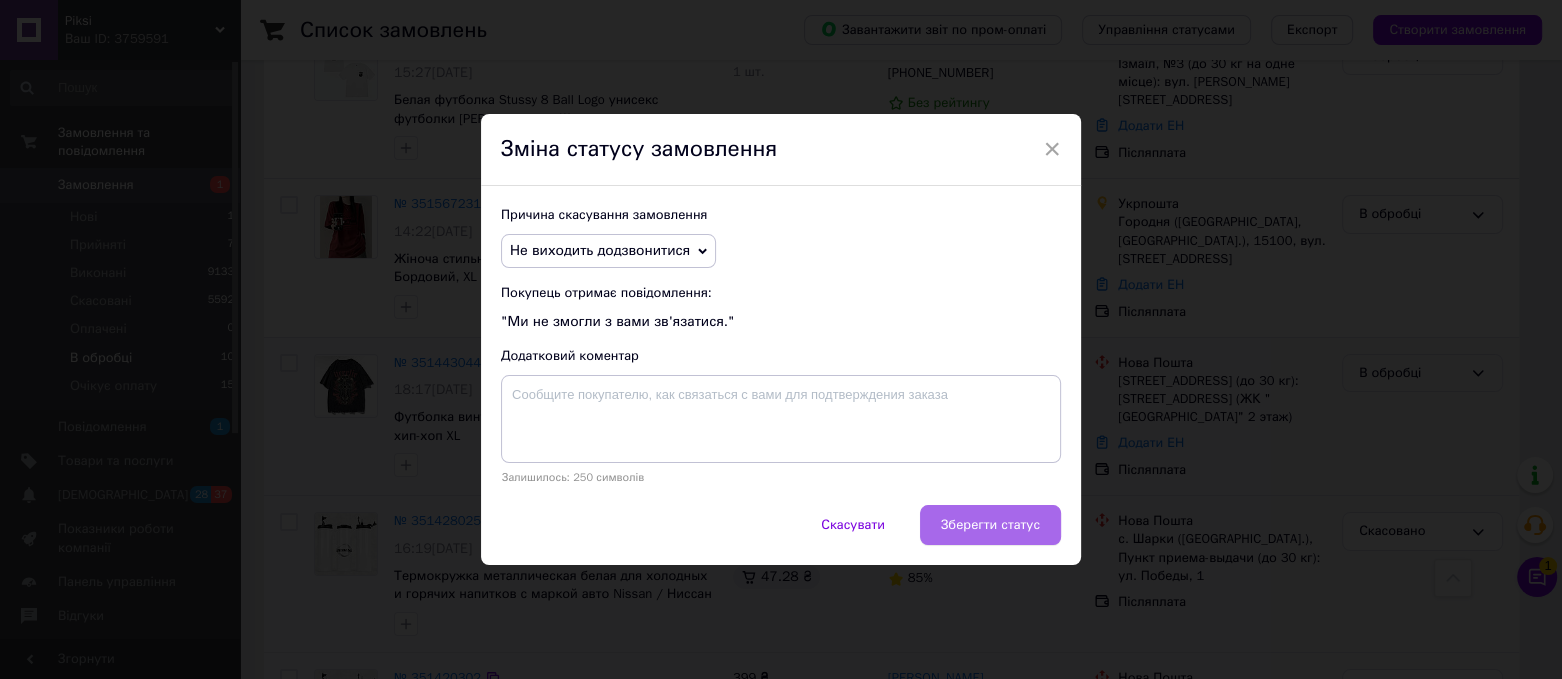 click on "Зберегти статус" at bounding box center (990, 525) 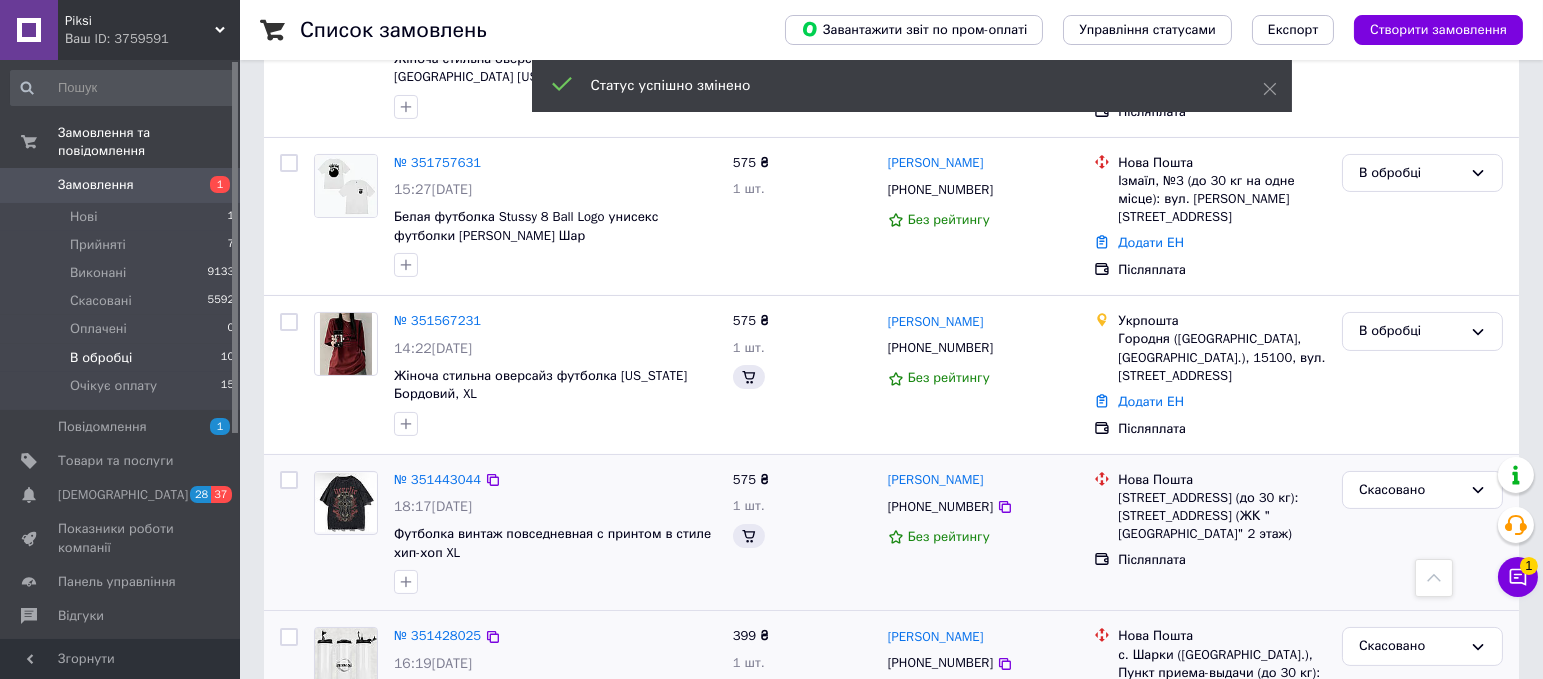 scroll, scrollTop: 704, scrollLeft: 0, axis: vertical 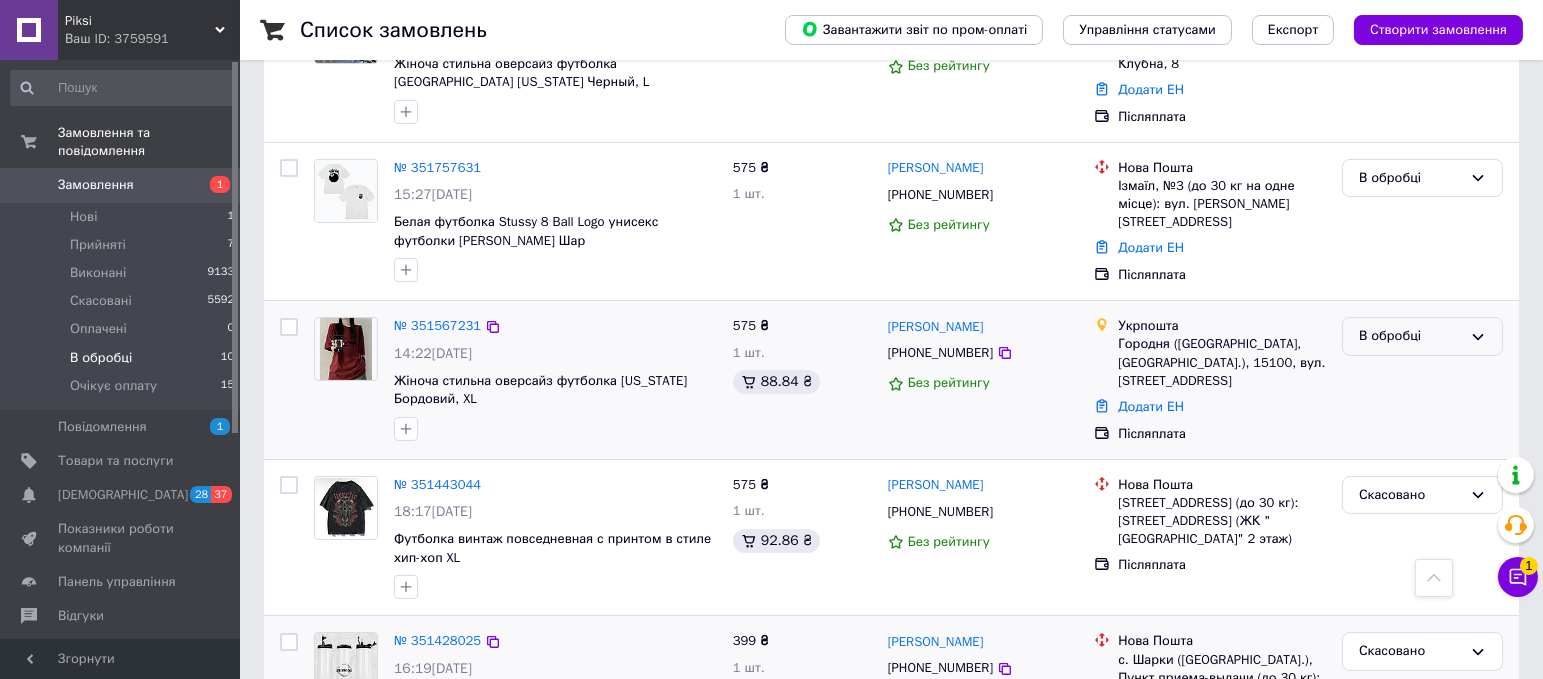 click on "В обробці" at bounding box center (1410, 336) 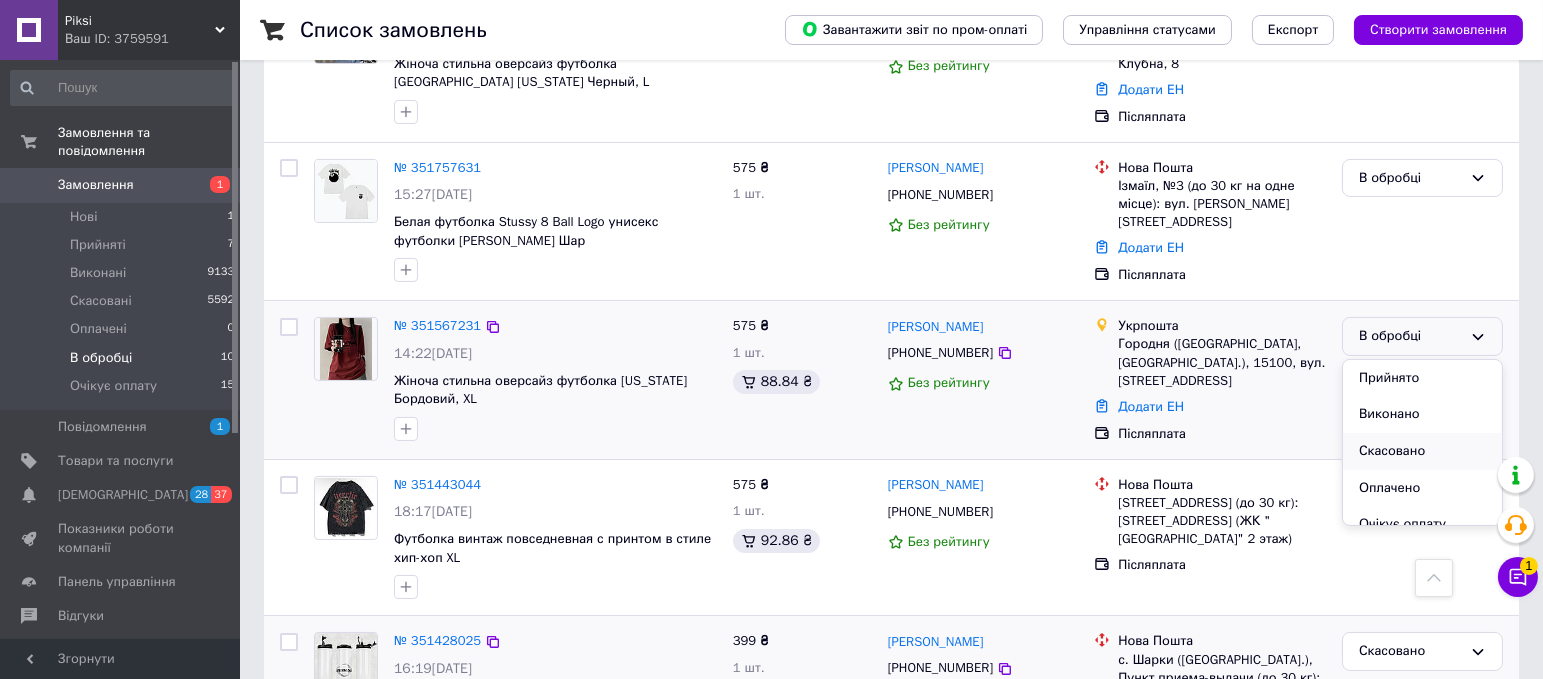 click on "Скасовано" at bounding box center [1422, 451] 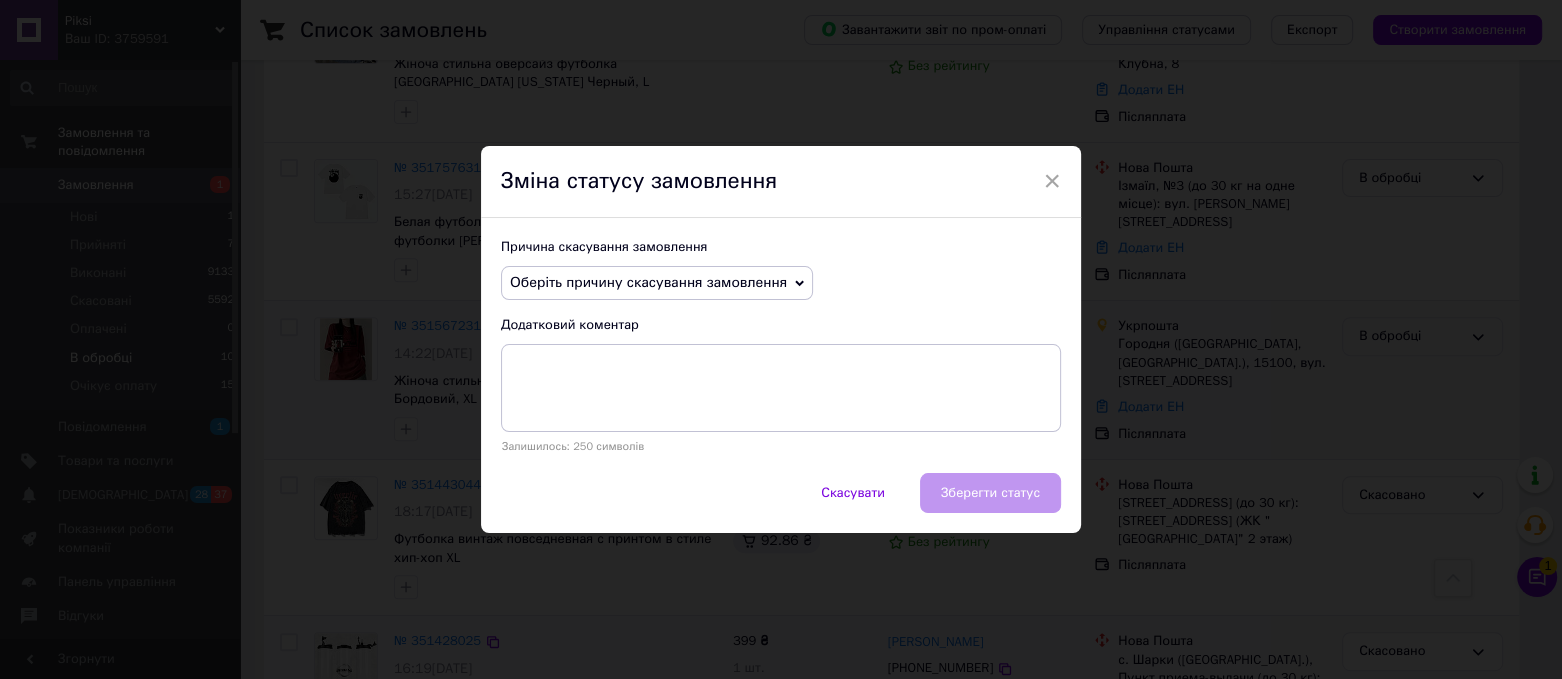 click on "Оберіть причину скасування замовлення" at bounding box center (648, 282) 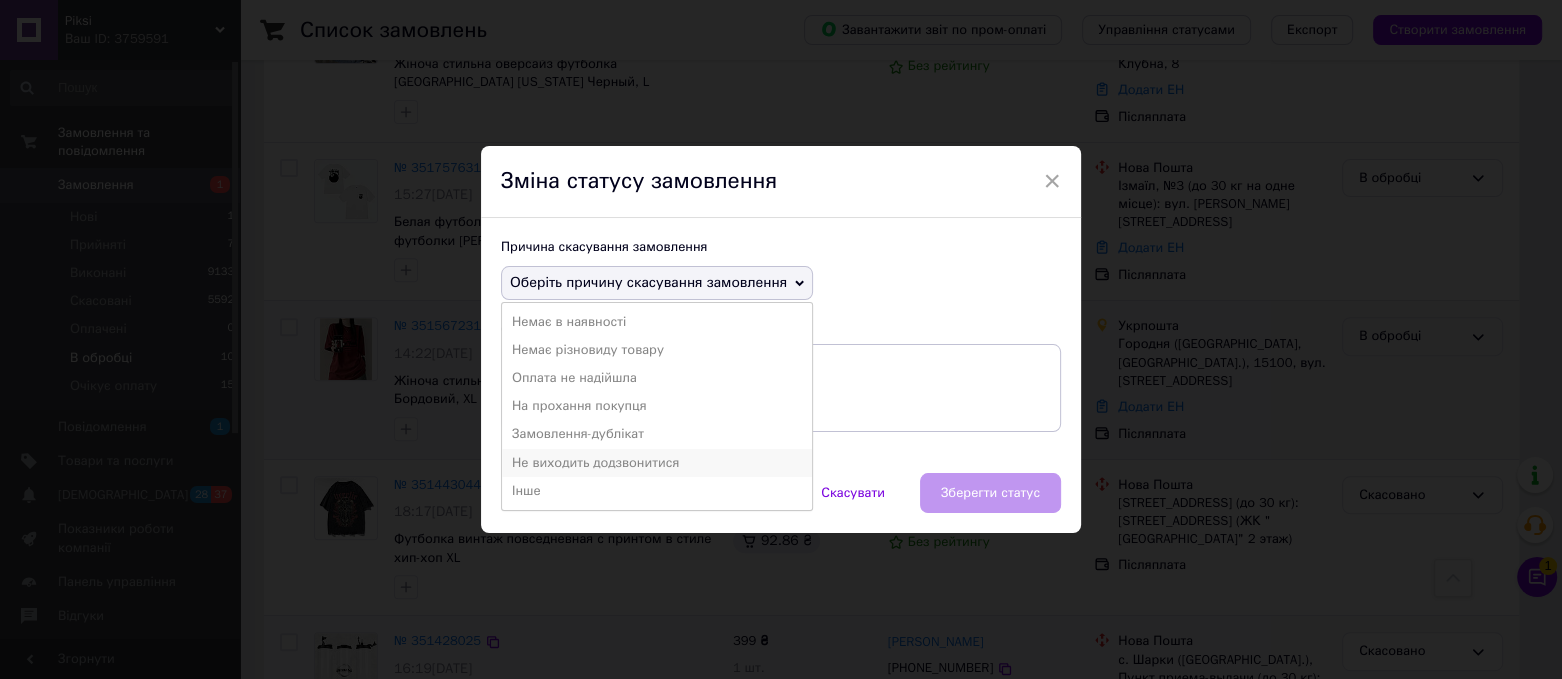 click on "Не виходить додзвонитися" at bounding box center [657, 463] 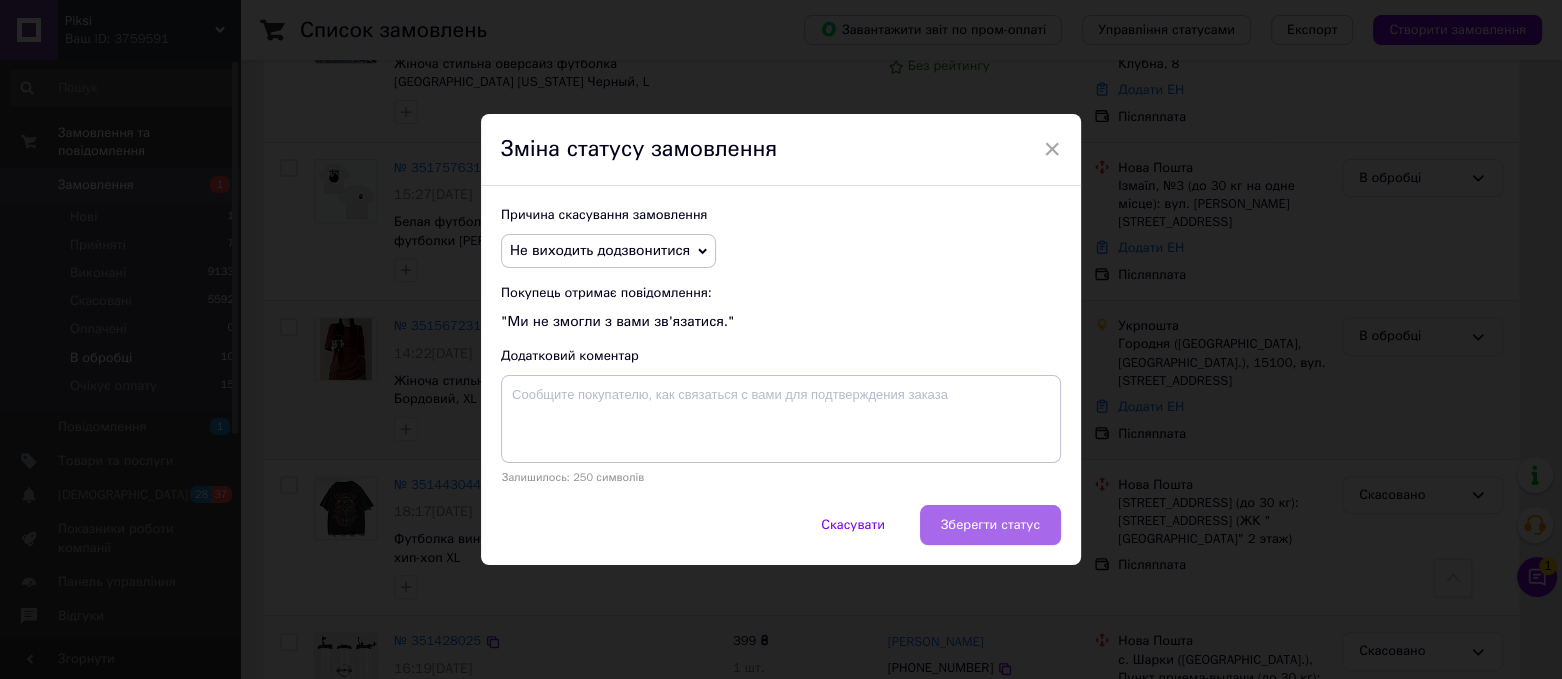 click on "Зберегти статус" at bounding box center (990, 525) 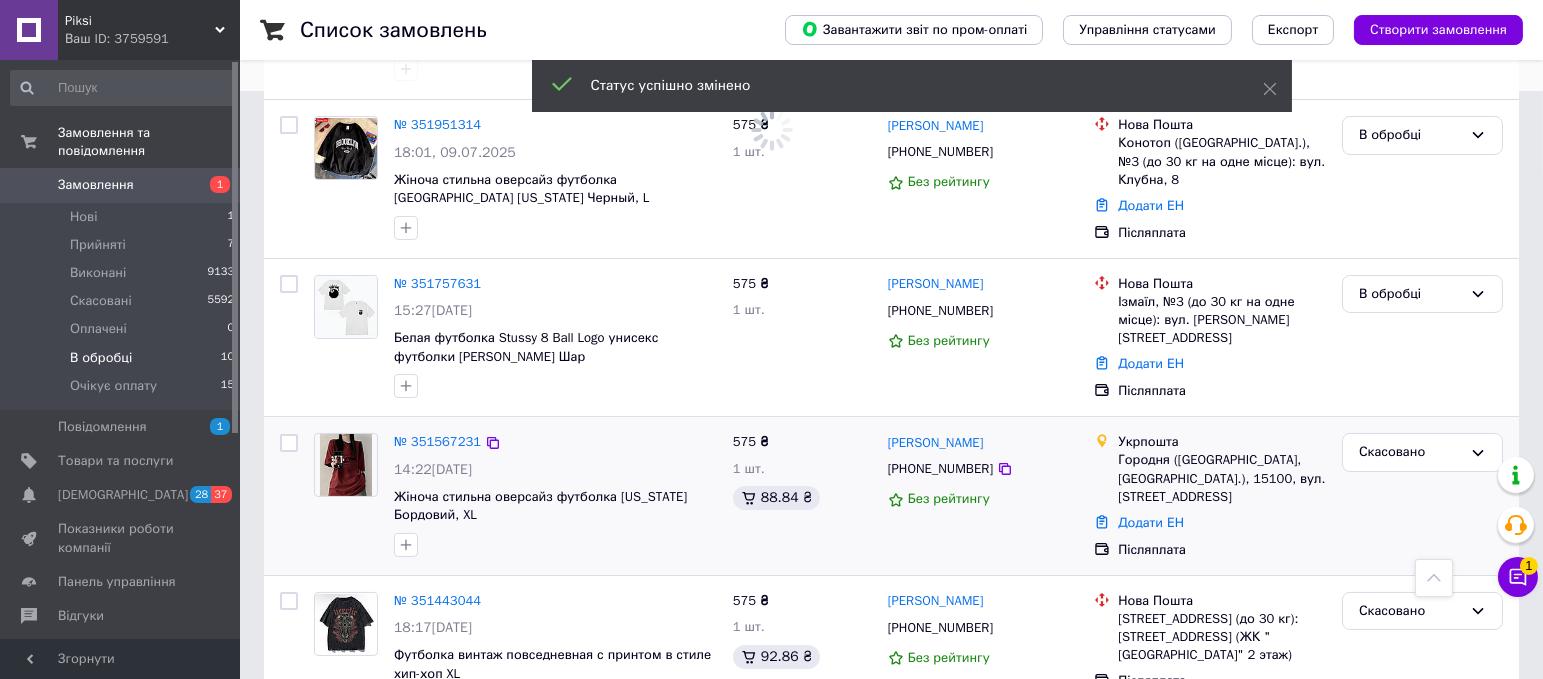 scroll, scrollTop: 556, scrollLeft: 0, axis: vertical 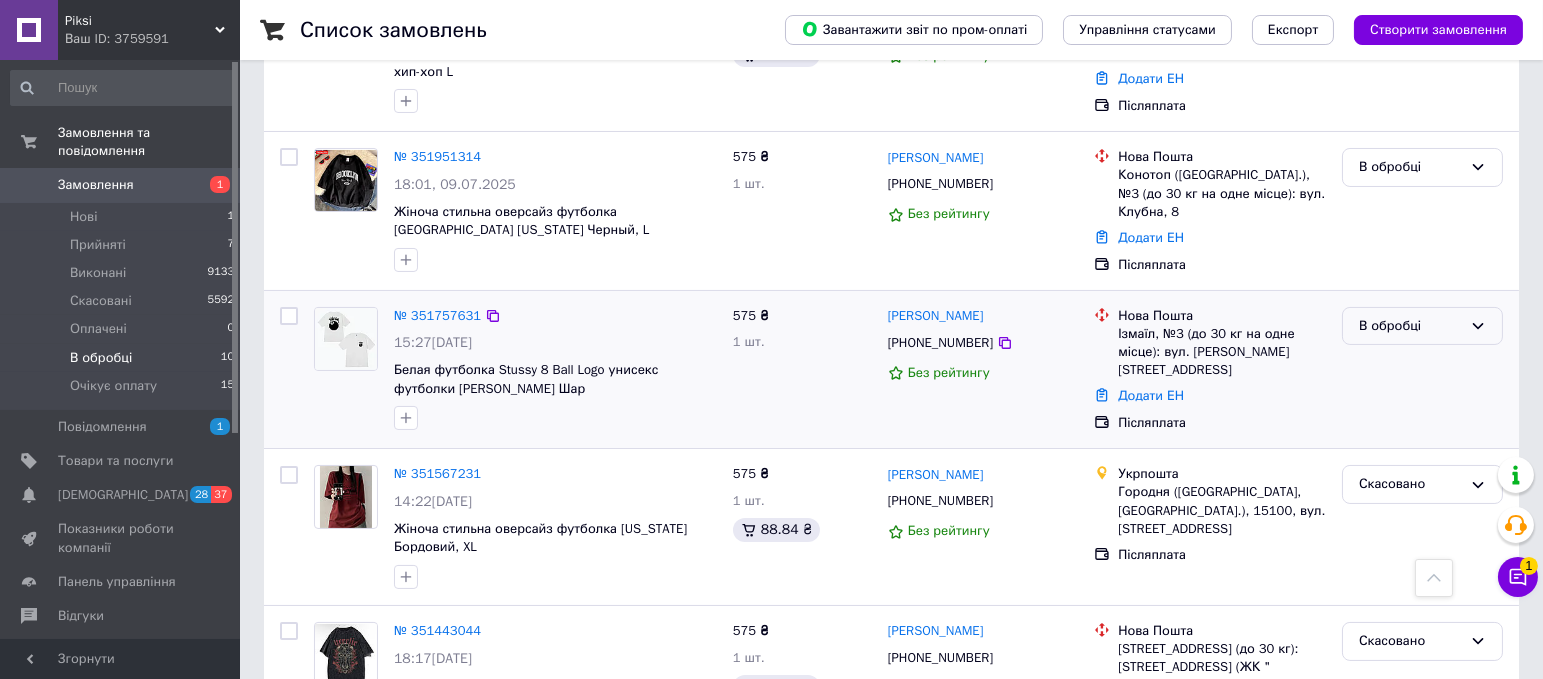 click on "В обробці" at bounding box center [1410, 326] 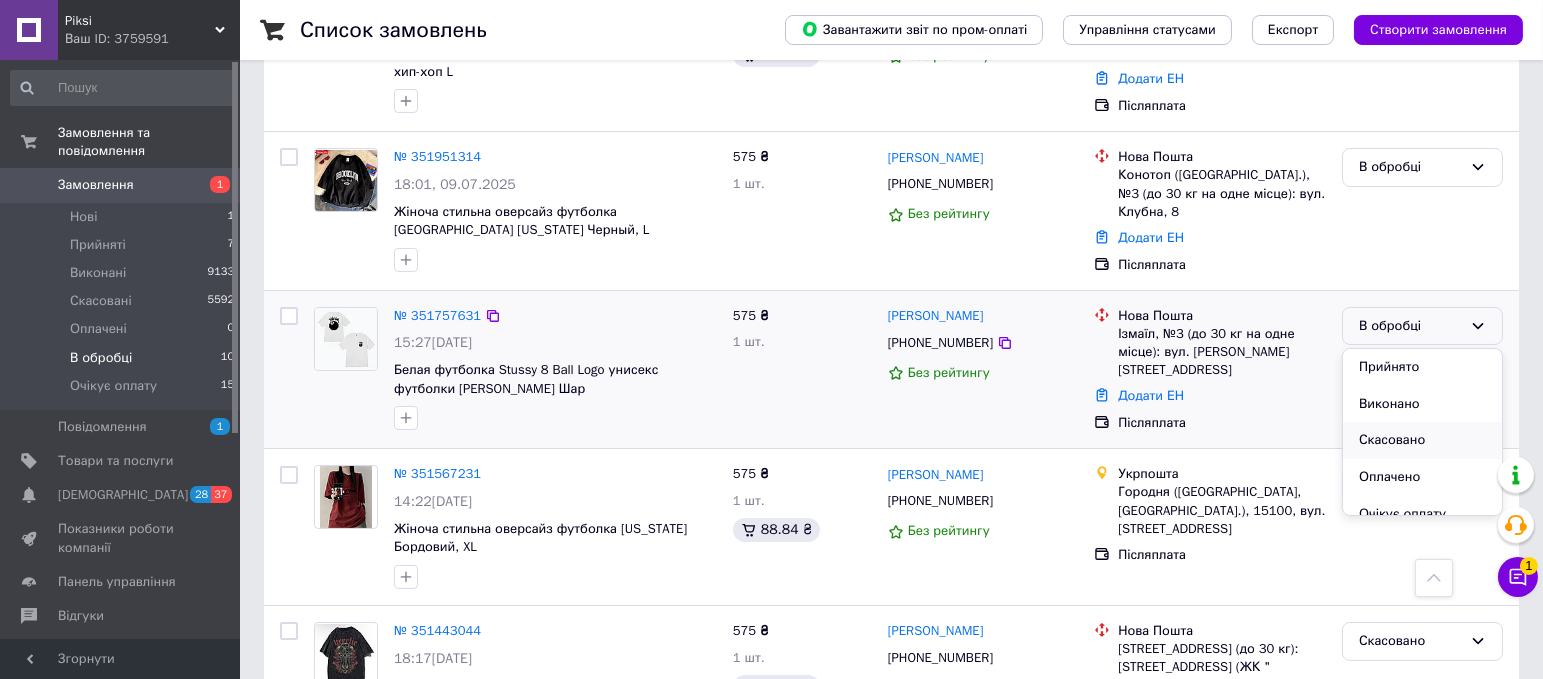 click on "Скасовано" at bounding box center [1422, 440] 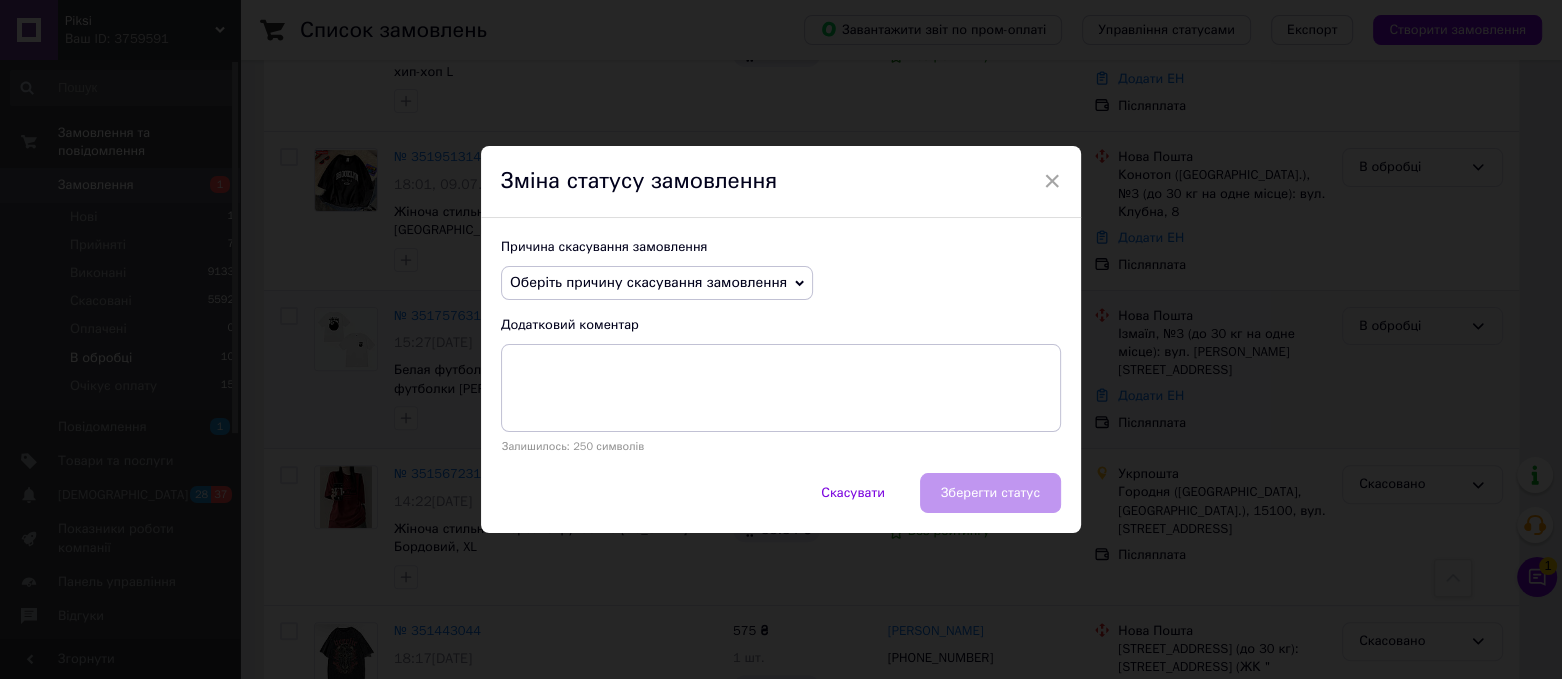 click on "Оберіть причину скасування замовлення" at bounding box center (648, 282) 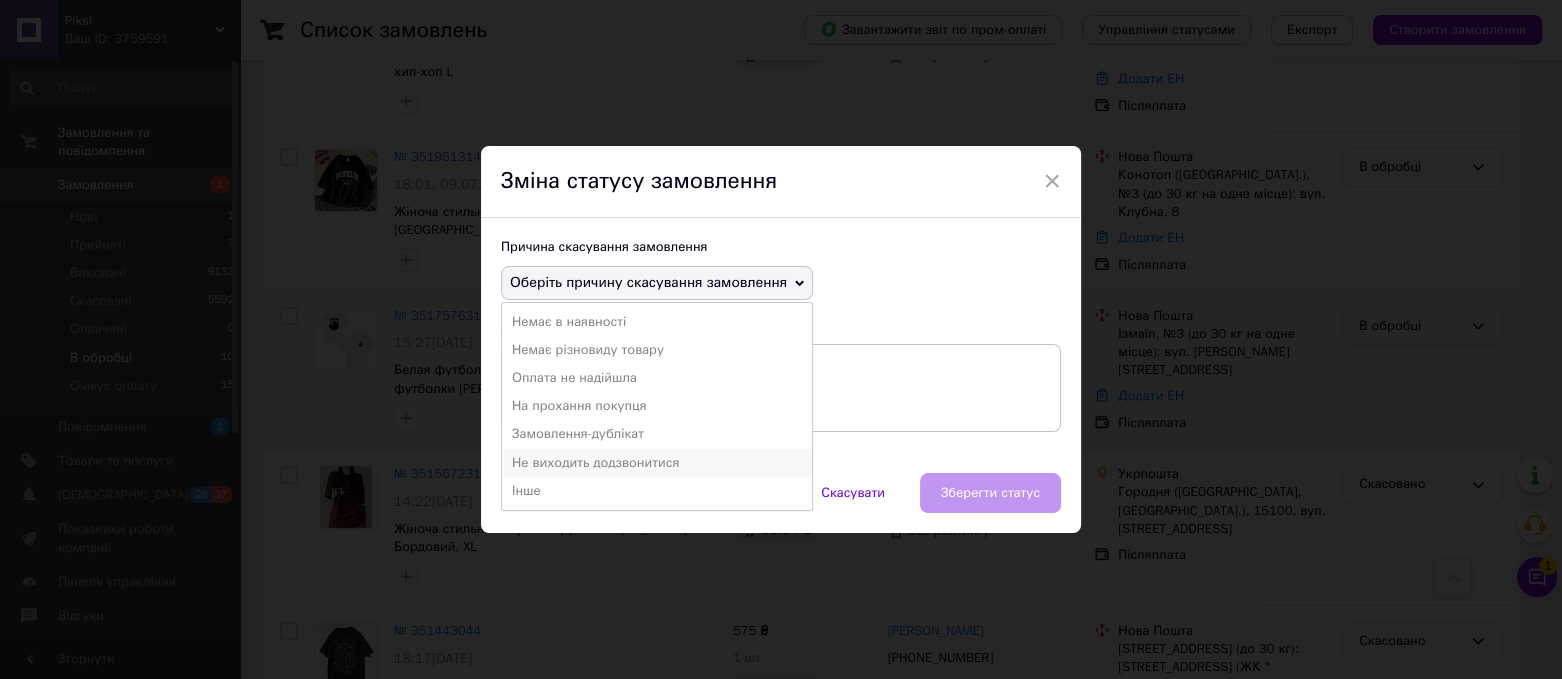 click on "Не виходить додзвонитися" at bounding box center [657, 463] 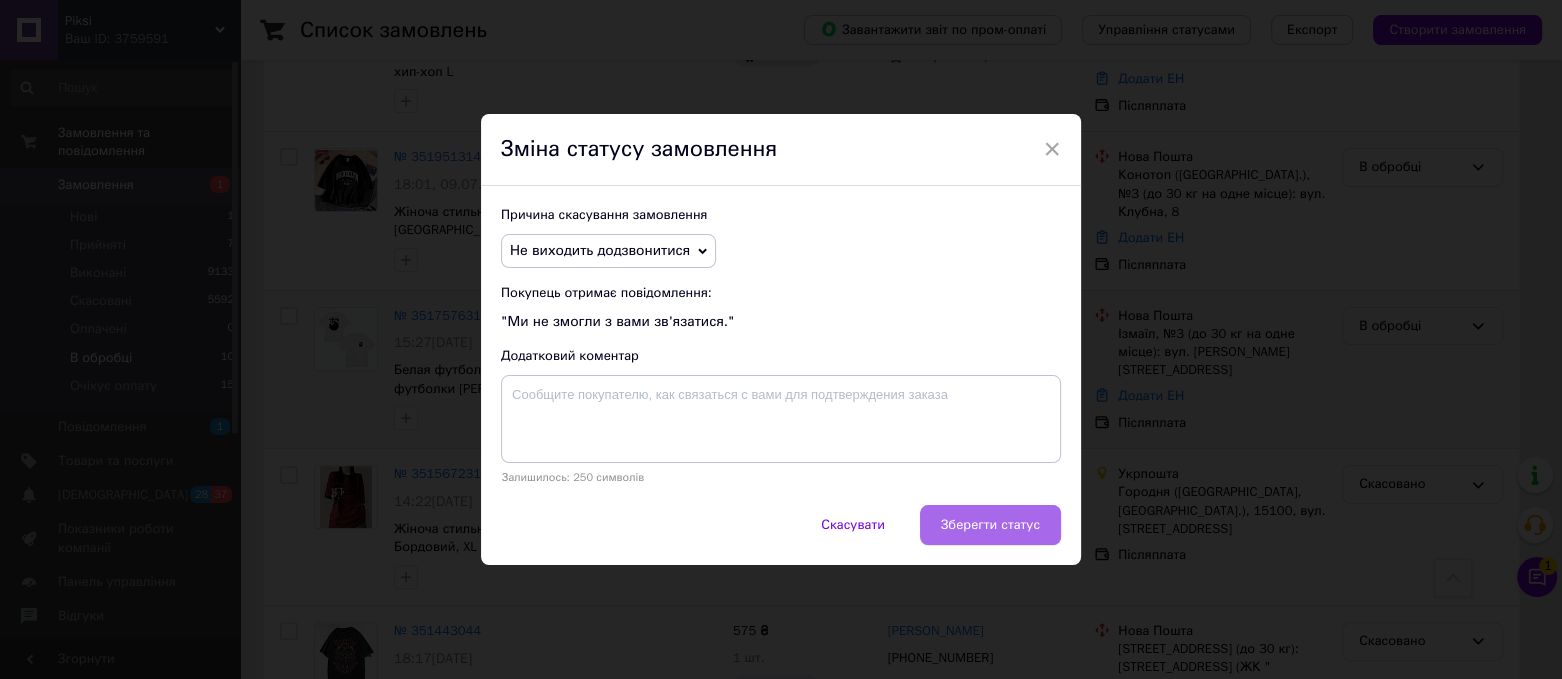 click on "Зберегти статус" at bounding box center (990, 525) 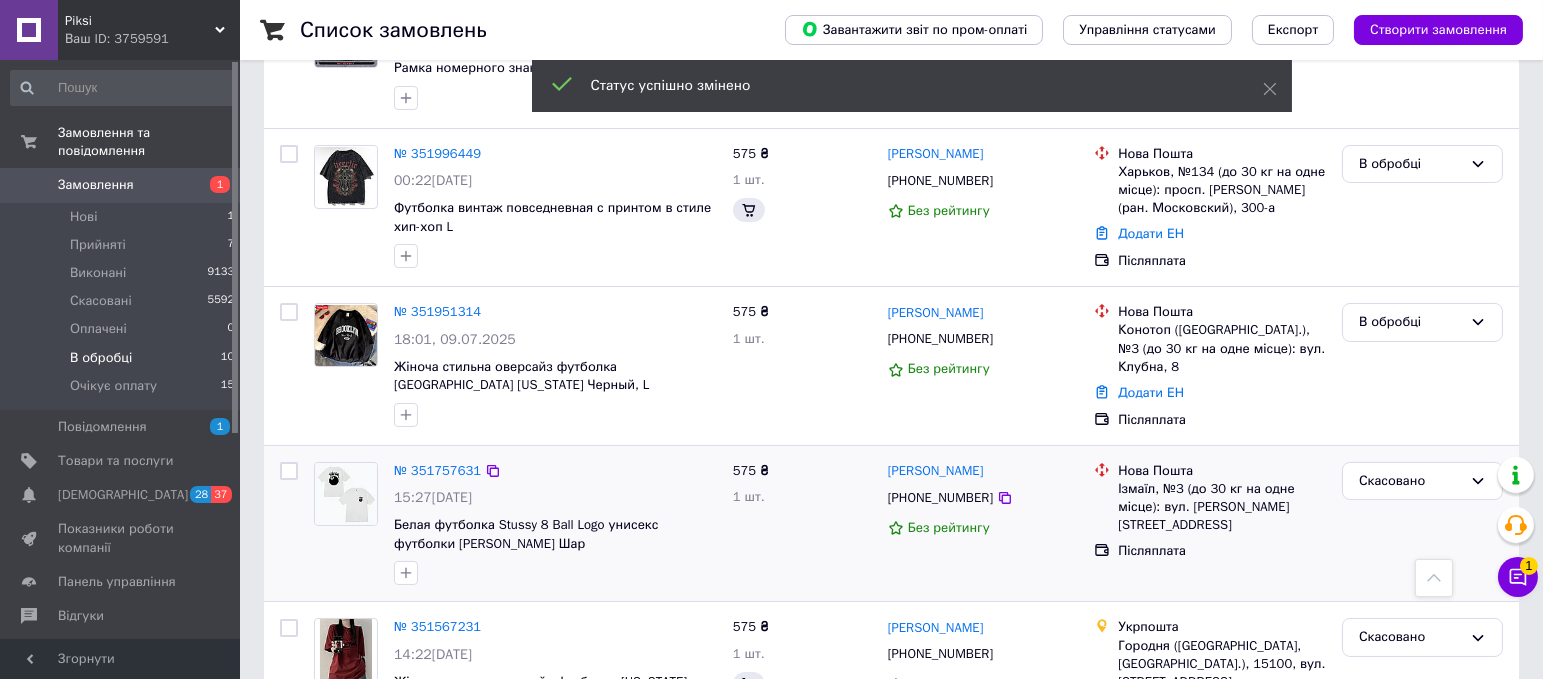 scroll, scrollTop: 391, scrollLeft: 0, axis: vertical 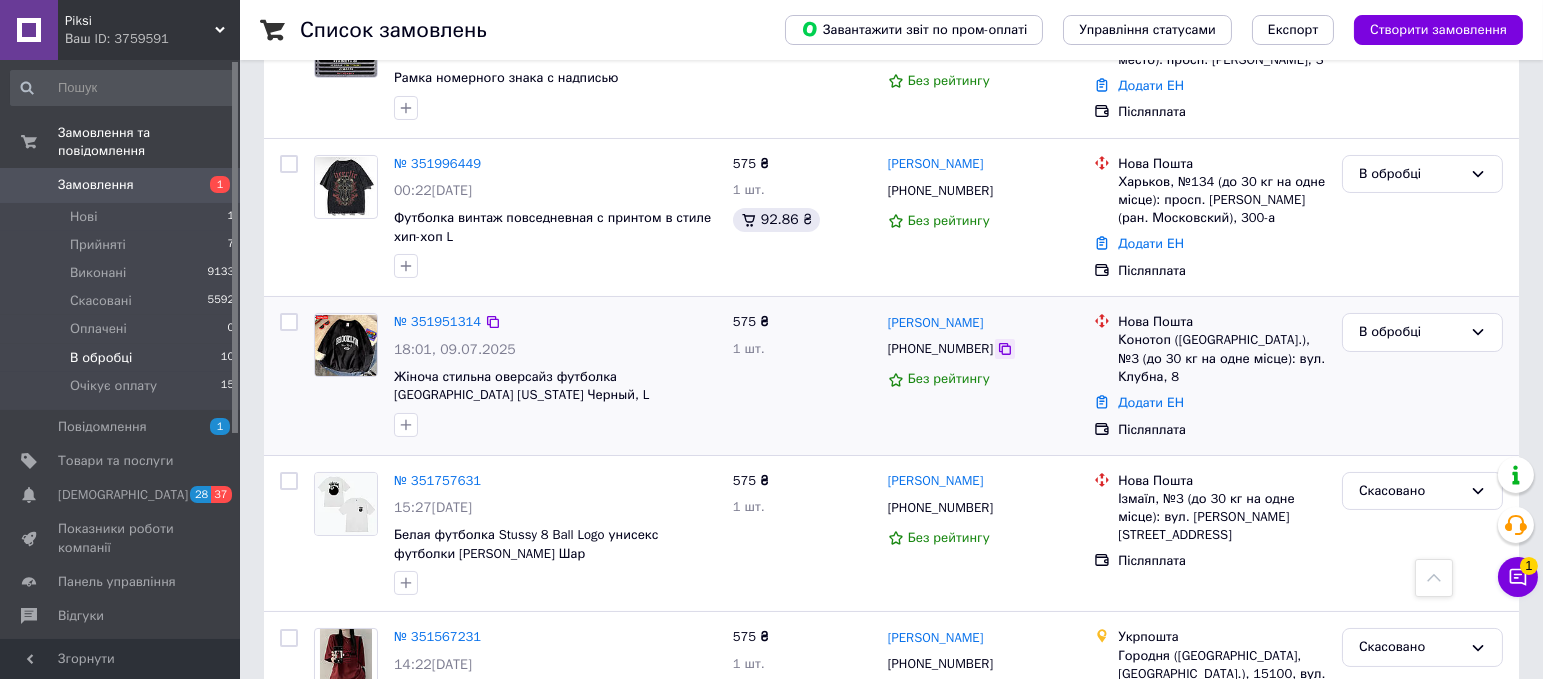 click 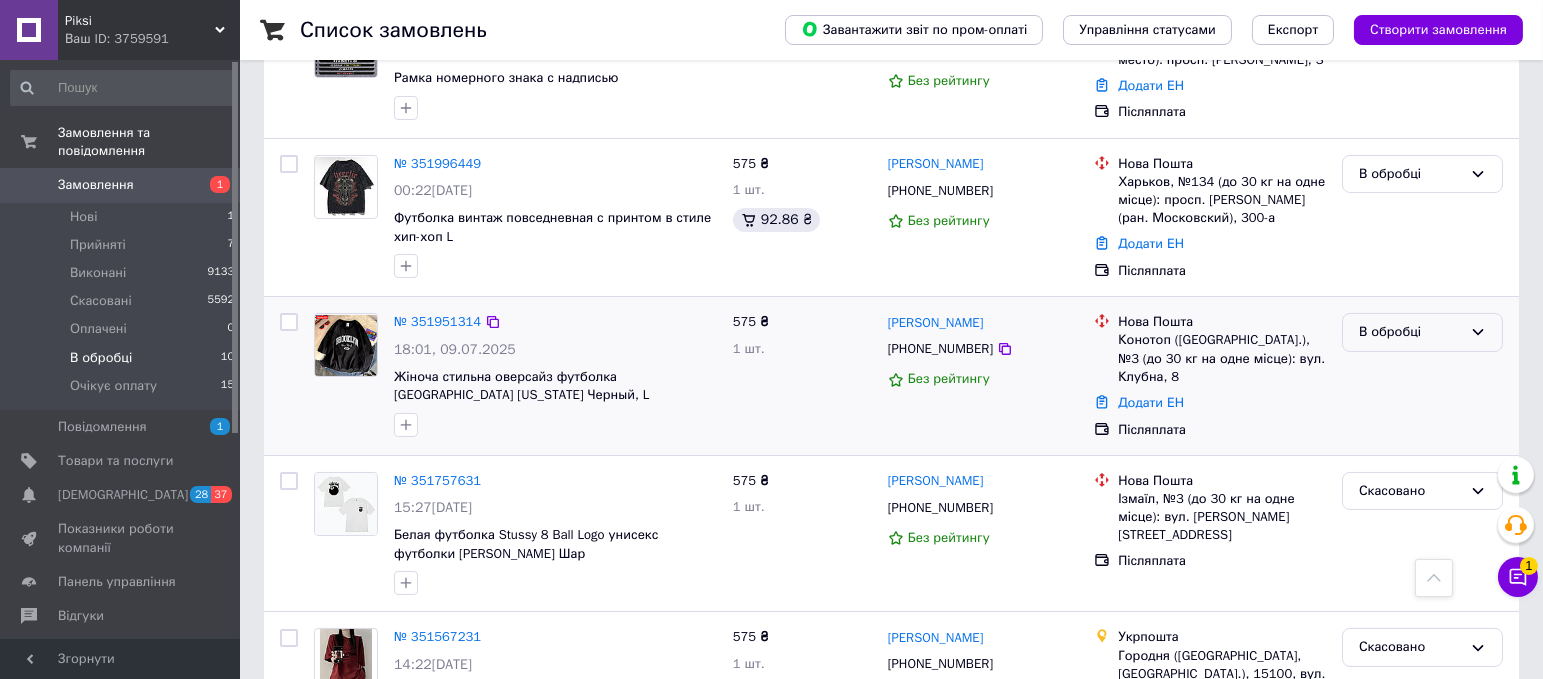click on "В обробці" at bounding box center [1410, 332] 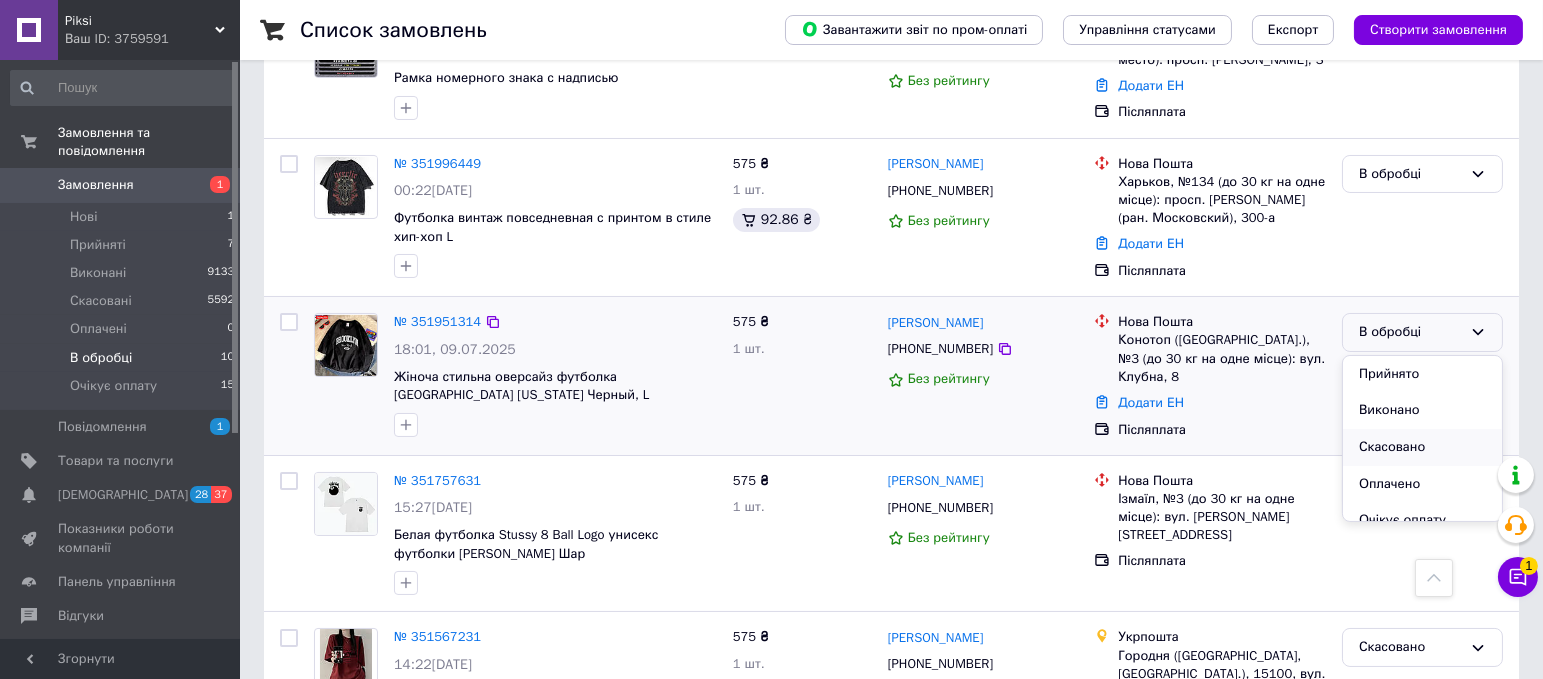 click on "Скасовано" at bounding box center (1422, 447) 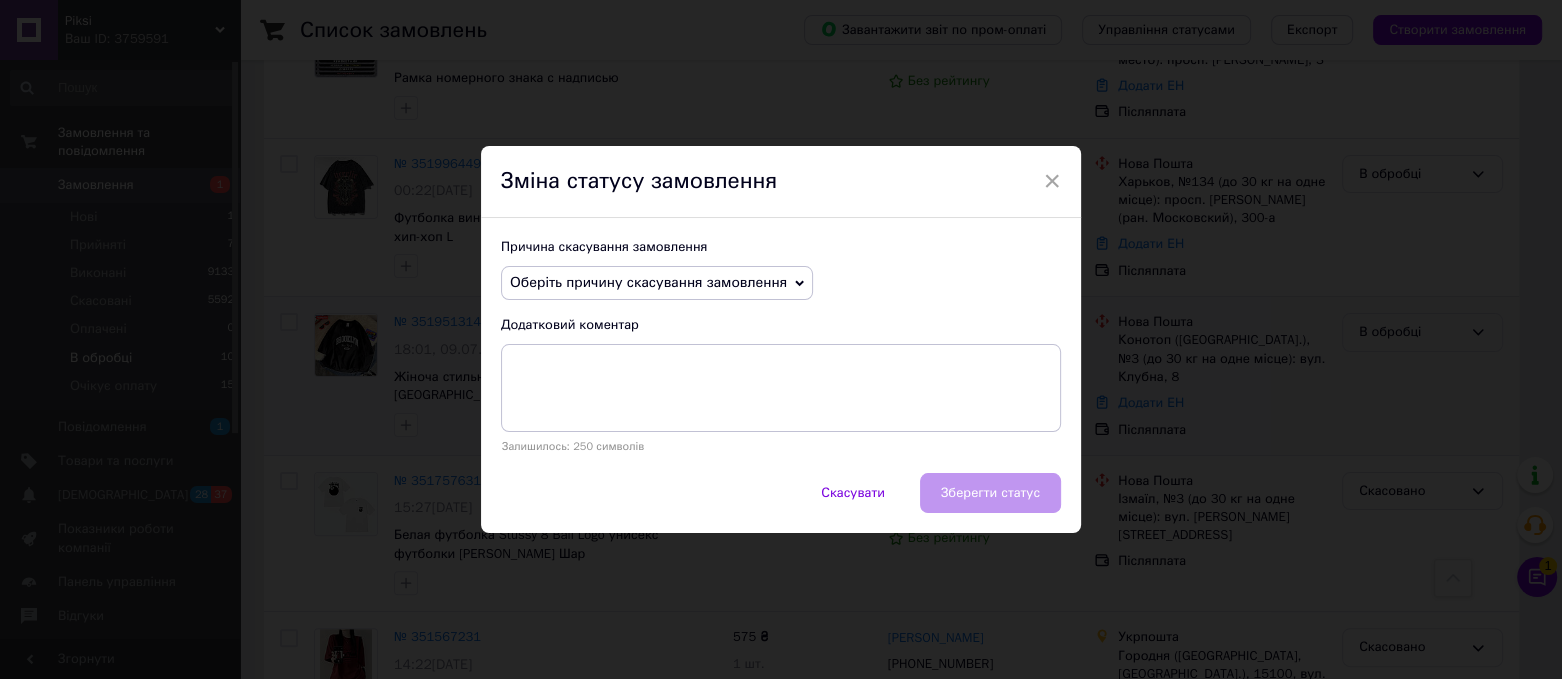 click on "Оберіть причину скасування замовлення" at bounding box center (648, 282) 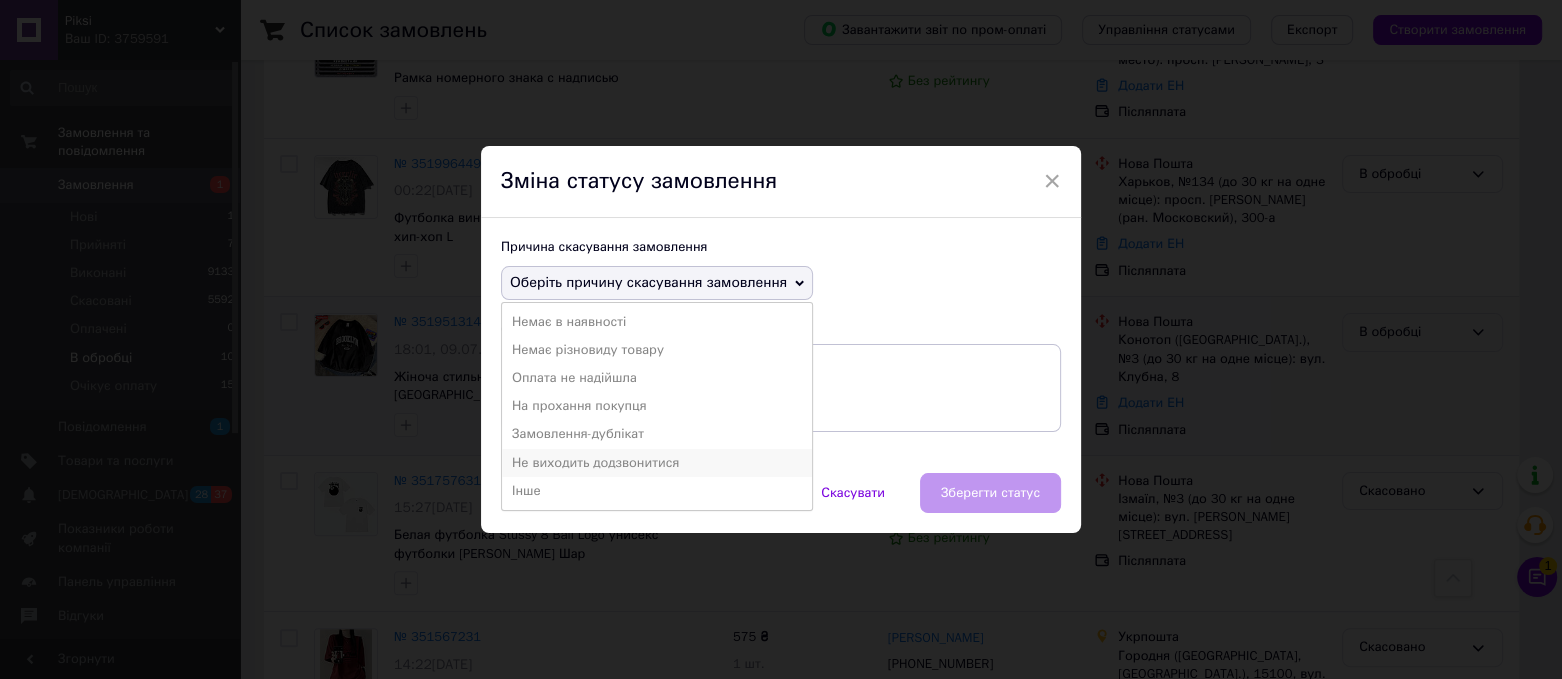 click on "Не виходить додзвонитися" at bounding box center [657, 463] 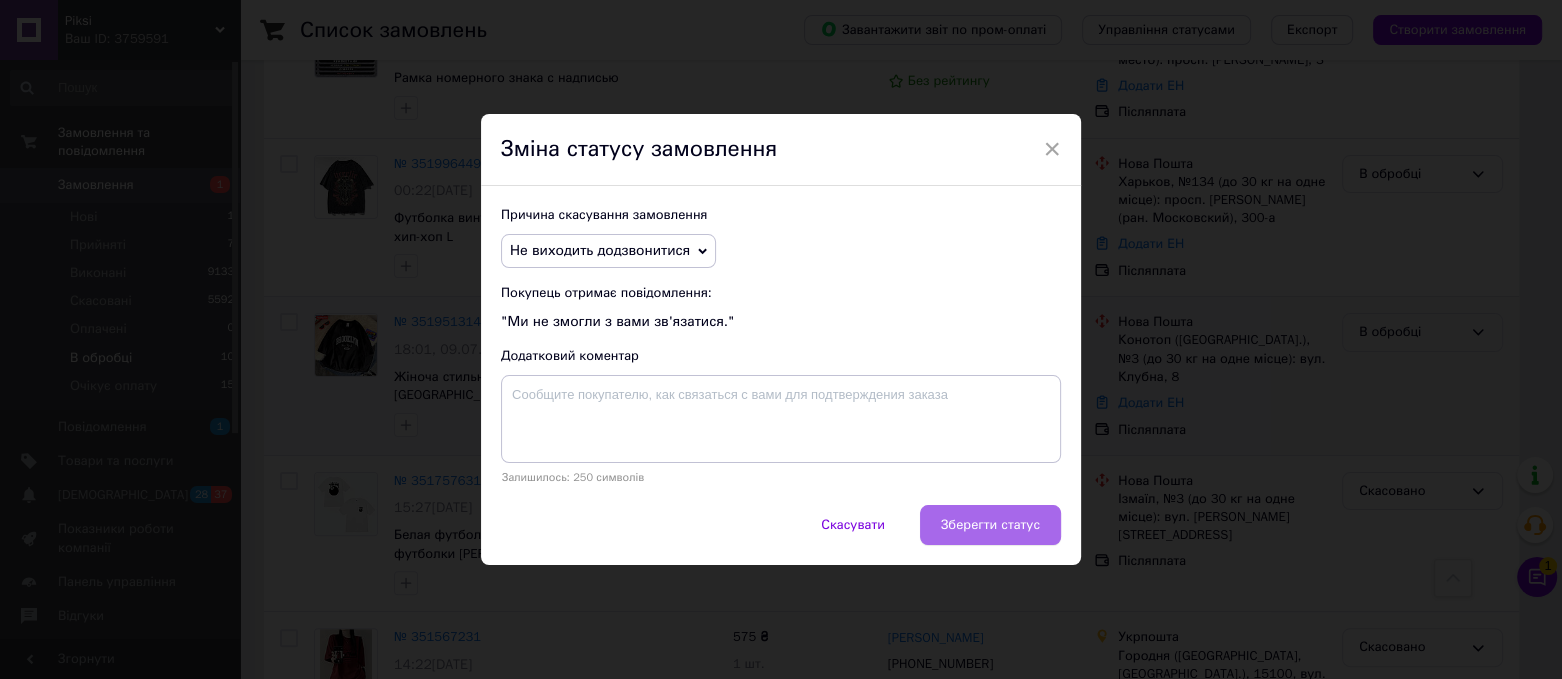 click on "Зберегти статус" at bounding box center (990, 525) 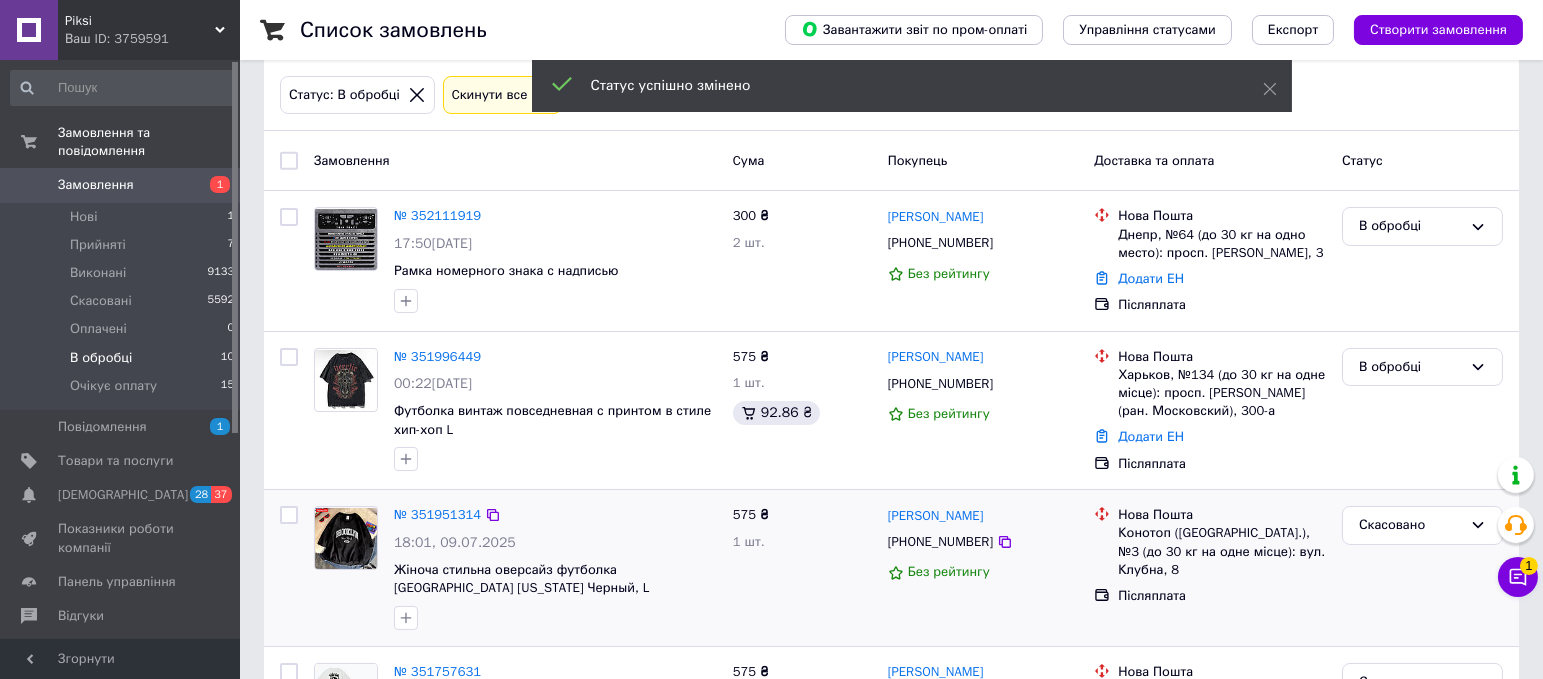 scroll, scrollTop: 193, scrollLeft: 0, axis: vertical 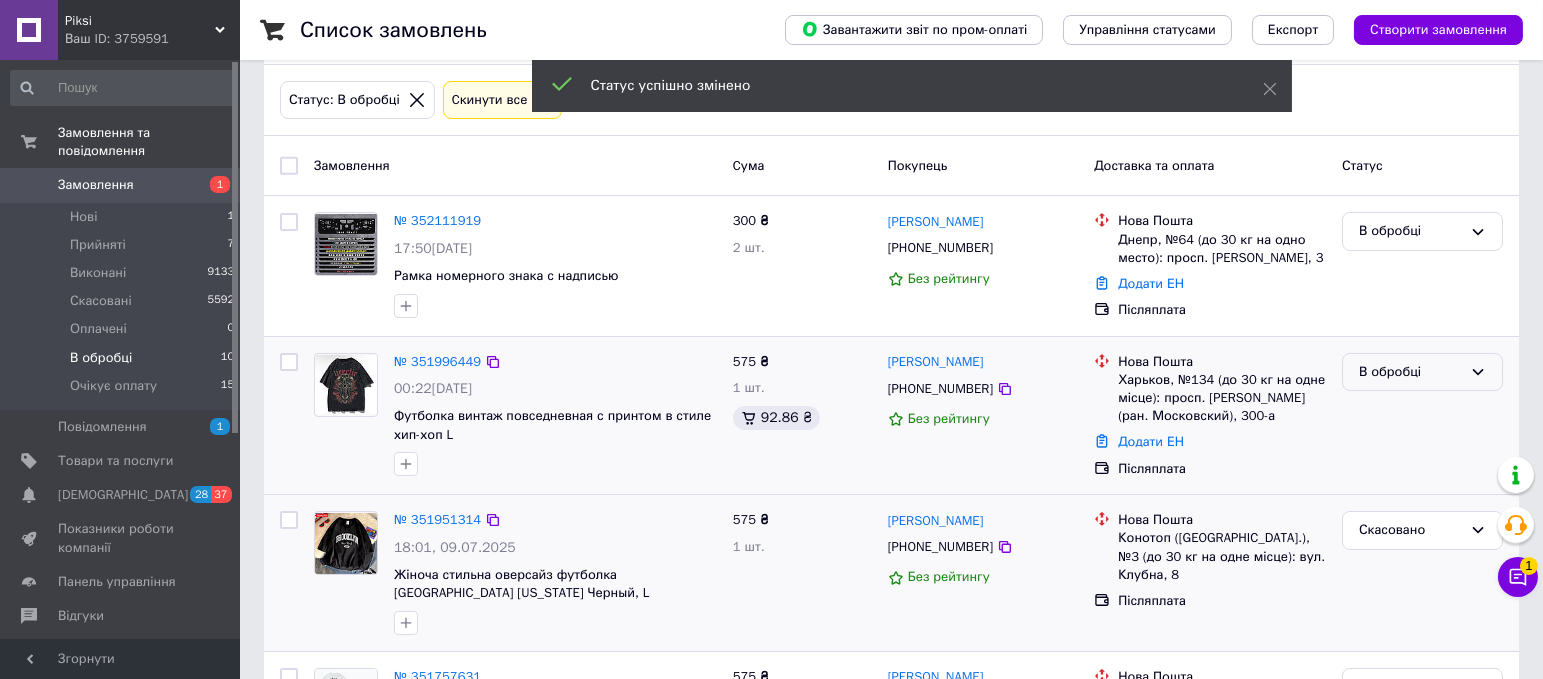 click on "В обробці" at bounding box center (1410, 372) 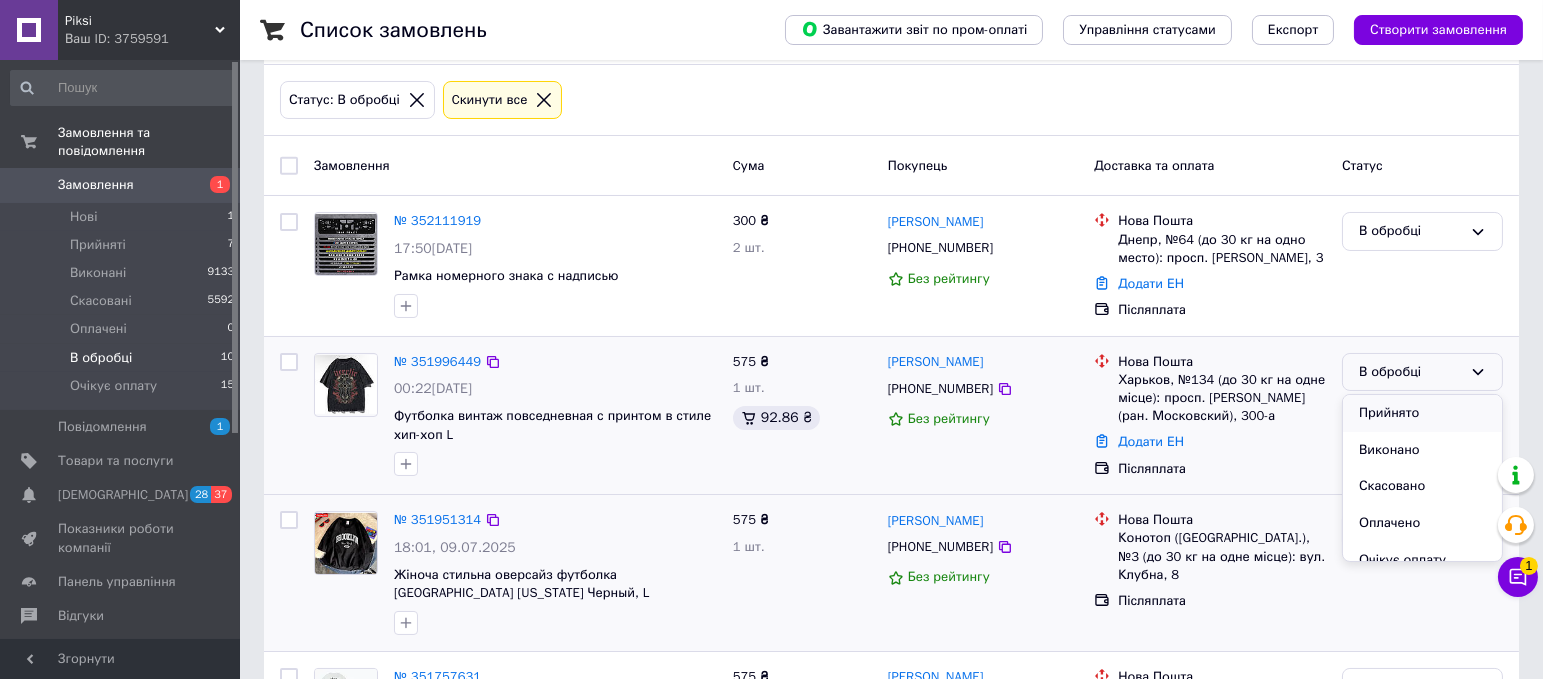 click on "Прийнято" at bounding box center [1422, 413] 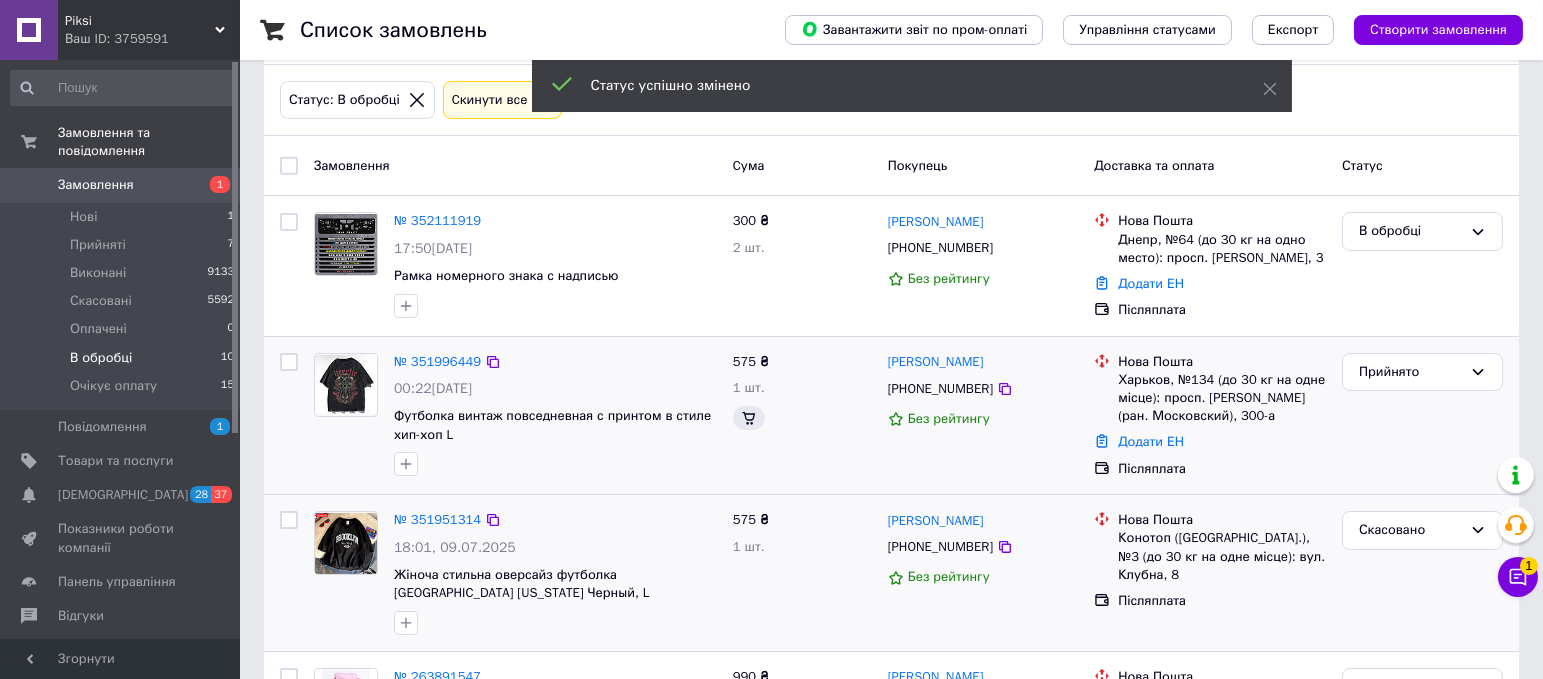 click 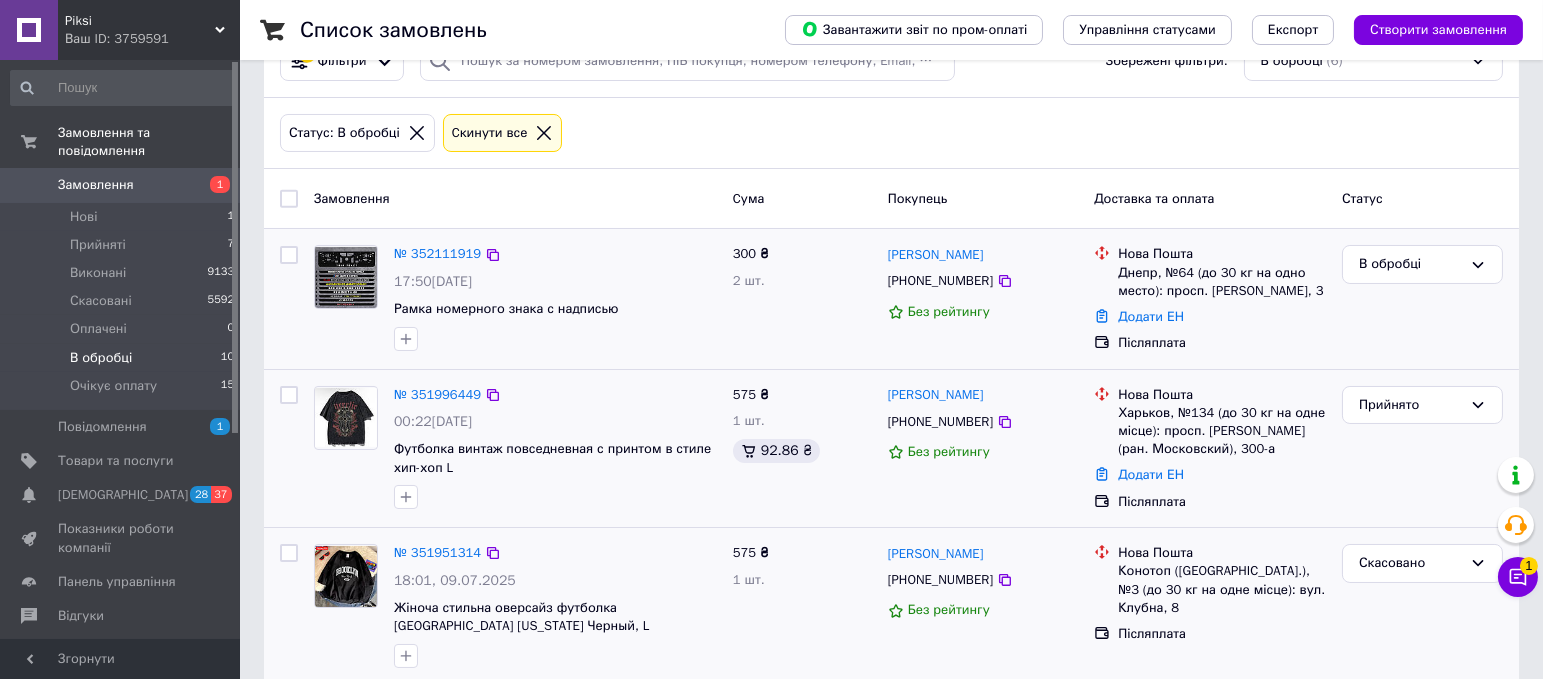 scroll, scrollTop: 159, scrollLeft: 0, axis: vertical 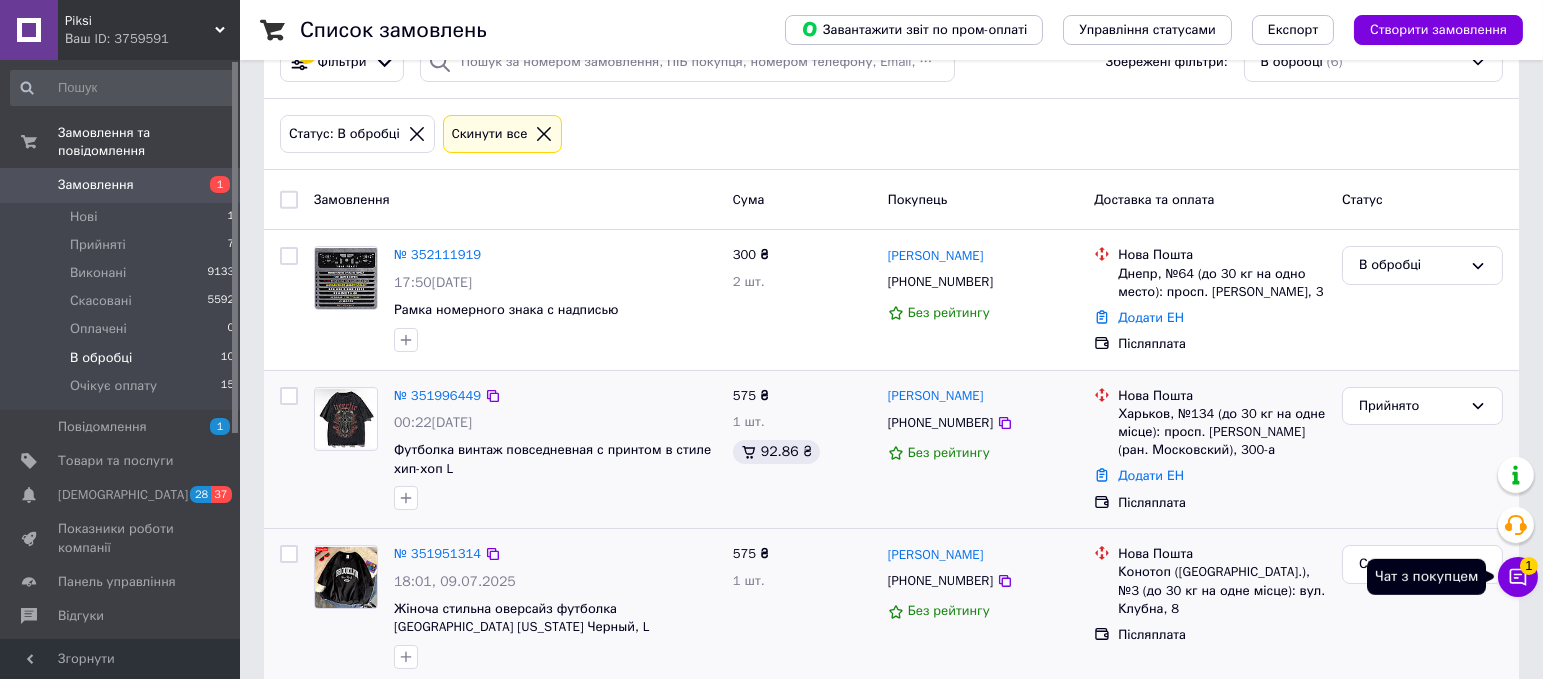 click on "Чат з покупцем 1" at bounding box center (1518, 577) 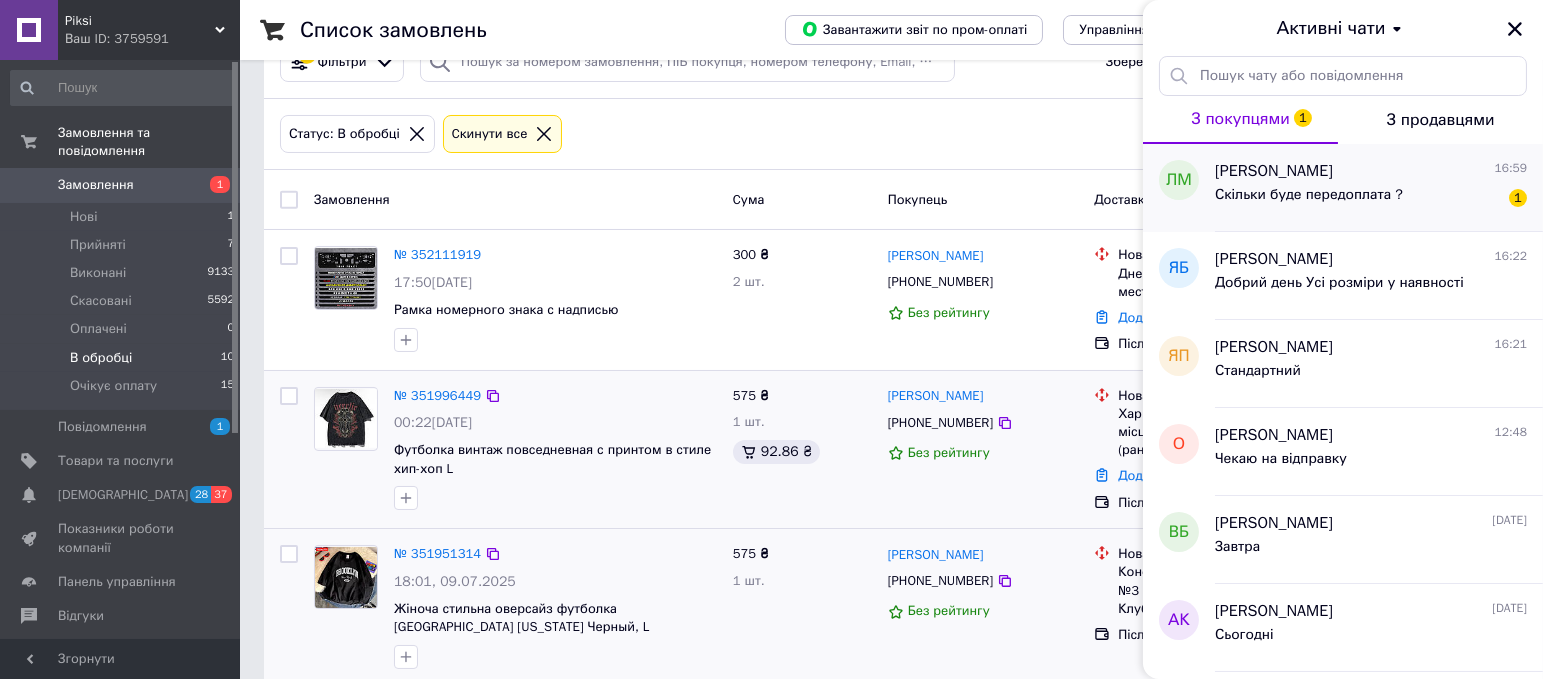 click on "Скільки буде передоплата ? 1" at bounding box center (1371, 199) 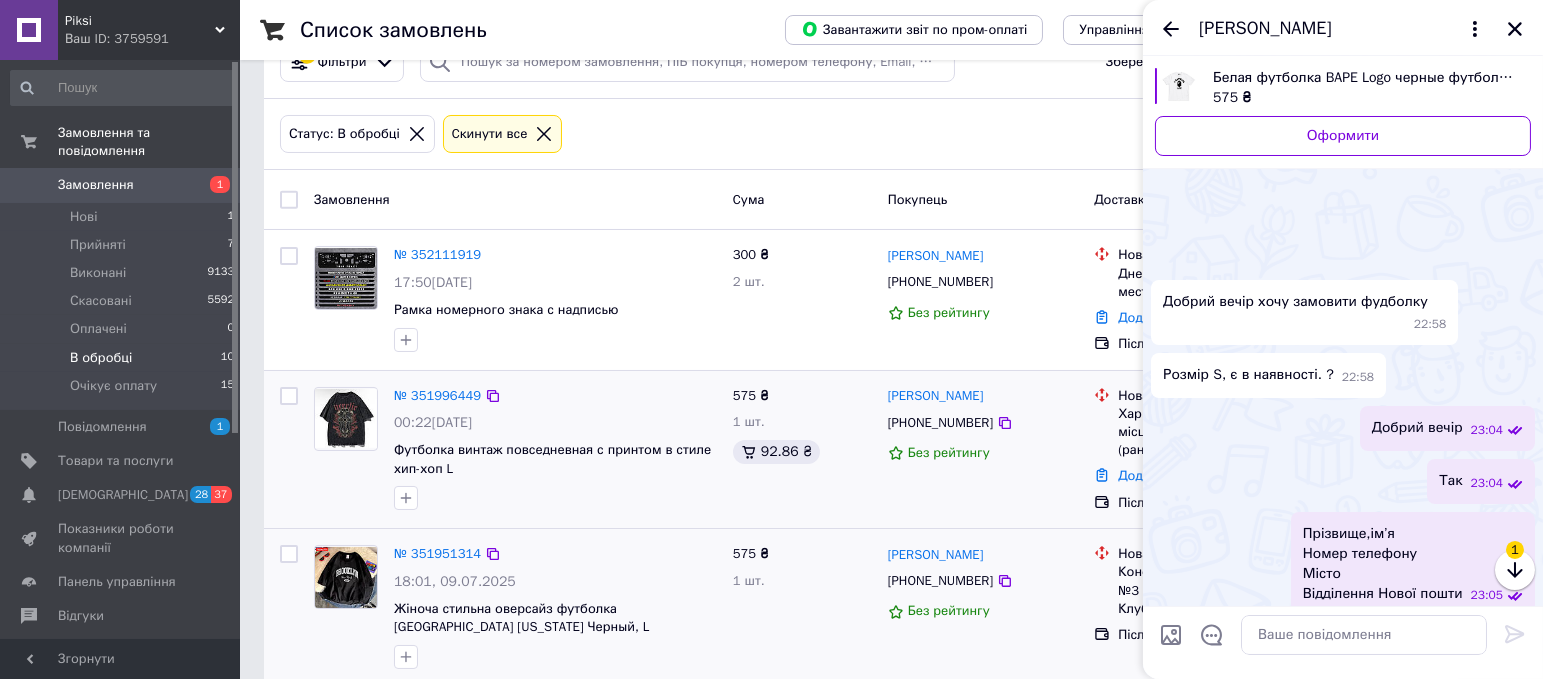 scroll, scrollTop: 325, scrollLeft: 0, axis: vertical 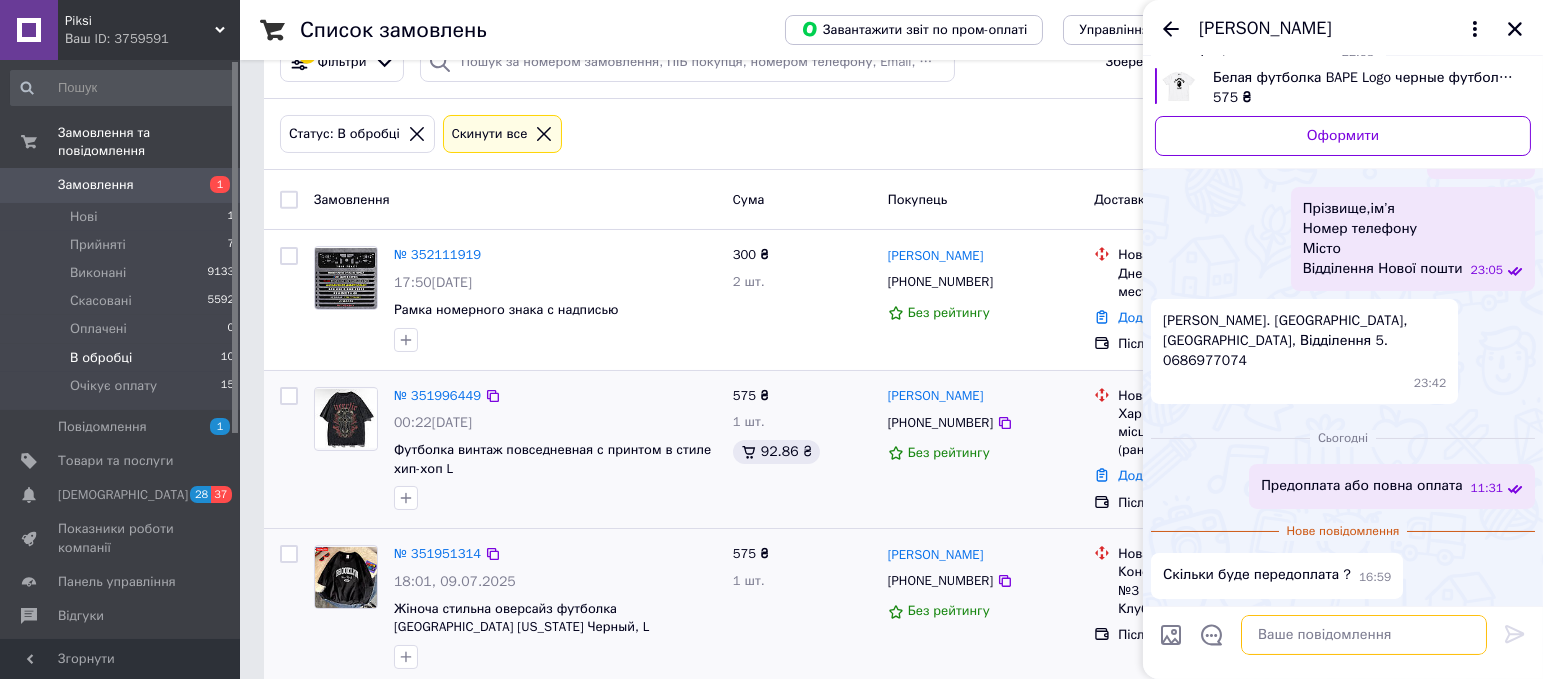 click at bounding box center [1364, 635] 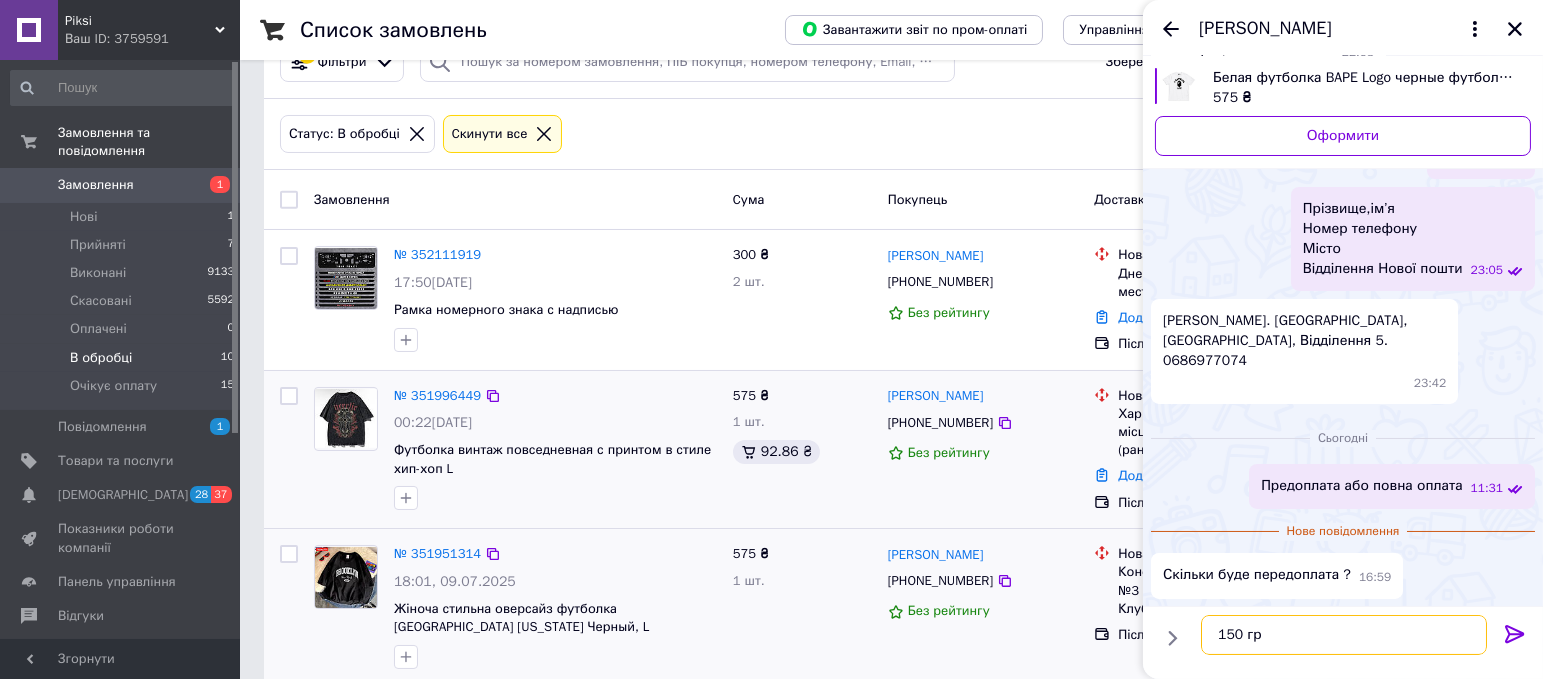 type on "150 грн" 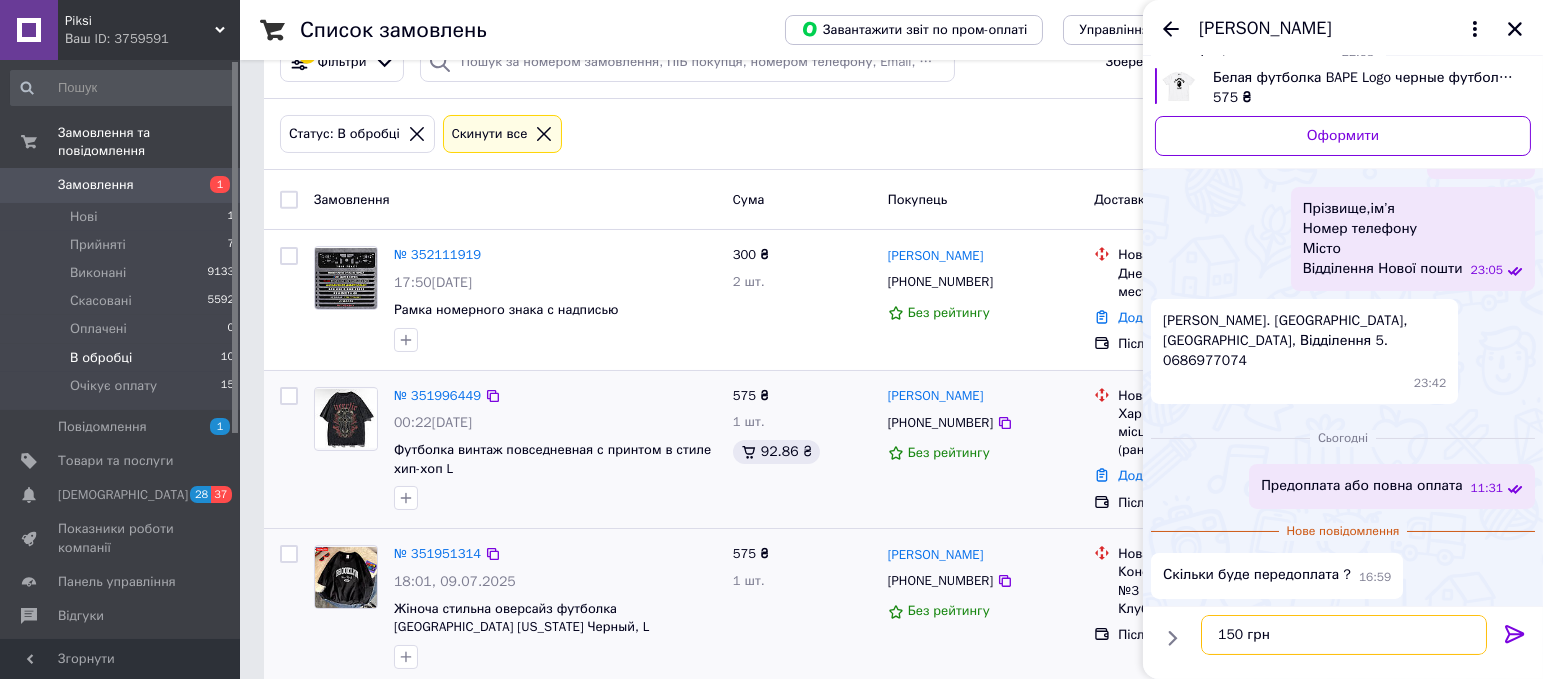 type 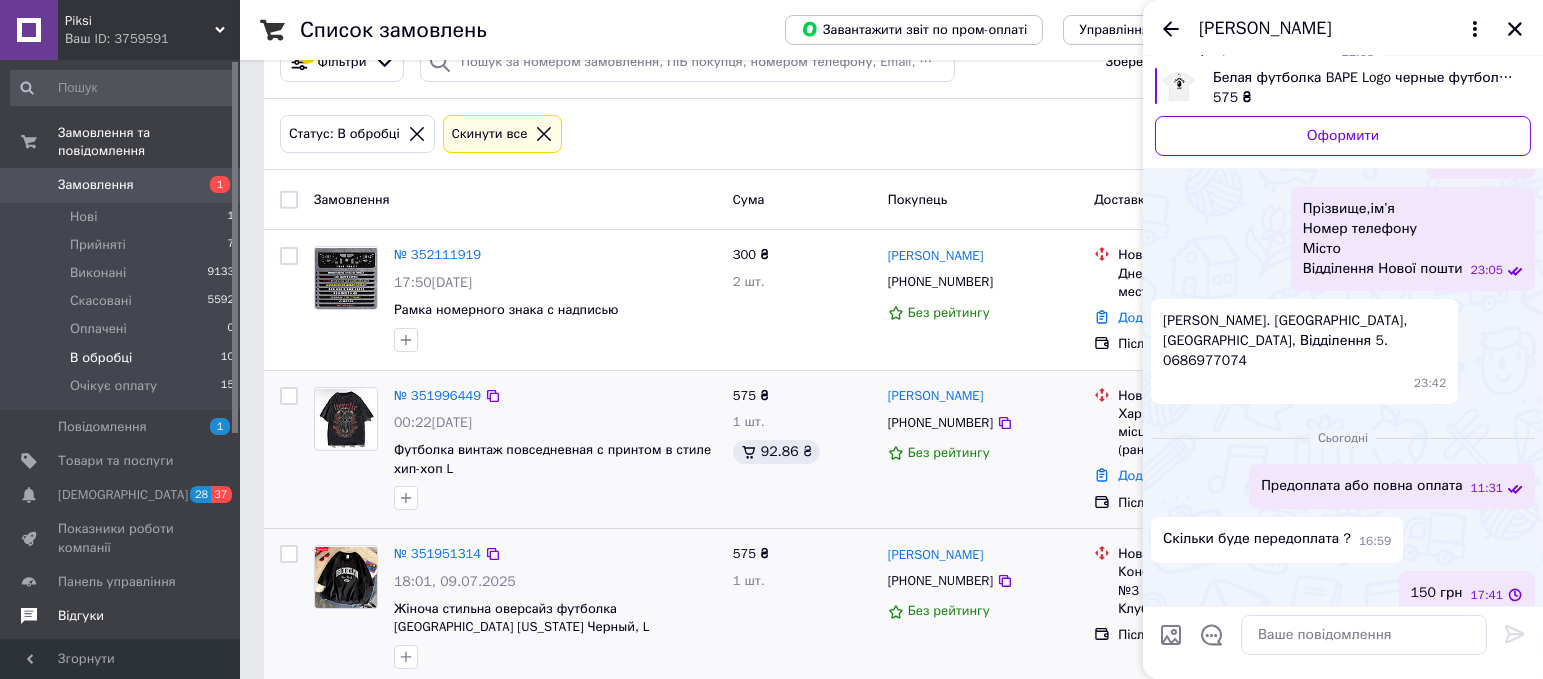 click on "Відгуки" at bounding box center (81, 616) 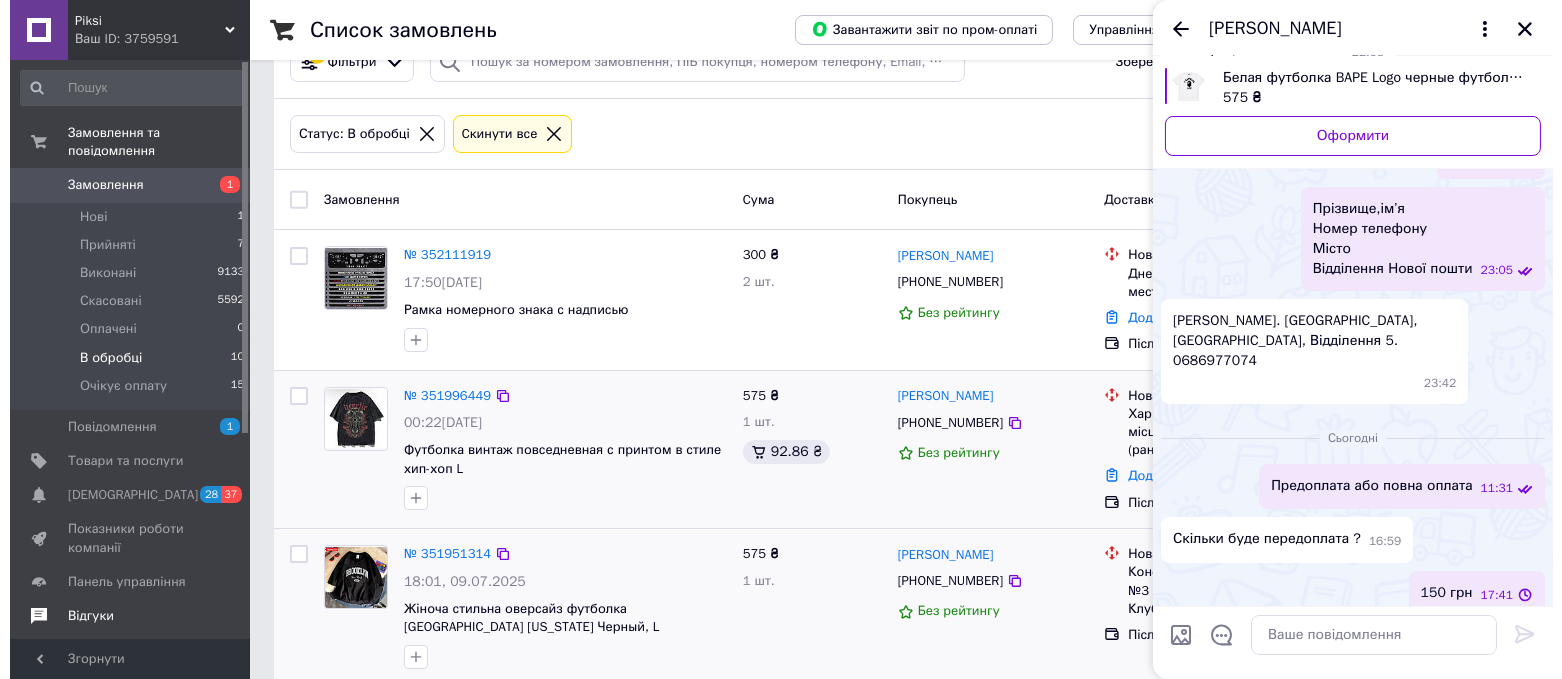 scroll, scrollTop: 0, scrollLeft: 0, axis: both 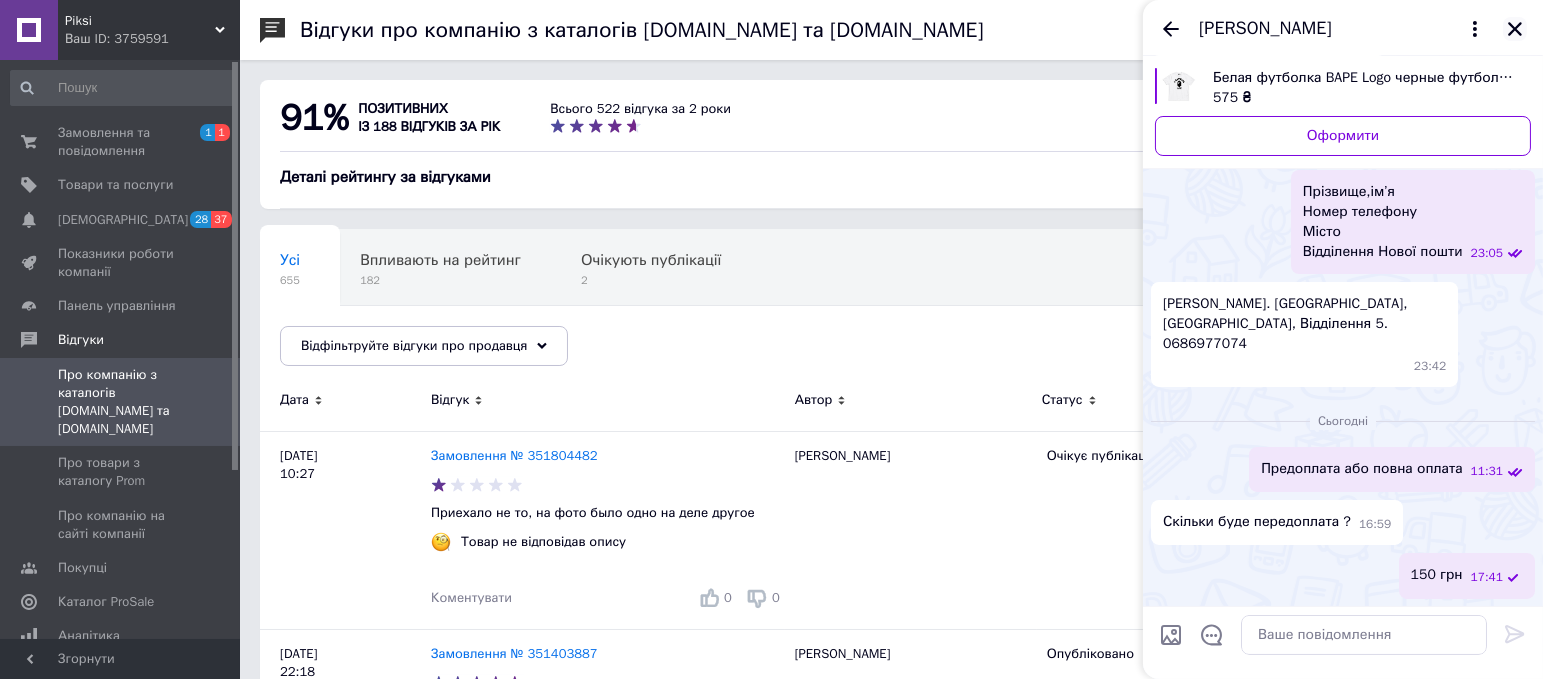 click 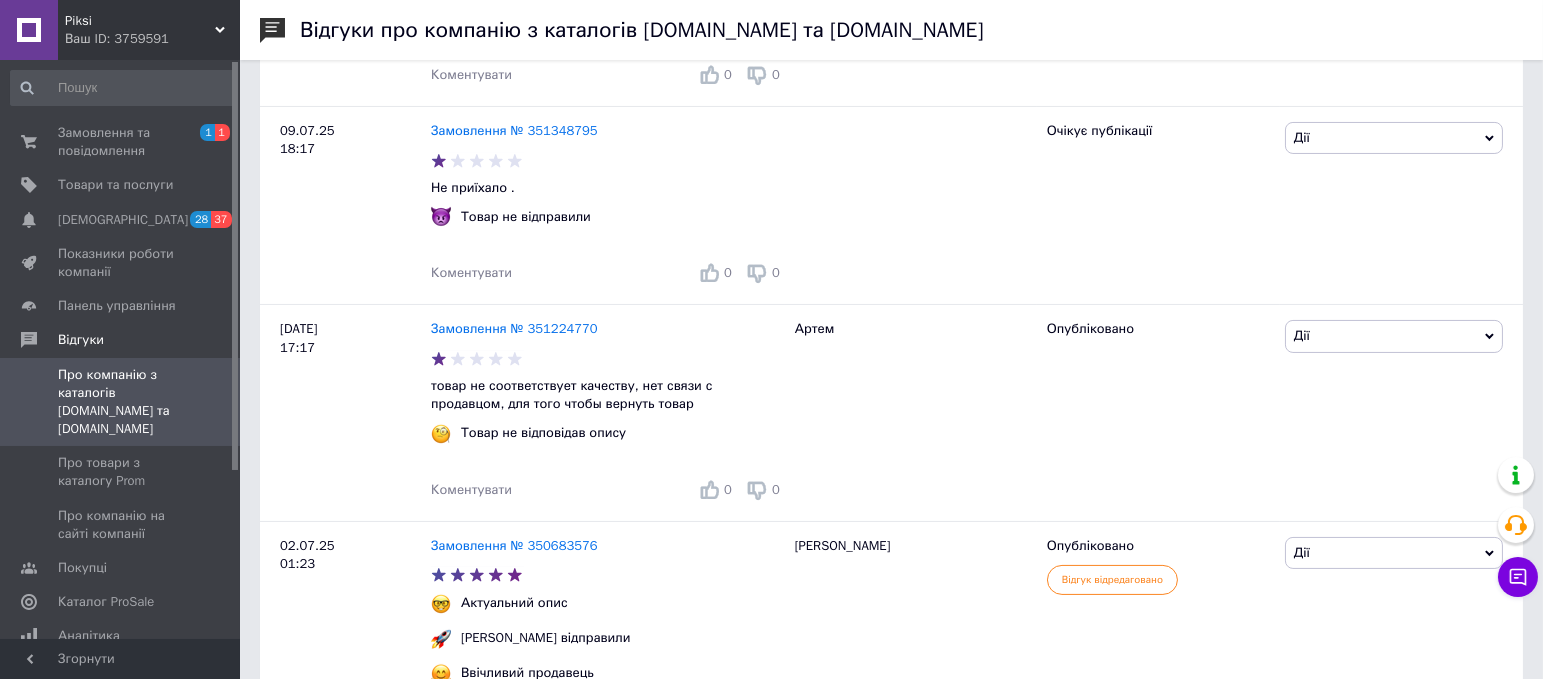 scroll, scrollTop: 783, scrollLeft: 0, axis: vertical 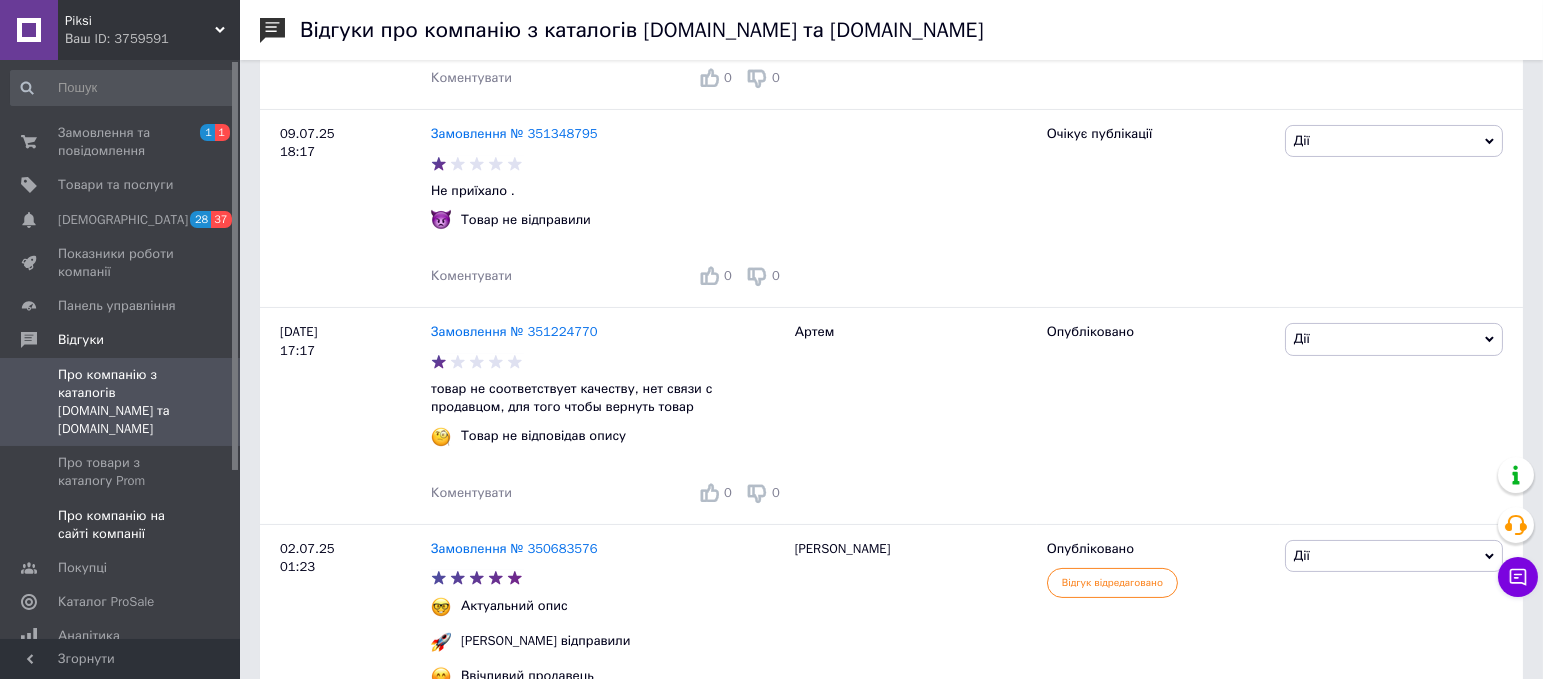 click on "Про компанію на сайті компанії" at bounding box center [121, 525] 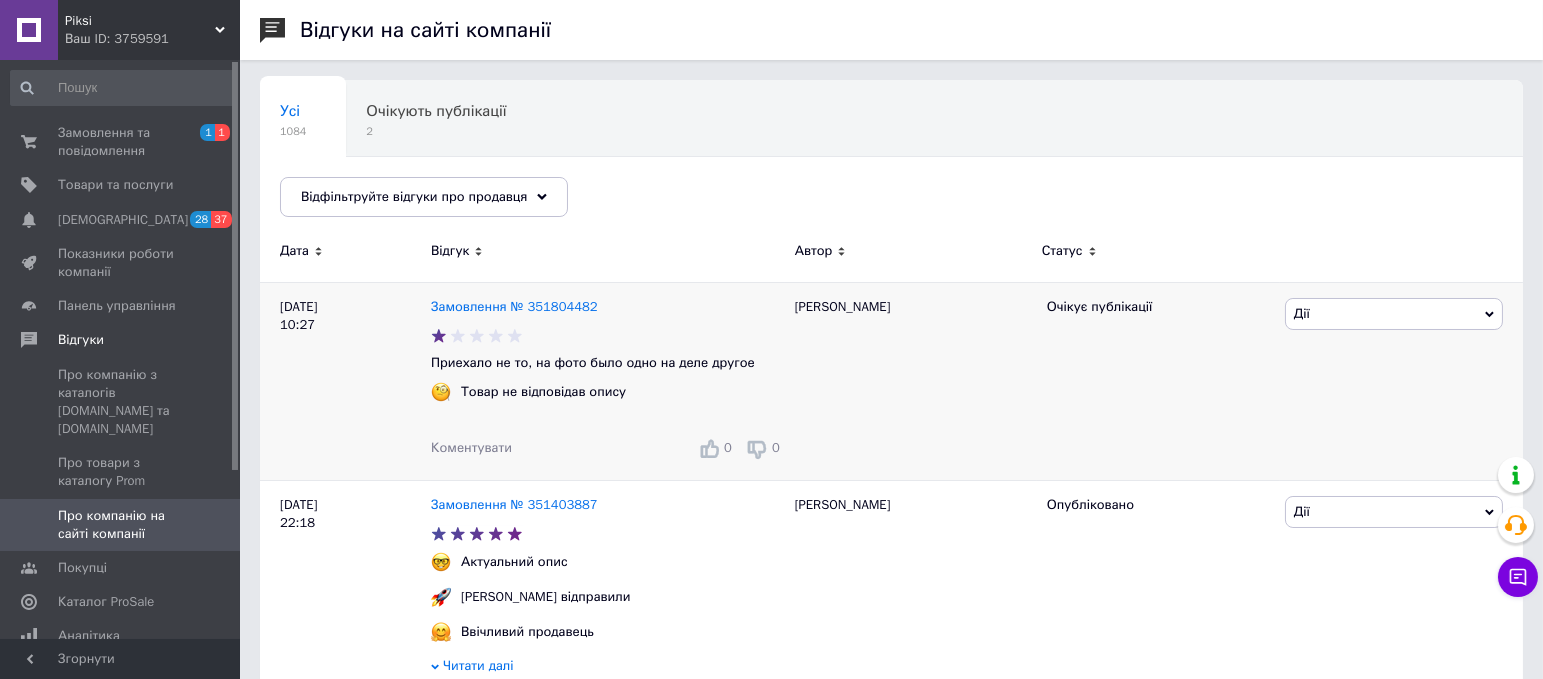 click on "Дії" at bounding box center (1394, 314) 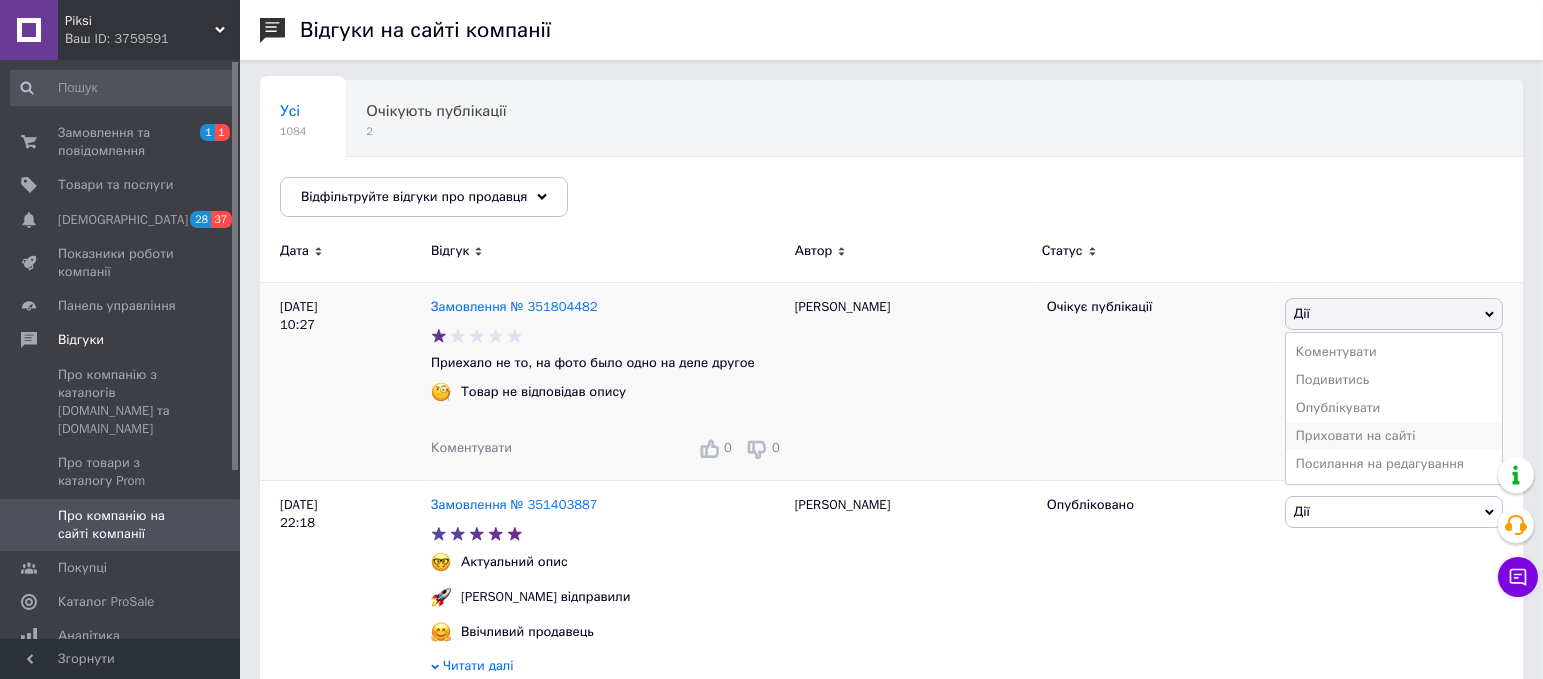 click on "Приховати на сайті" at bounding box center [1394, 436] 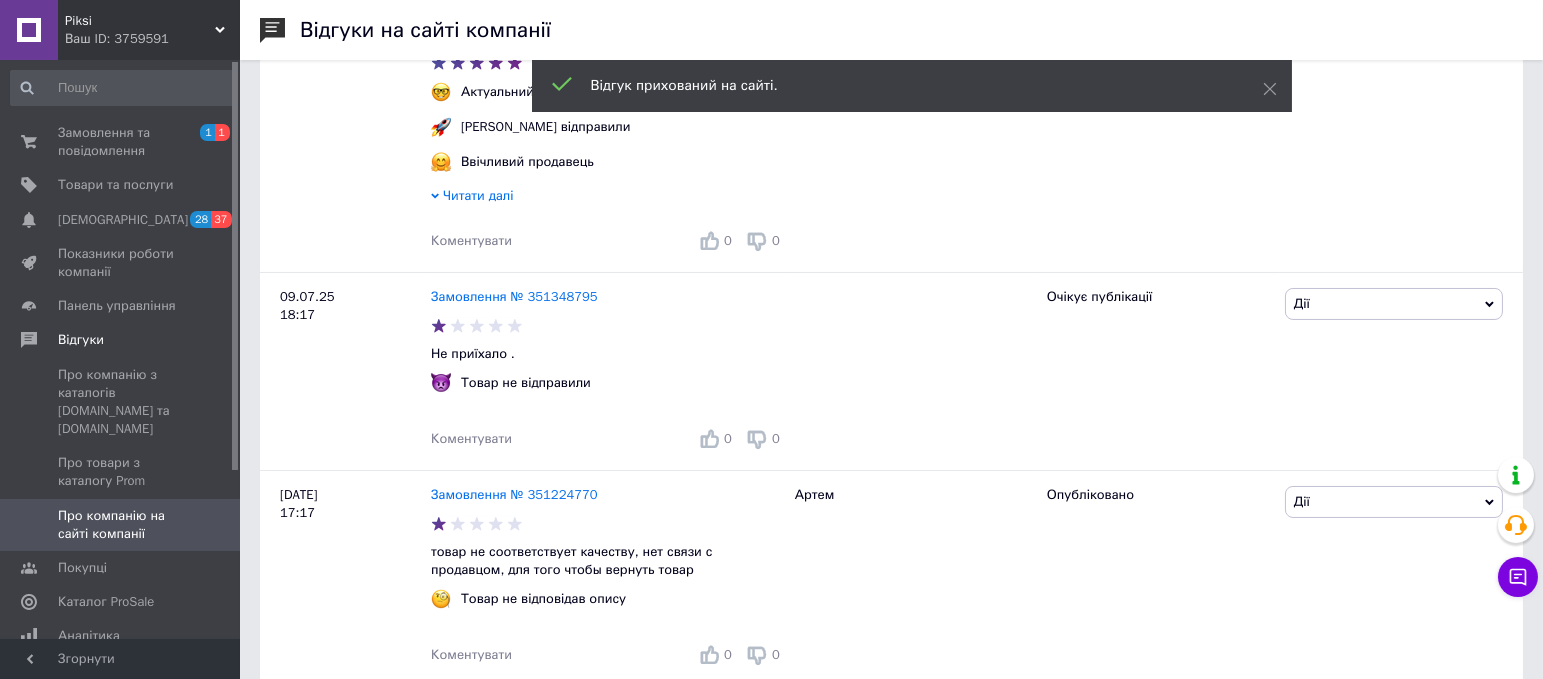 scroll, scrollTop: 504, scrollLeft: 0, axis: vertical 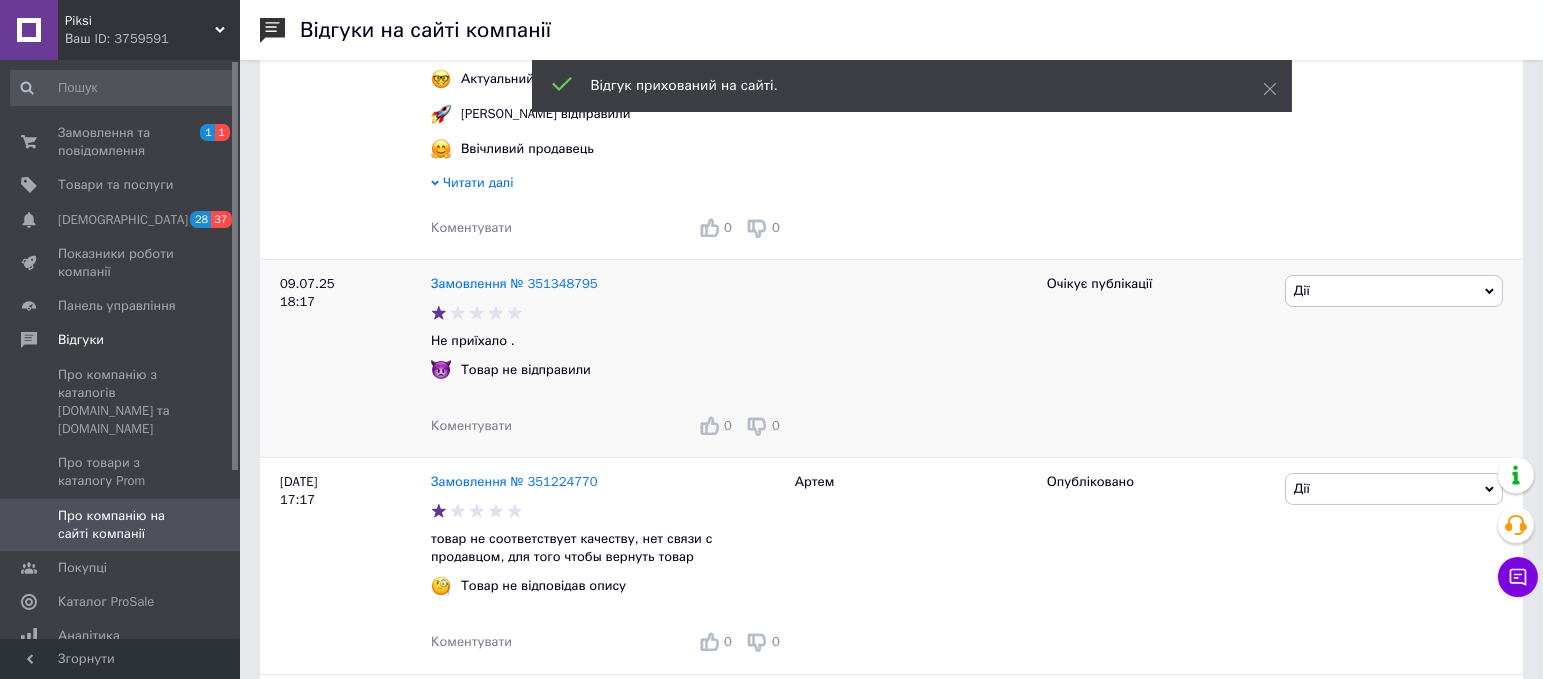 click on "Дії" at bounding box center [1394, 291] 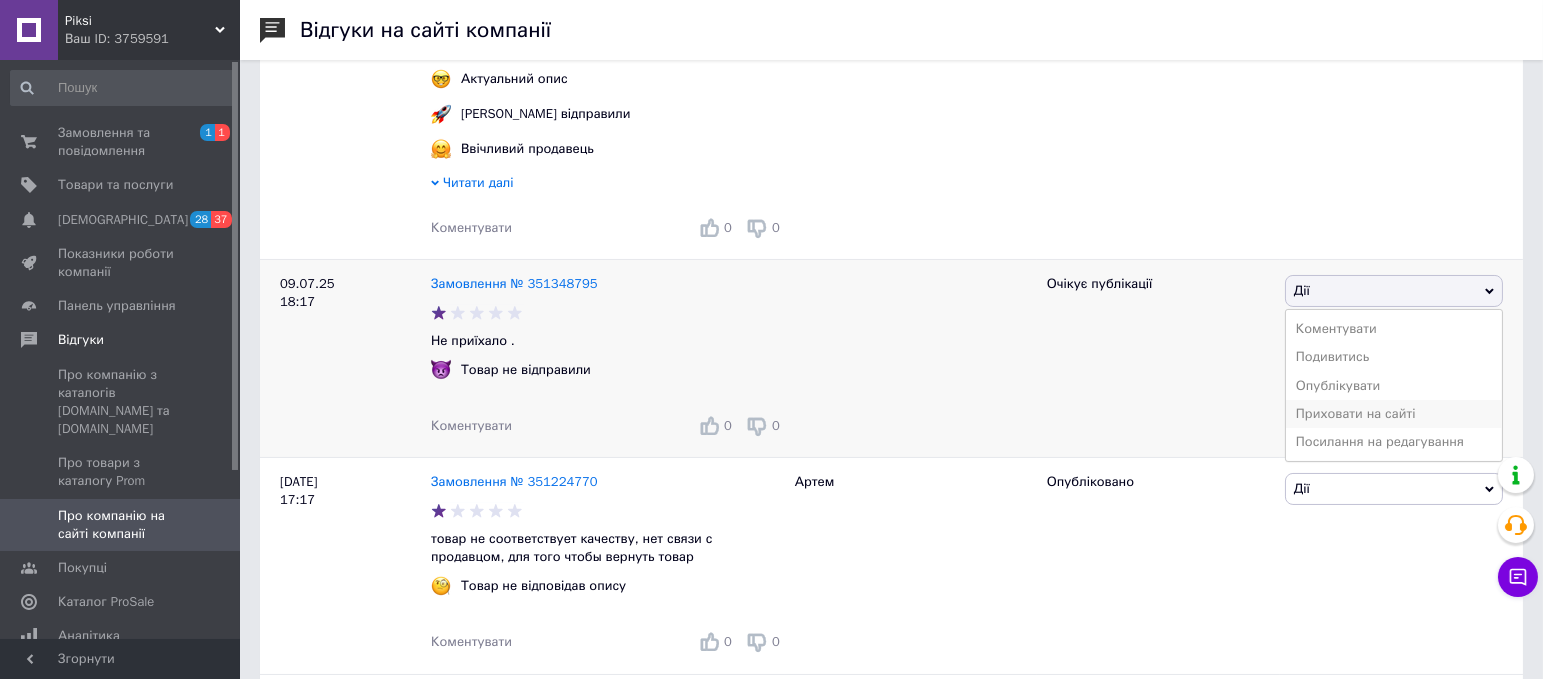 click on "Приховати на сайті" at bounding box center (1394, 414) 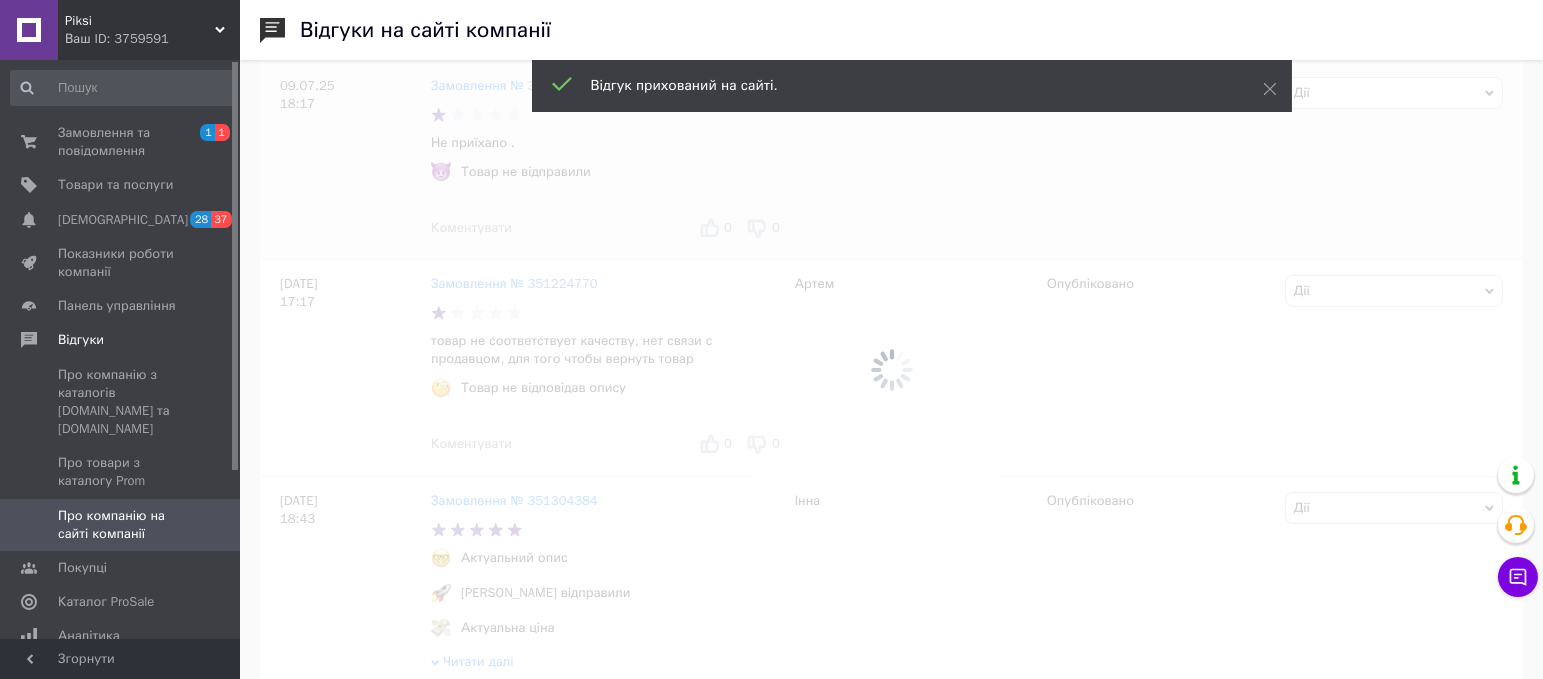scroll, scrollTop: 704, scrollLeft: 0, axis: vertical 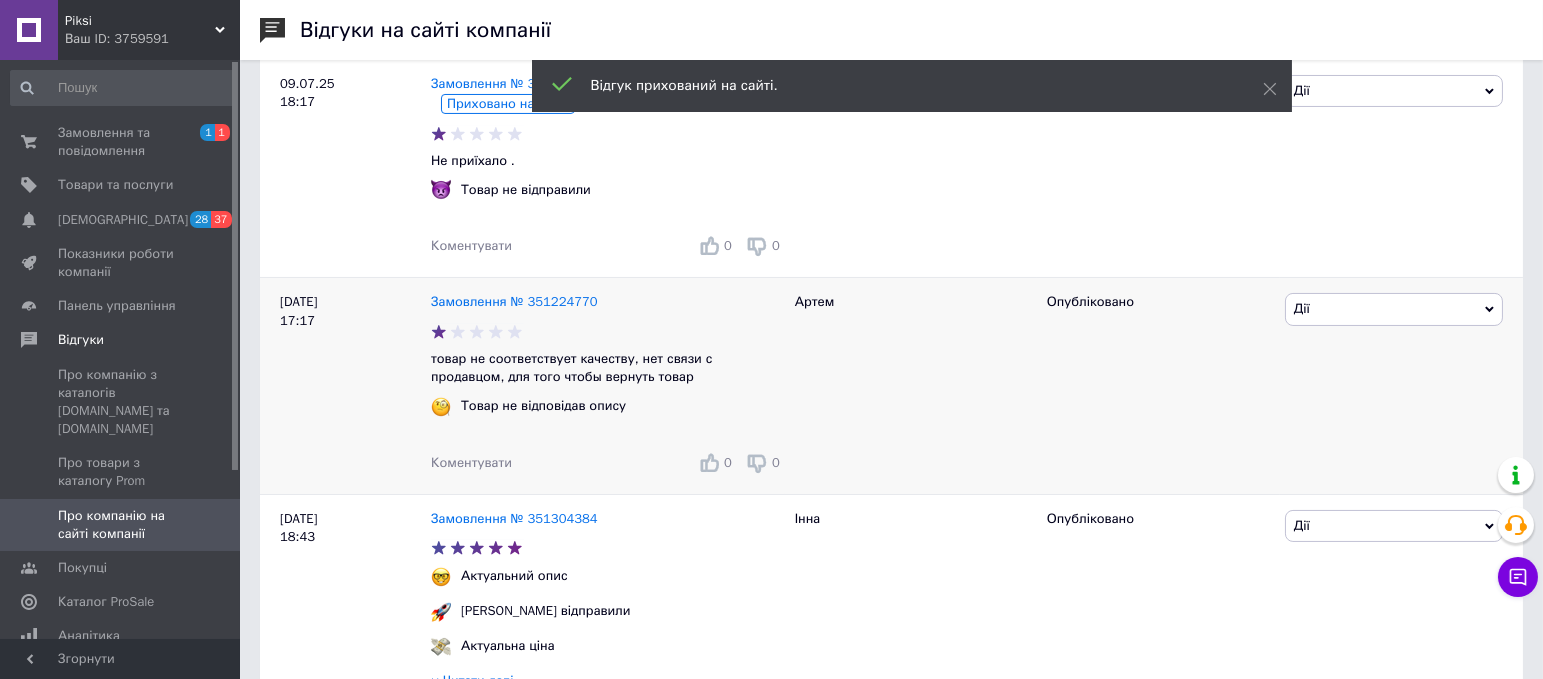 click on "Дії" at bounding box center (1394, 309) 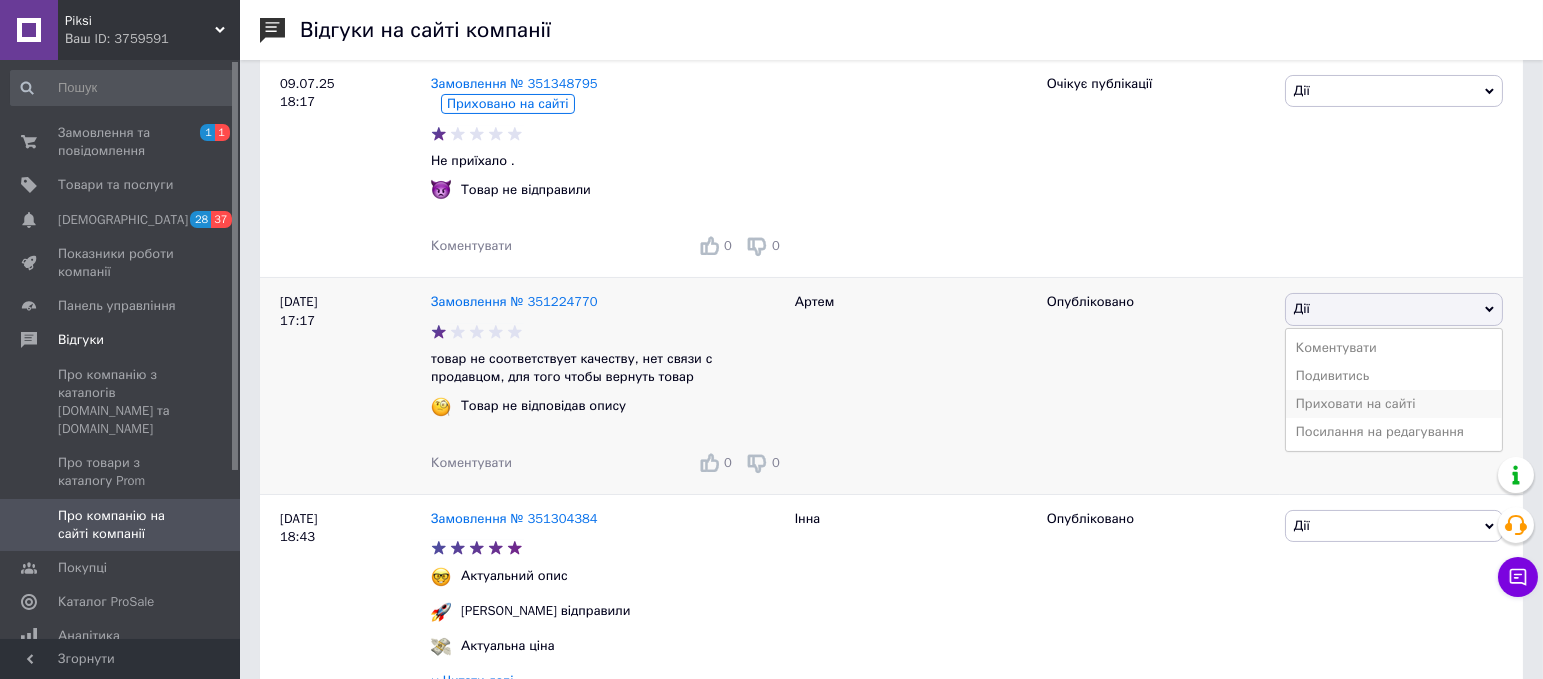 click on "Приховати на сайті" at bounding box center [1394, 404] 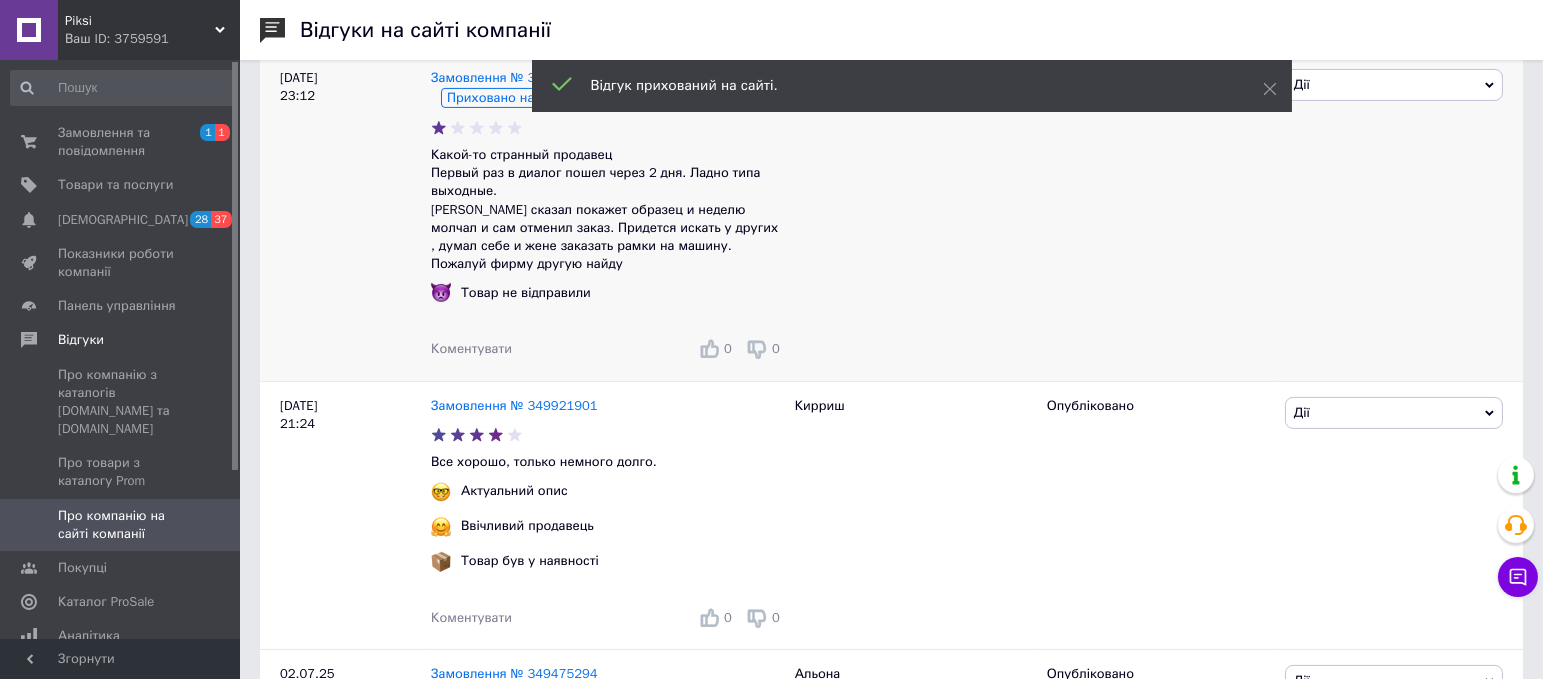 scroll, scrollTop: 1430, scrollLeft: 0, axis: vertical 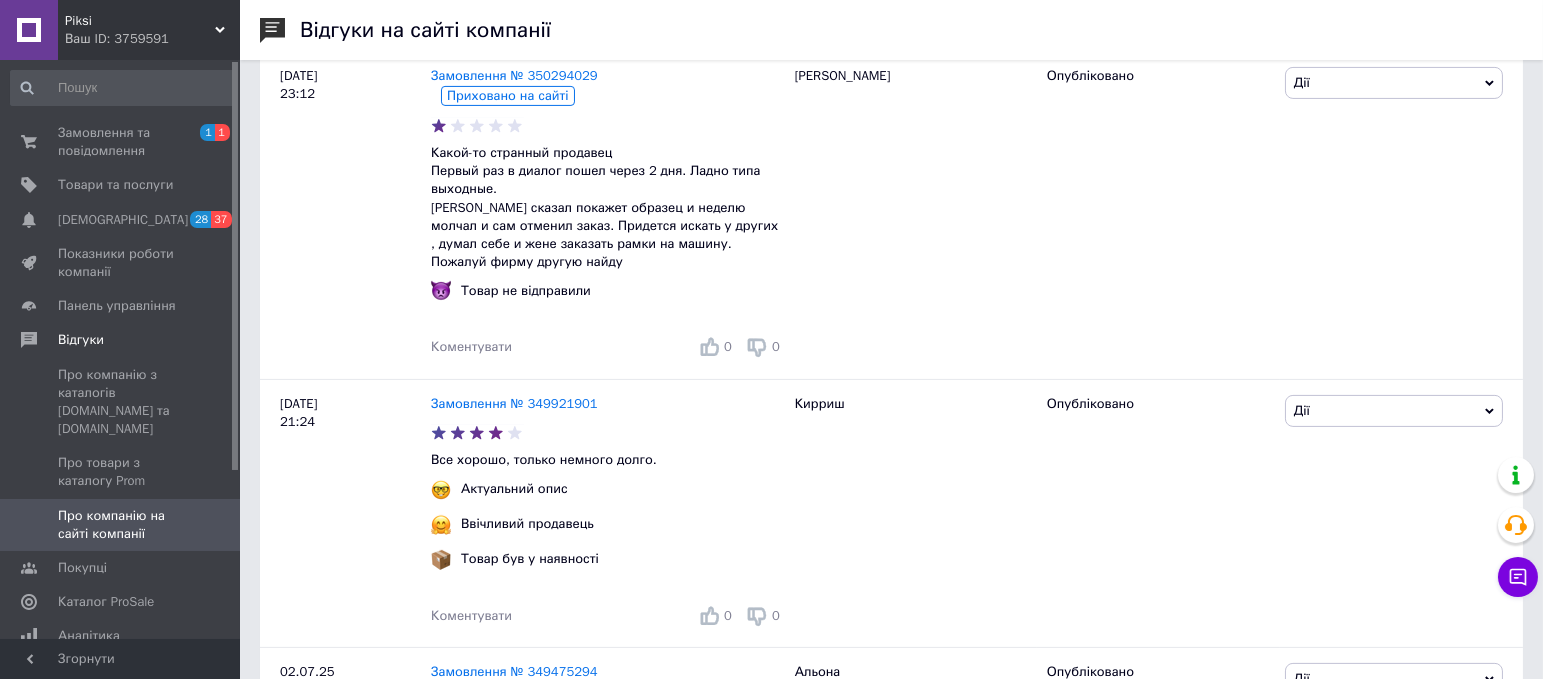 click on "Ваш ID: 3759591" at bounding box center (152, 39) 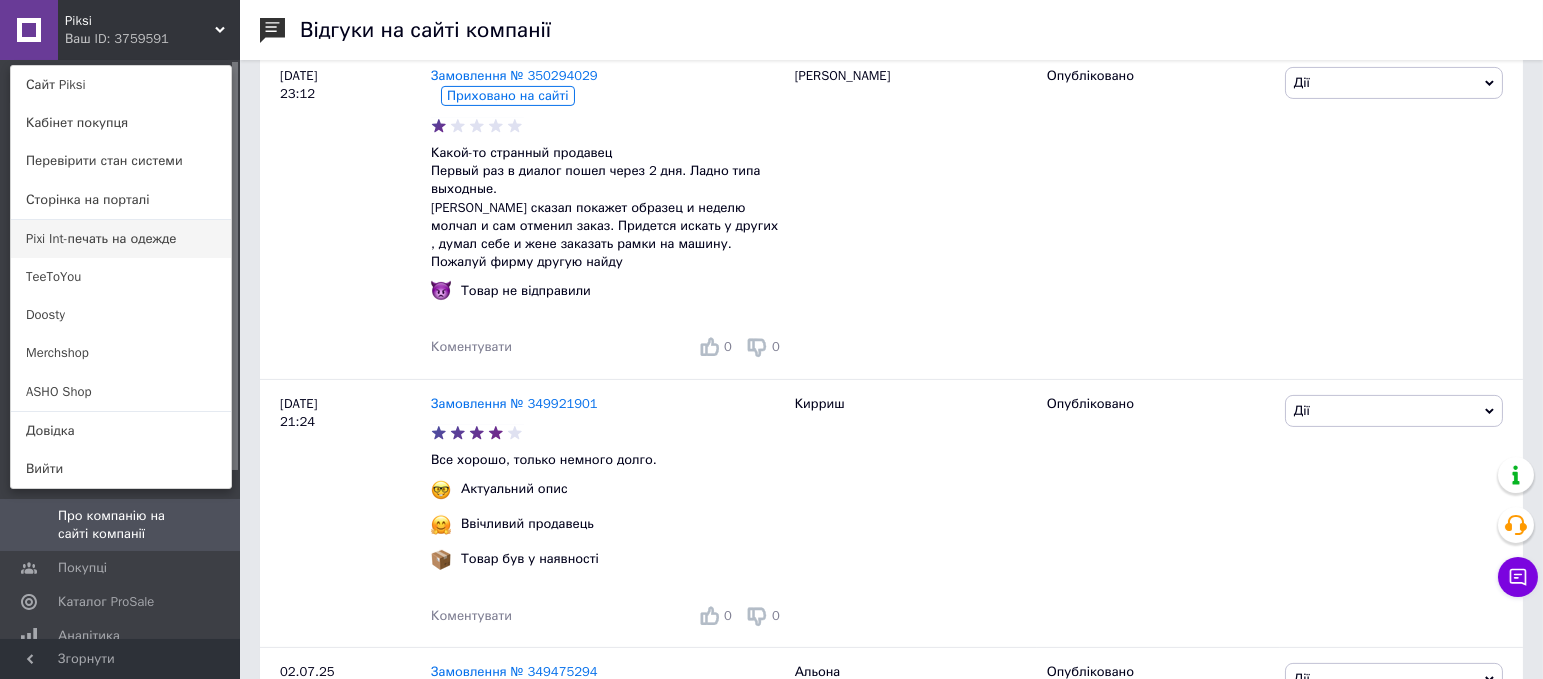 click on "Pixi Int-печать на одежде" at bounding box center [121, 239] 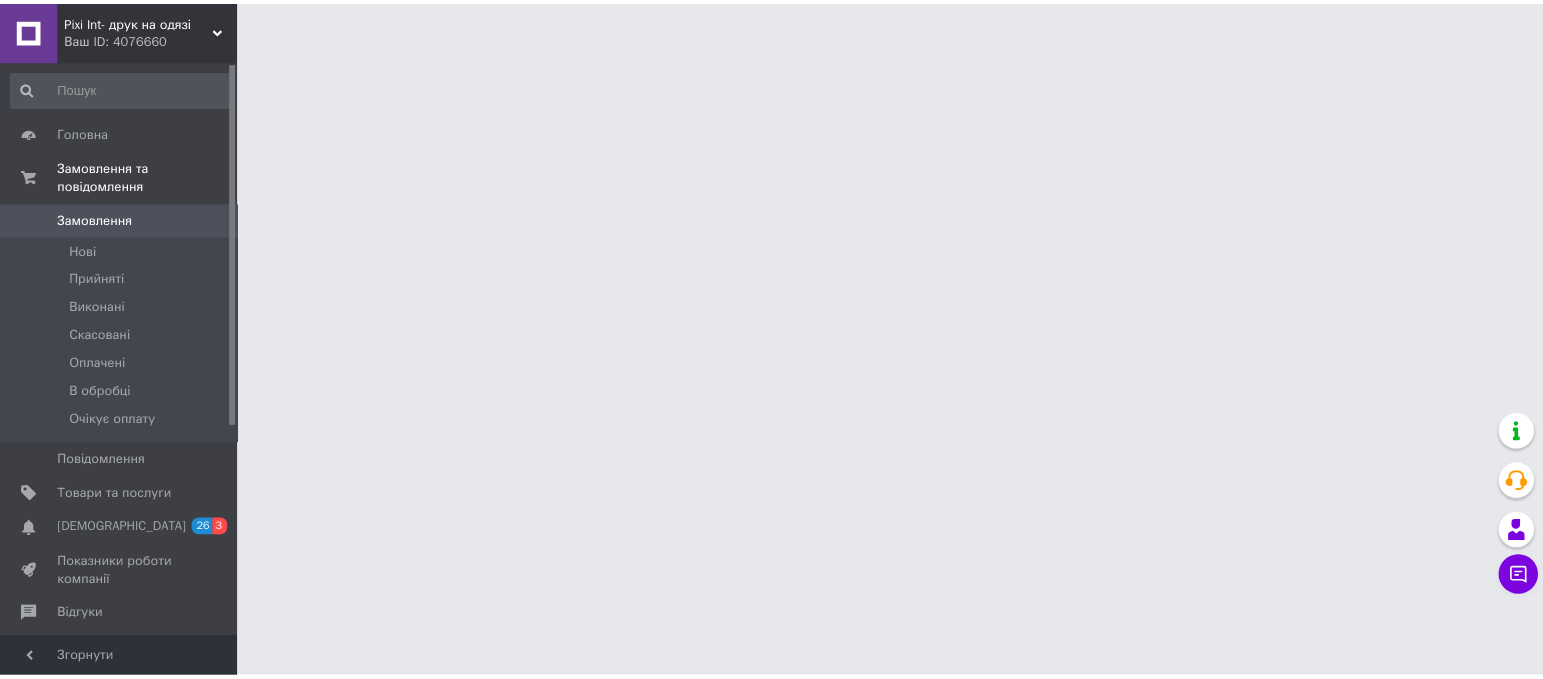 scroll, scrollTop: 0, scrollLeft: 0, axis: both 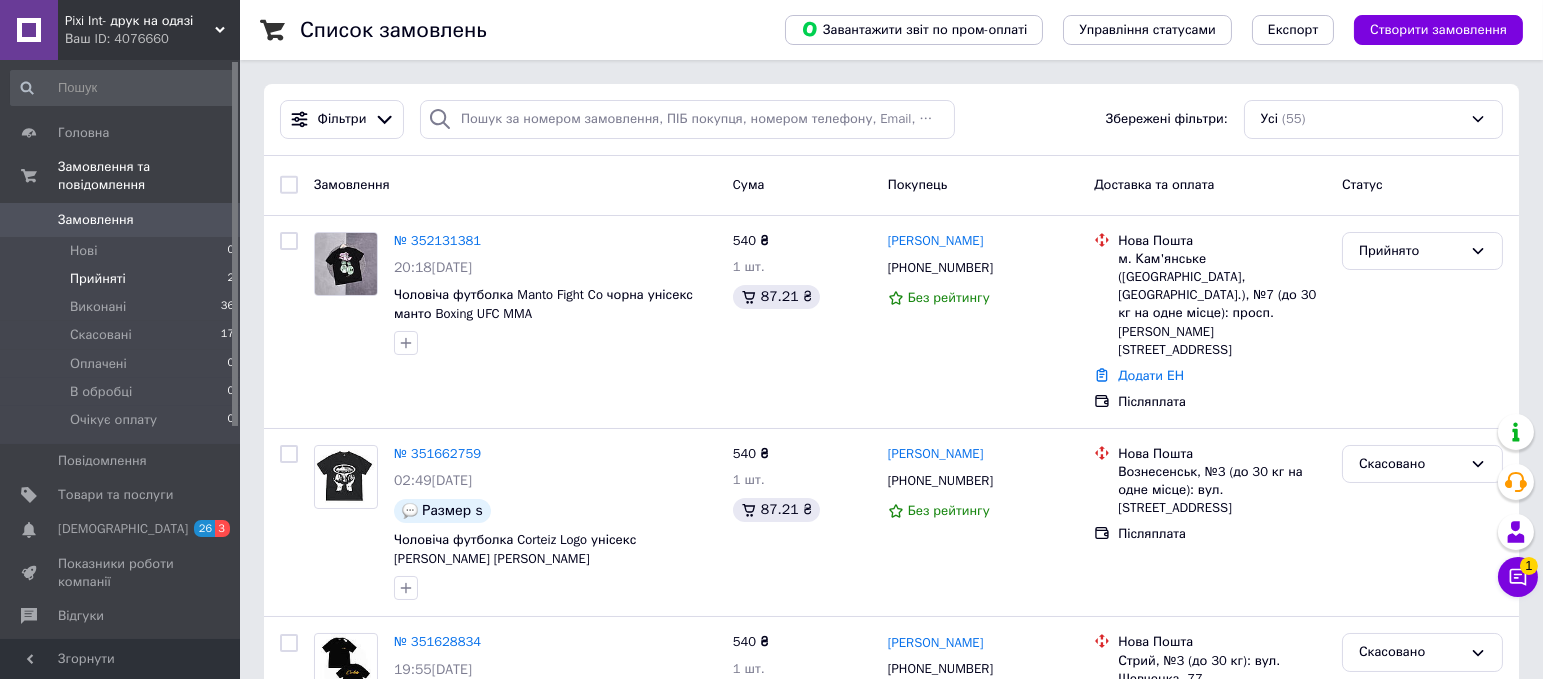 click on "Прийняті 2" at bounding box center [123, 279] 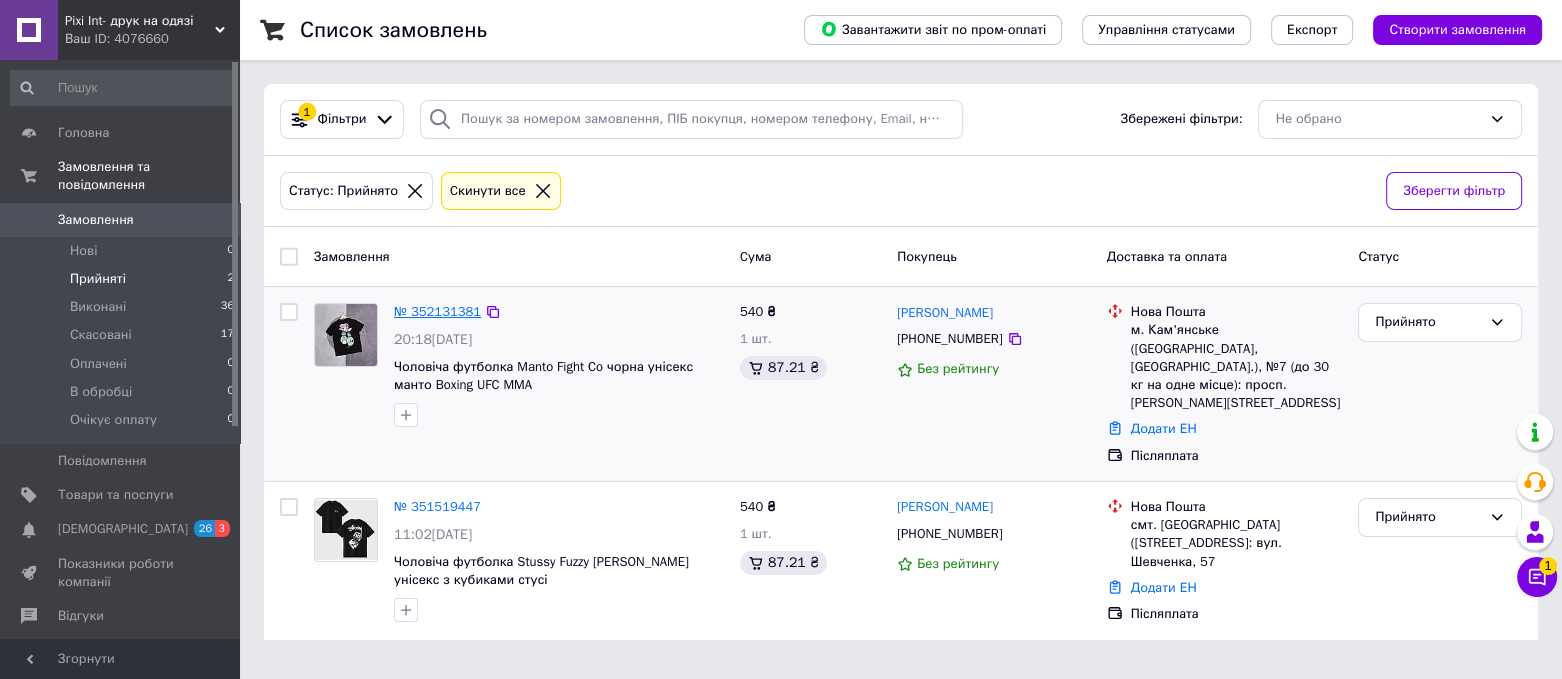 click on "№ 352131381" at bounding box center (437, 311) 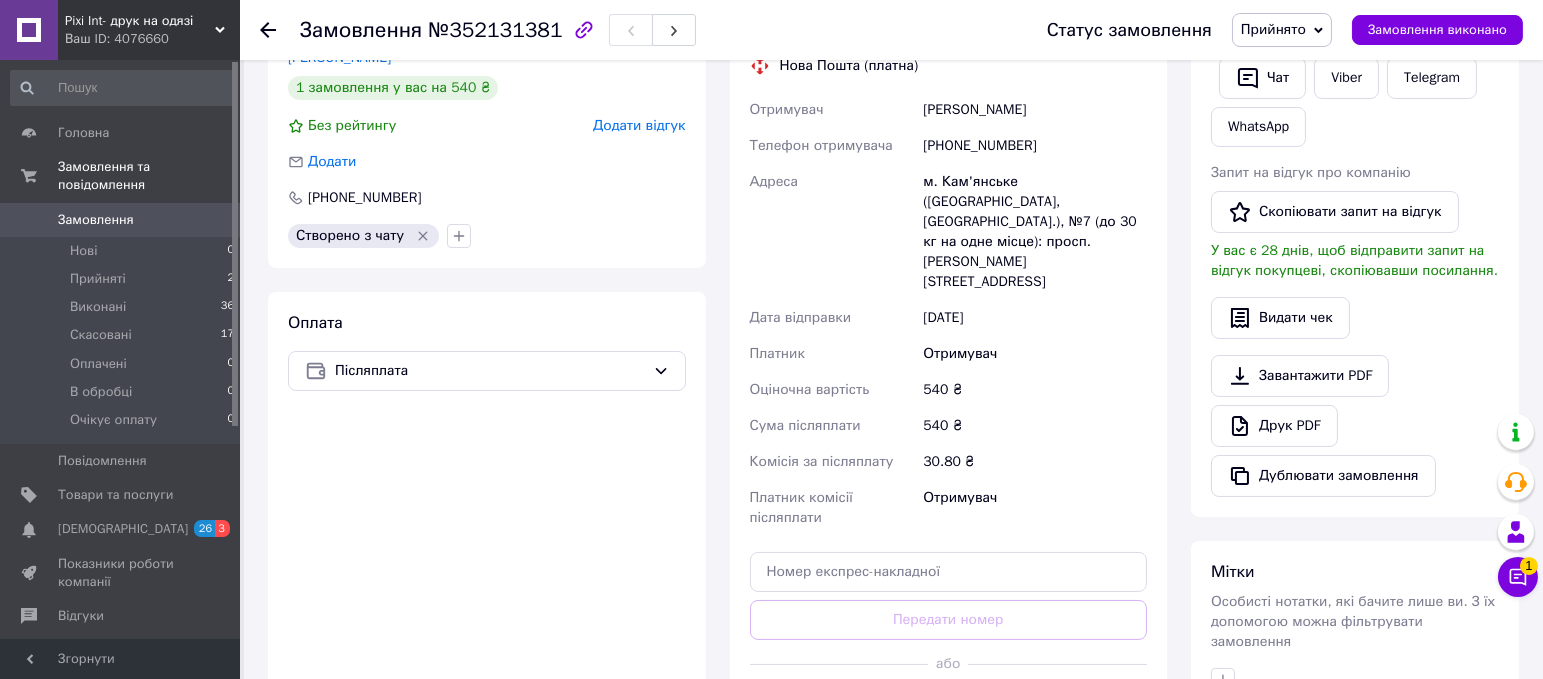 scroll, scrollTop: 437, scrollLeft: 0, axis: vertical 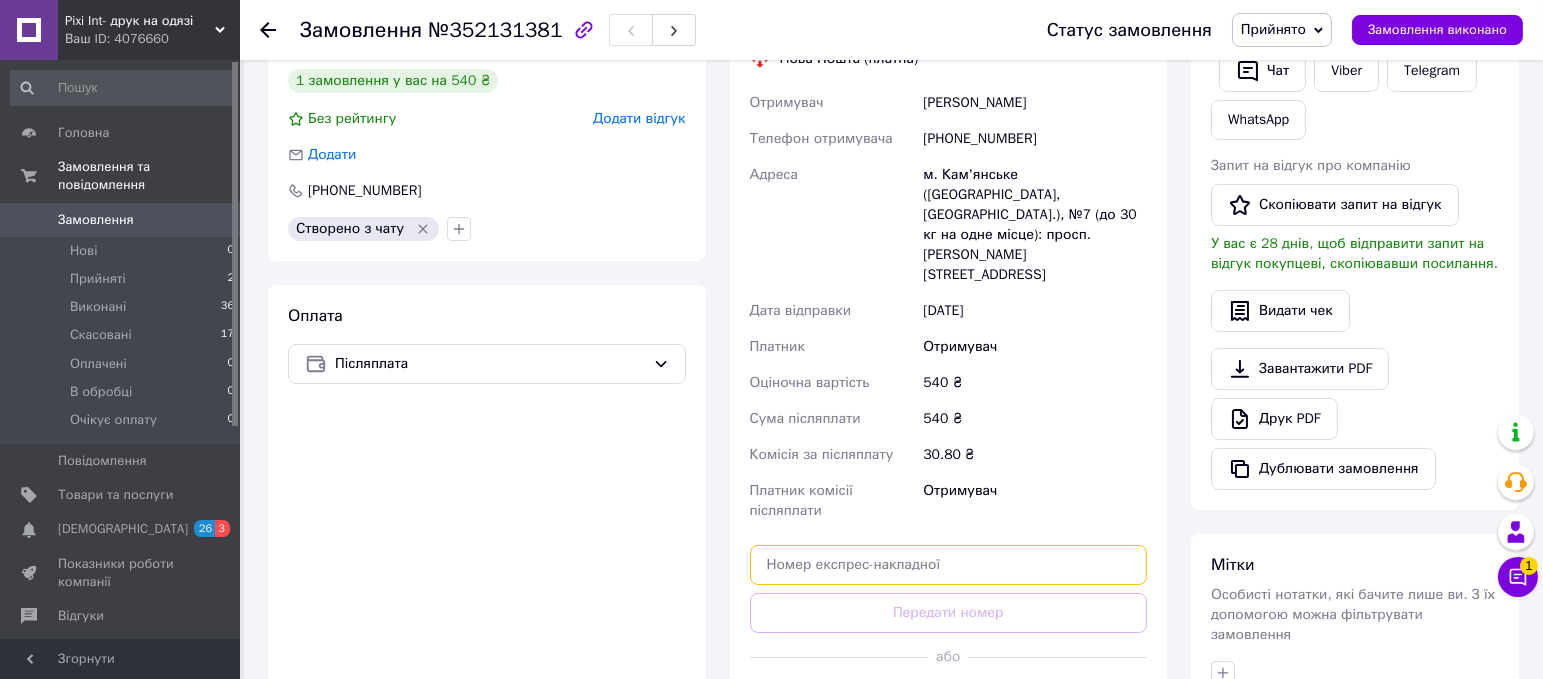 click at bounding box center (949, 565) 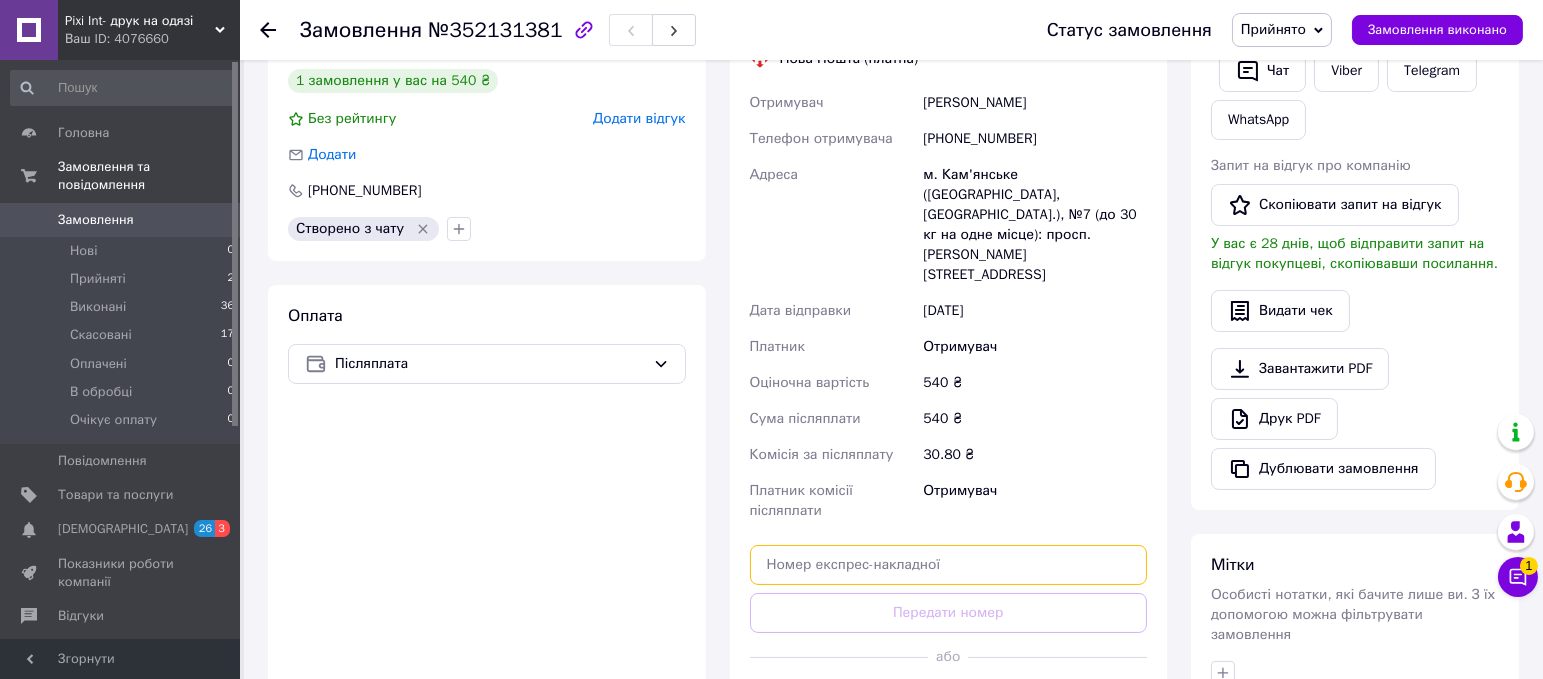 scroll, scrollTop: 425, scrollLeft: 0, axis: vertical 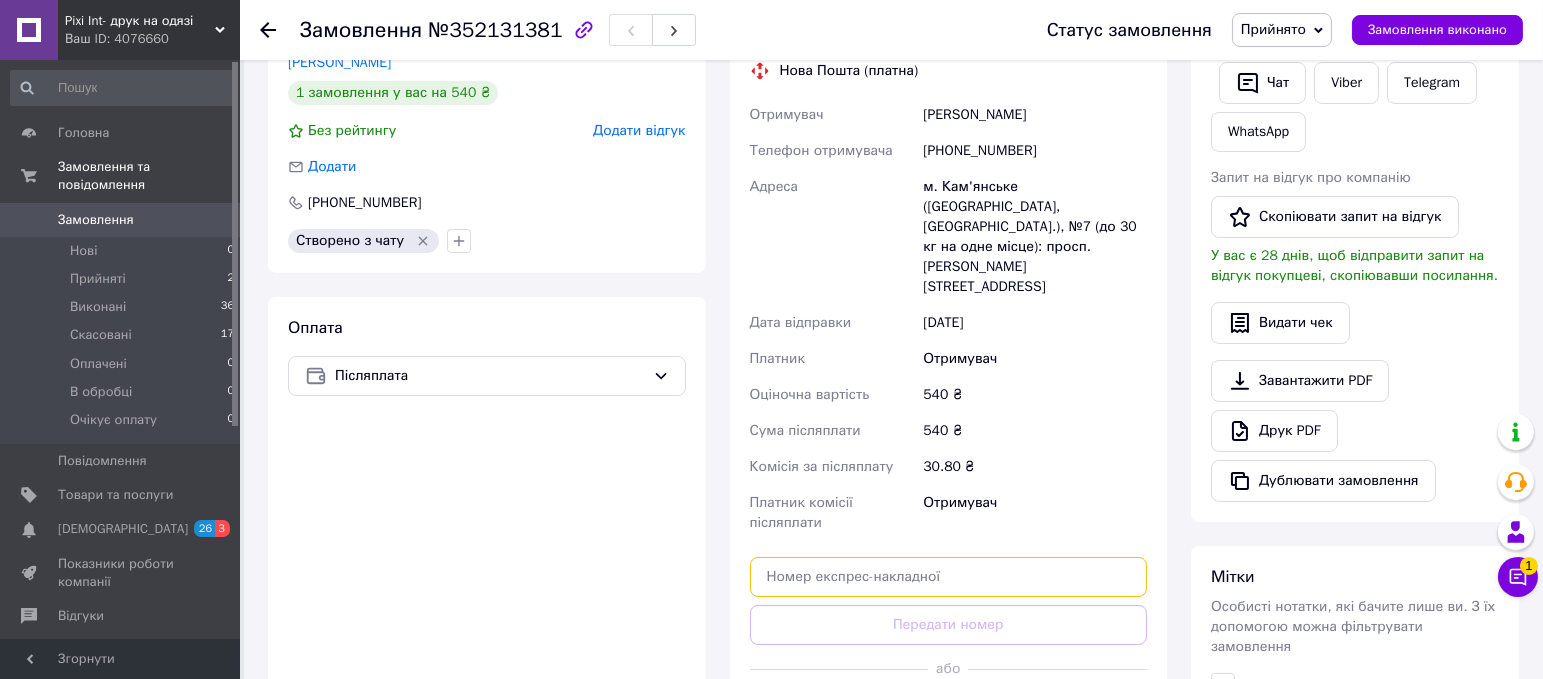 click at bounding box center (949, 577) 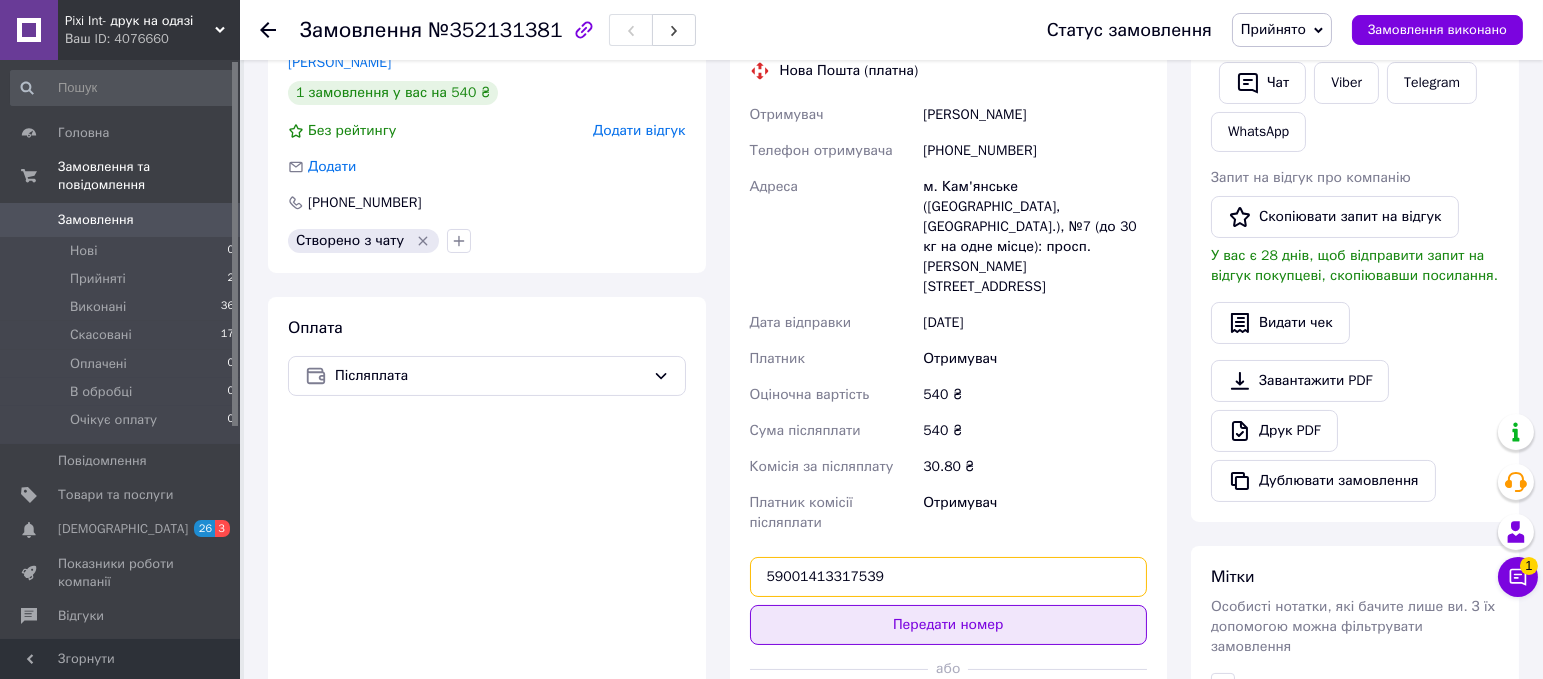 type on "59001413317539" 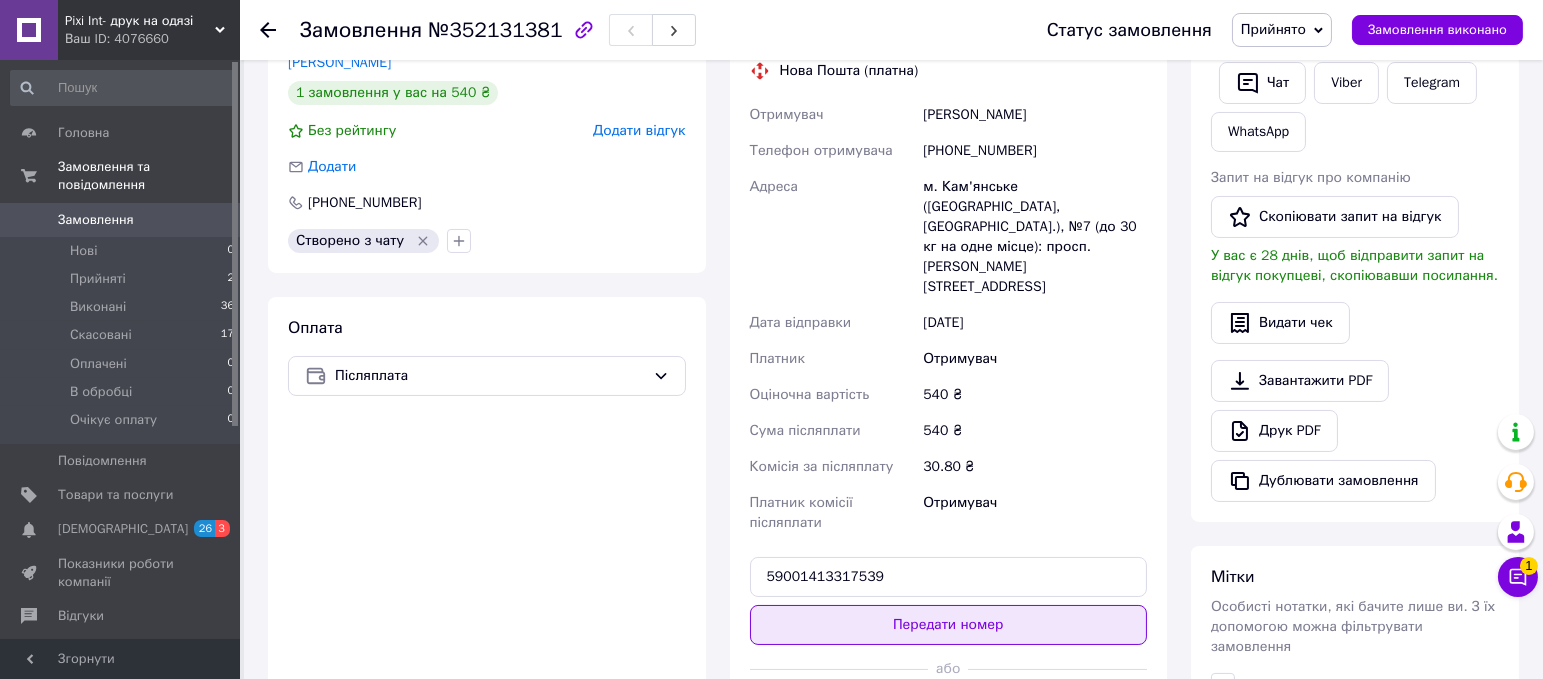 click on "Передати номер" at bounding box center [949, 625] 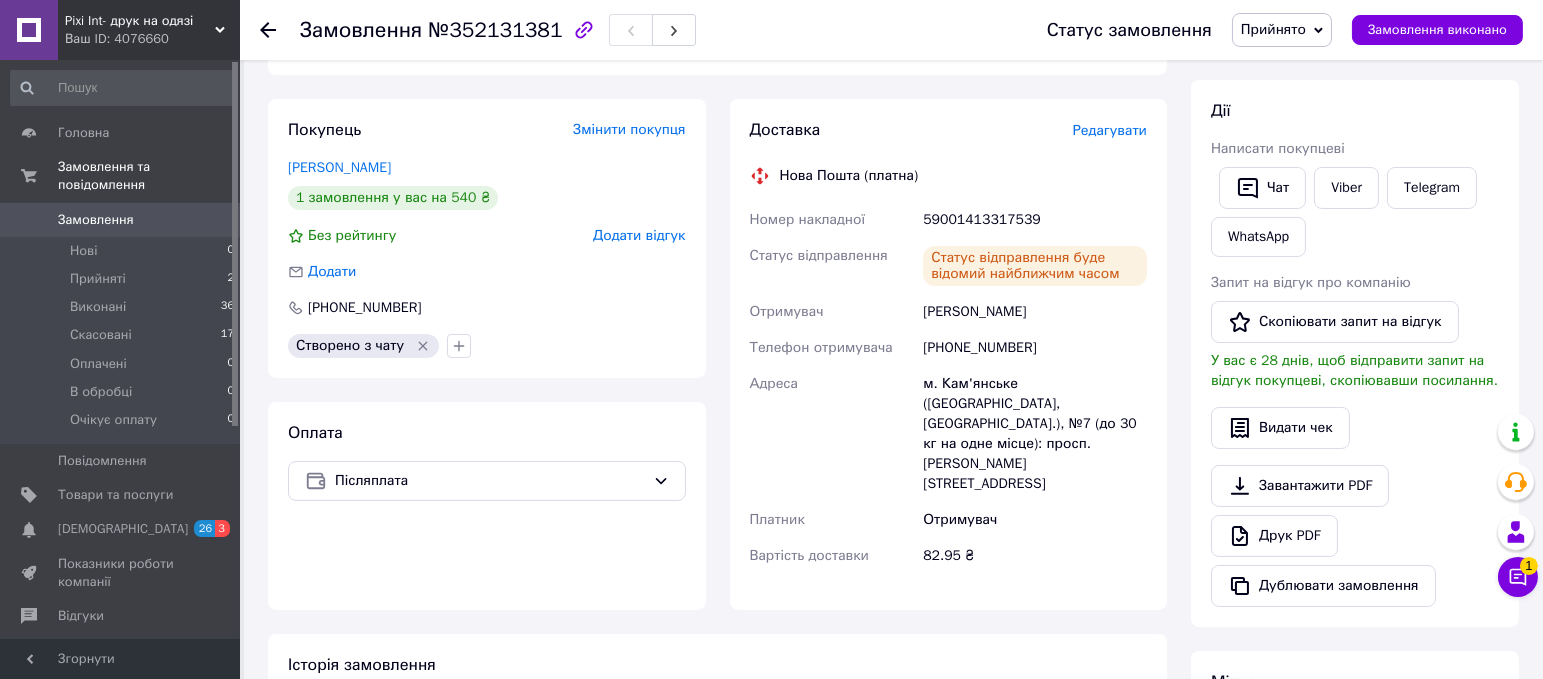 scroll, scrollTop: 318, scrollLeft: 0, axis: vertical 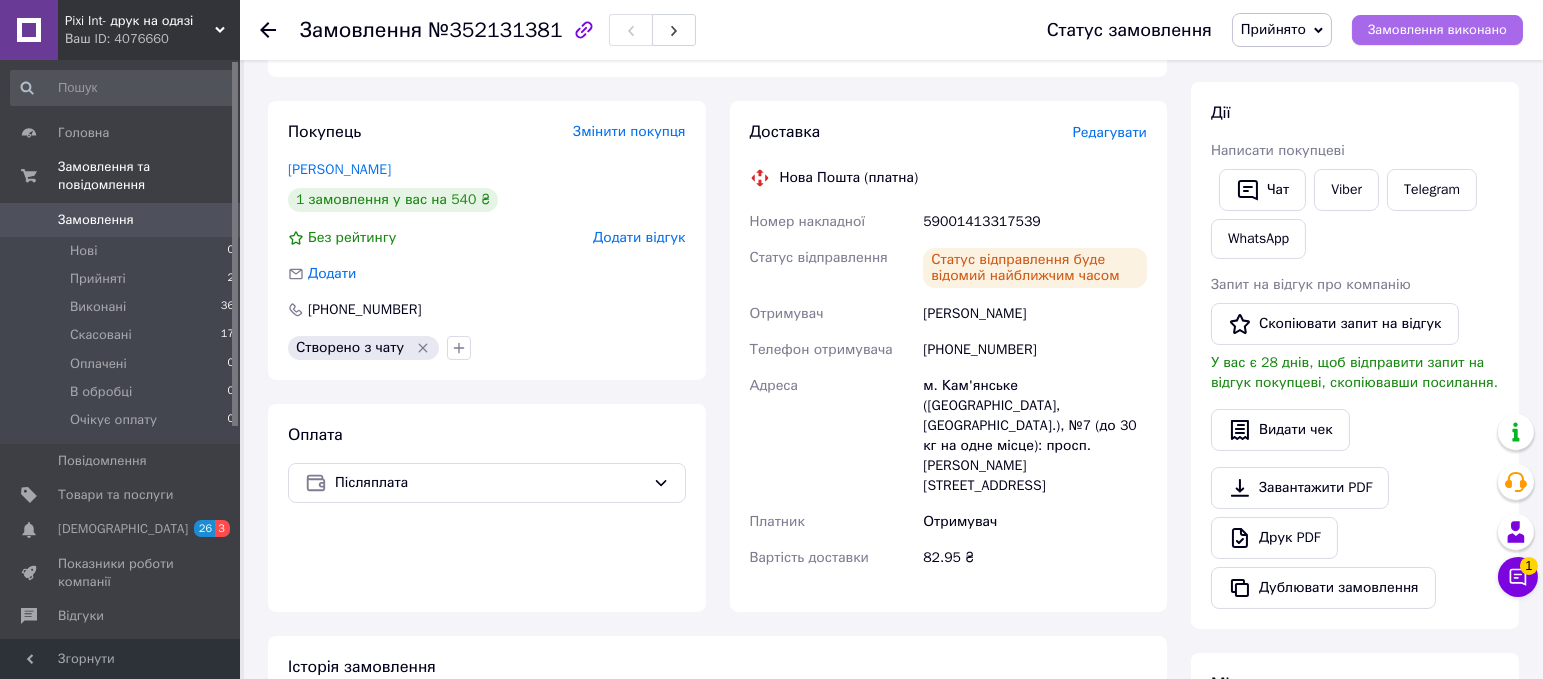 click on "Замовлення виконано" at bounding box center [1437, 30] 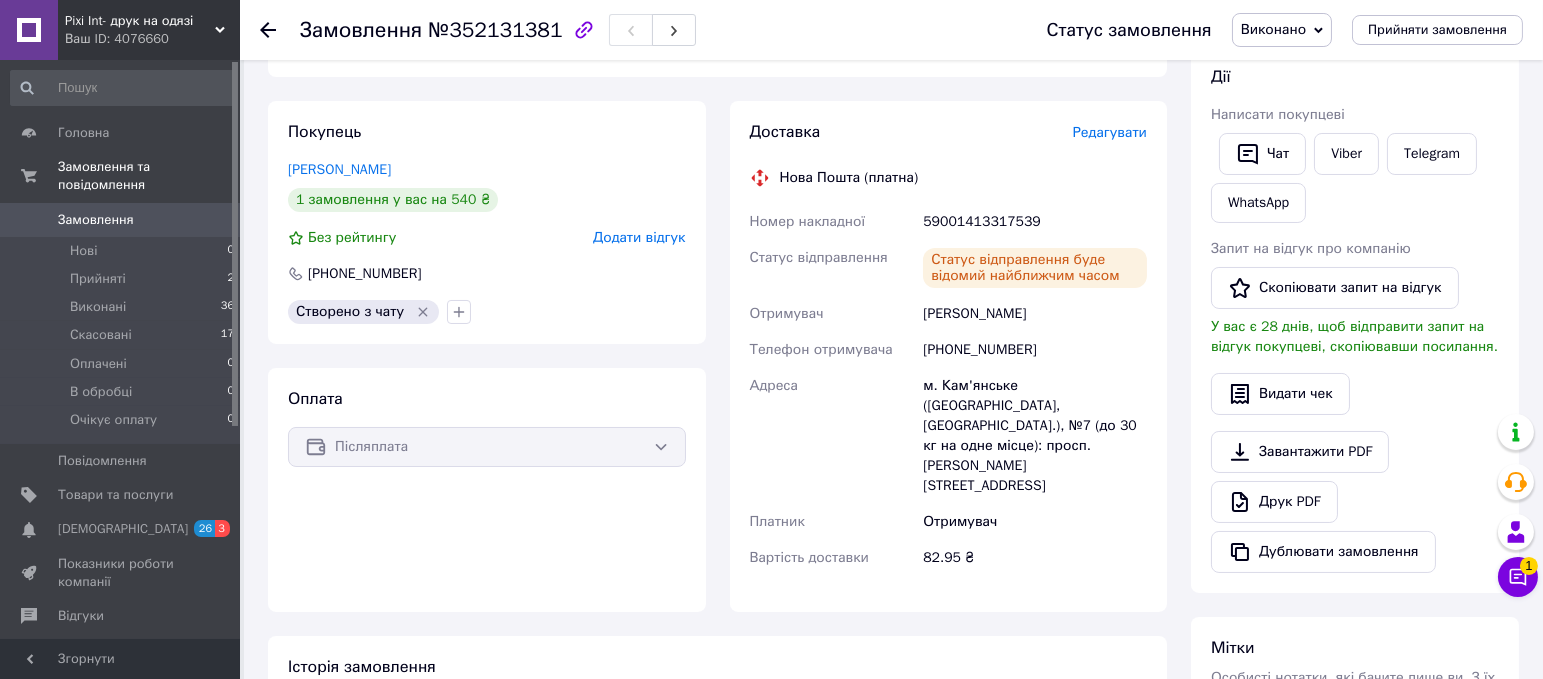 click 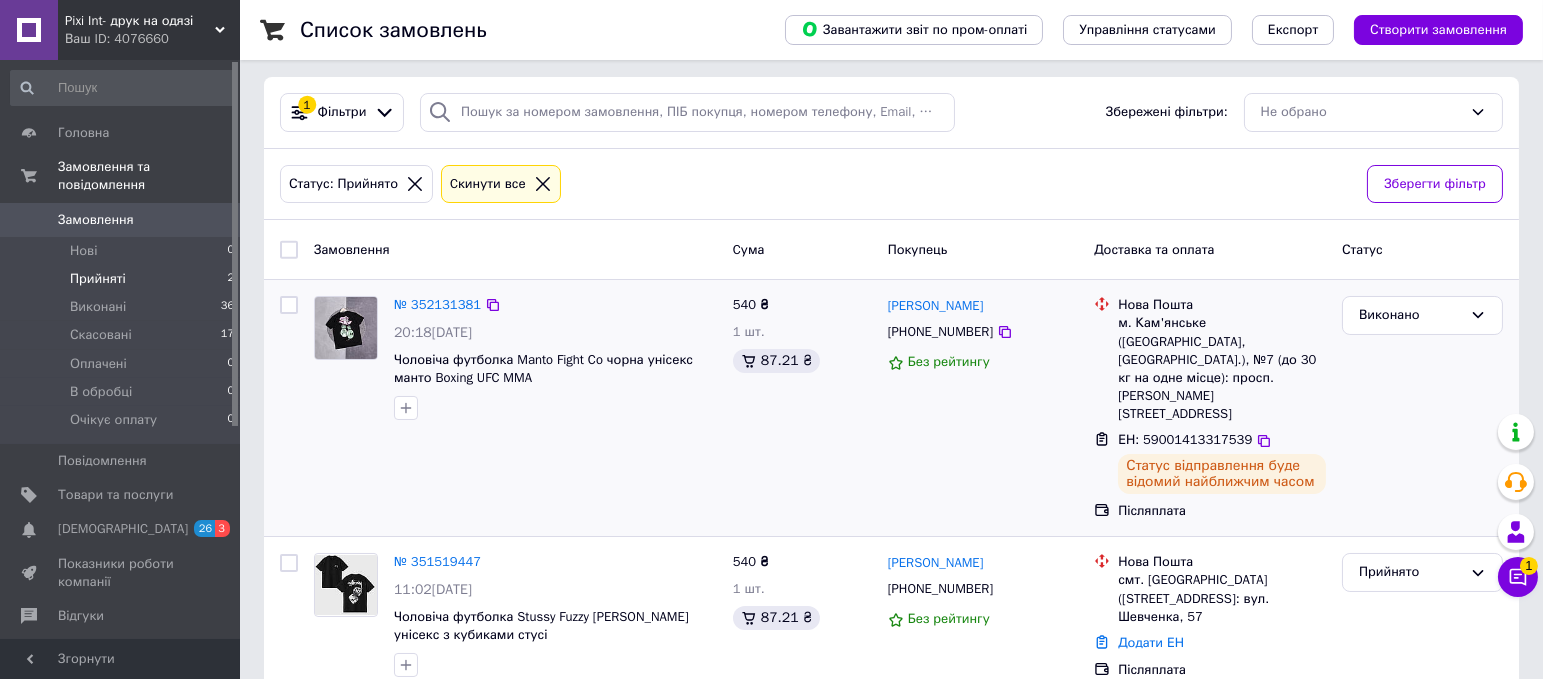scroll, scrollTop: 5, scrollLeft: 0, axis: vertical 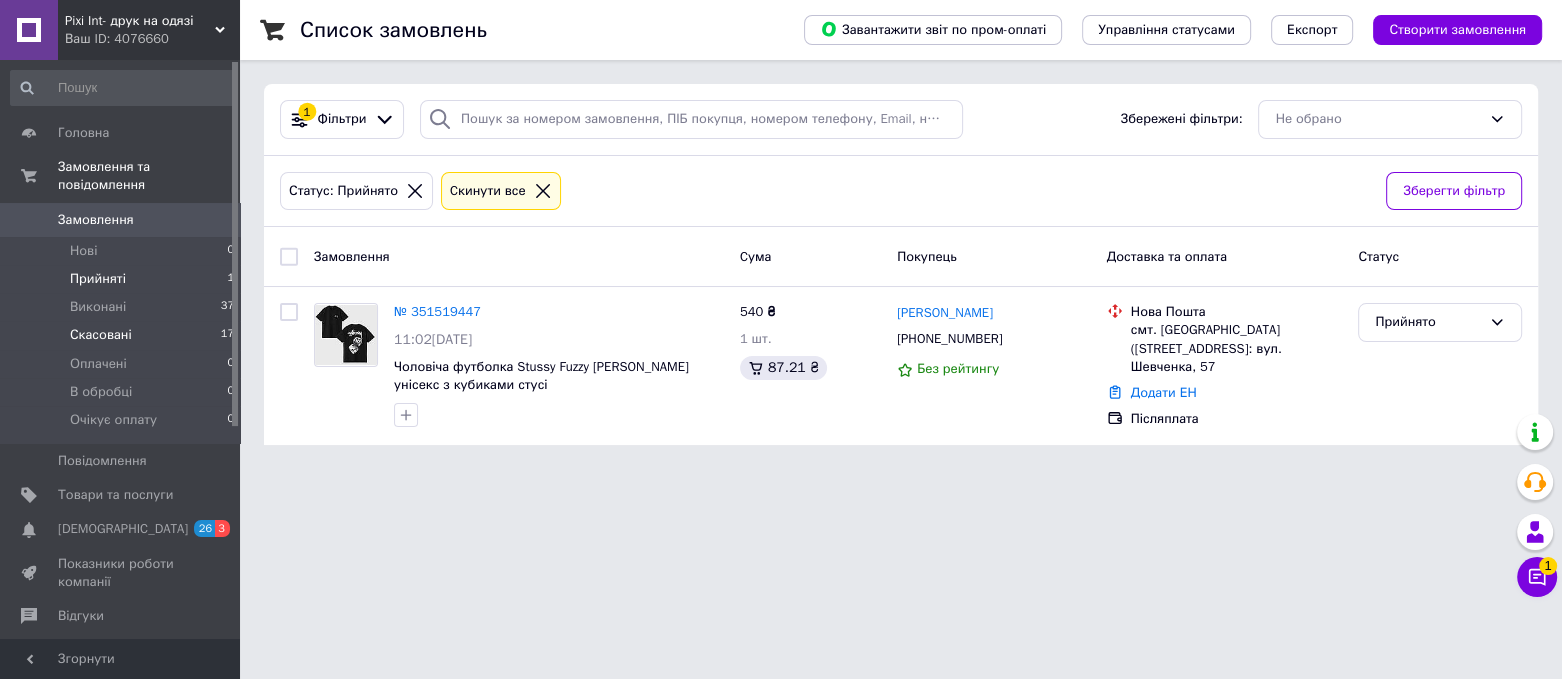 click on "Скасовані 17" at bounding box center (123, 335) 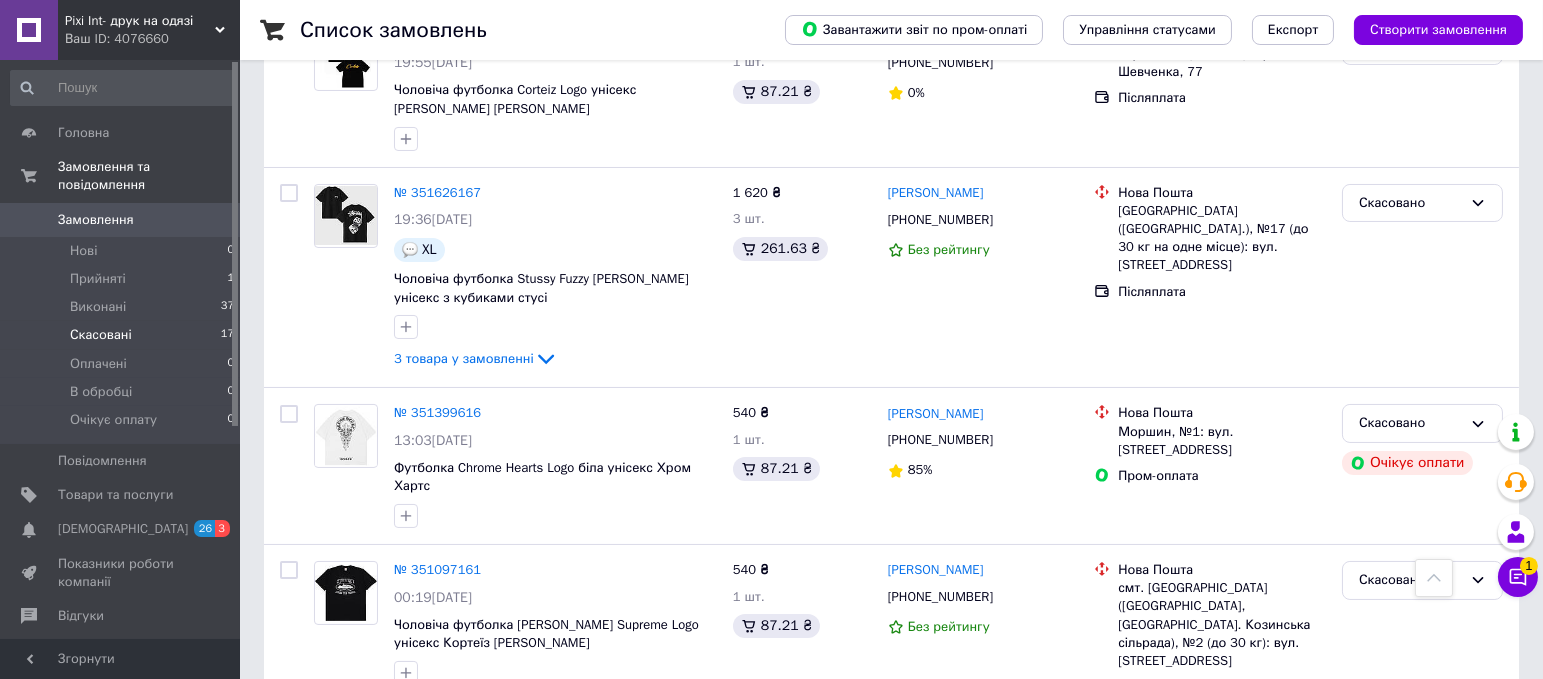 scroll, scrollTop: 525, scrollLeft: 0, axis: vertical 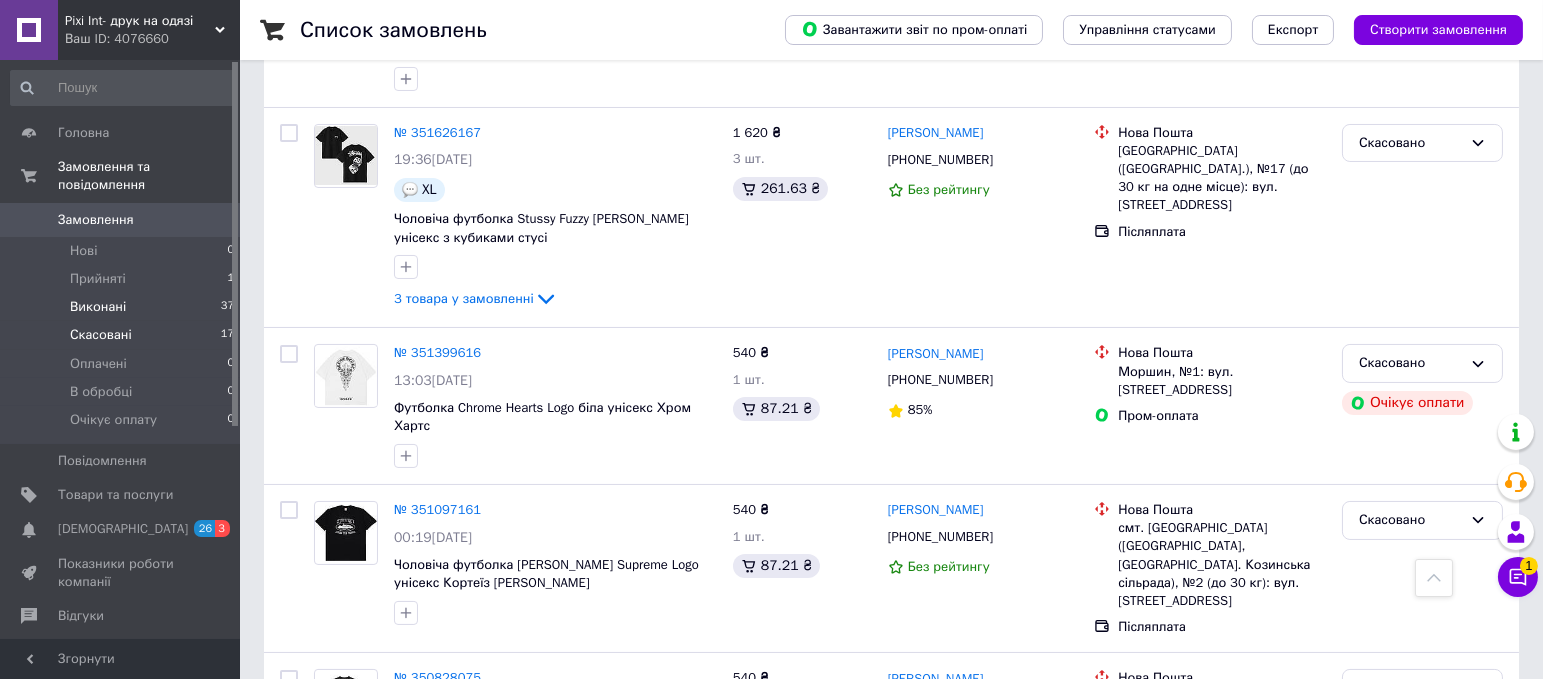 click on "Виконані" at bounding box center (98, 307) 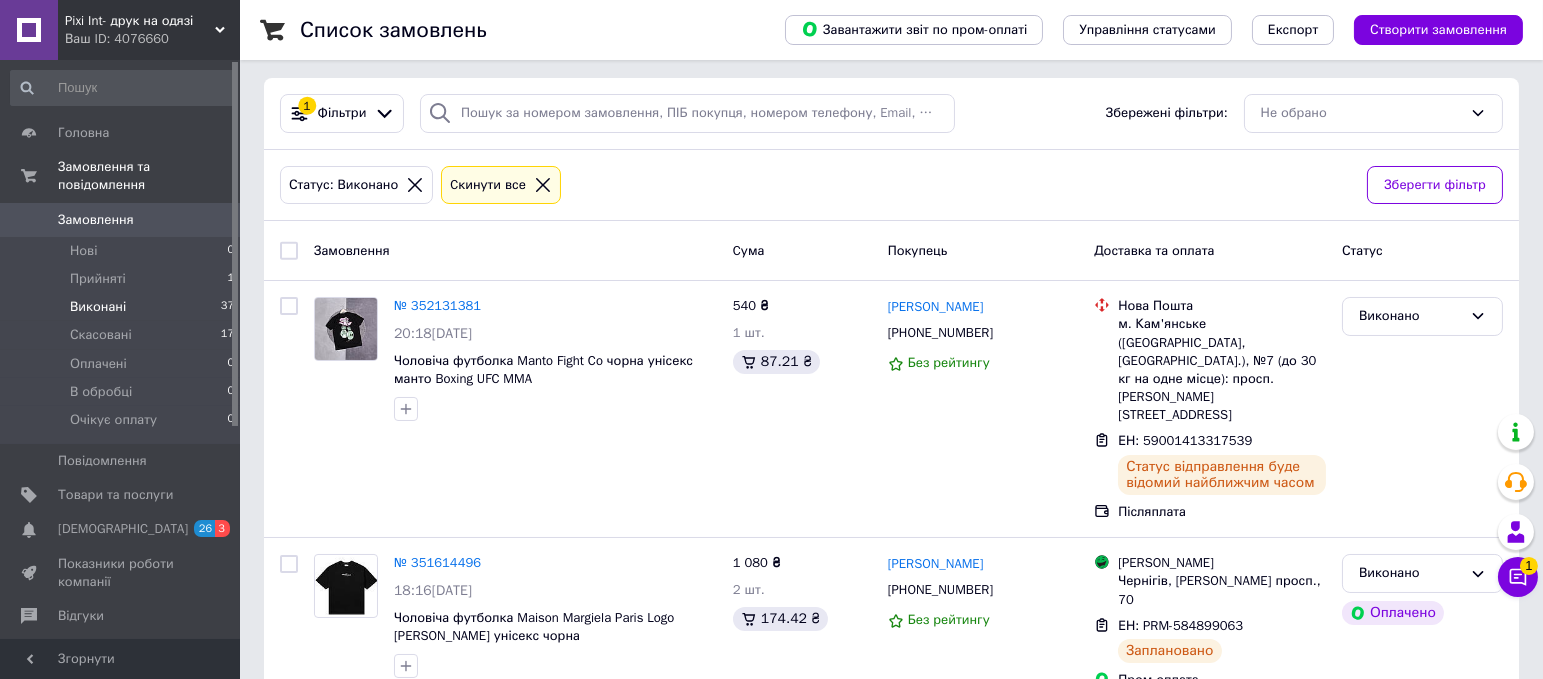 scroll, scrollTop: 8, scrollLeft: 0, axis: vertical 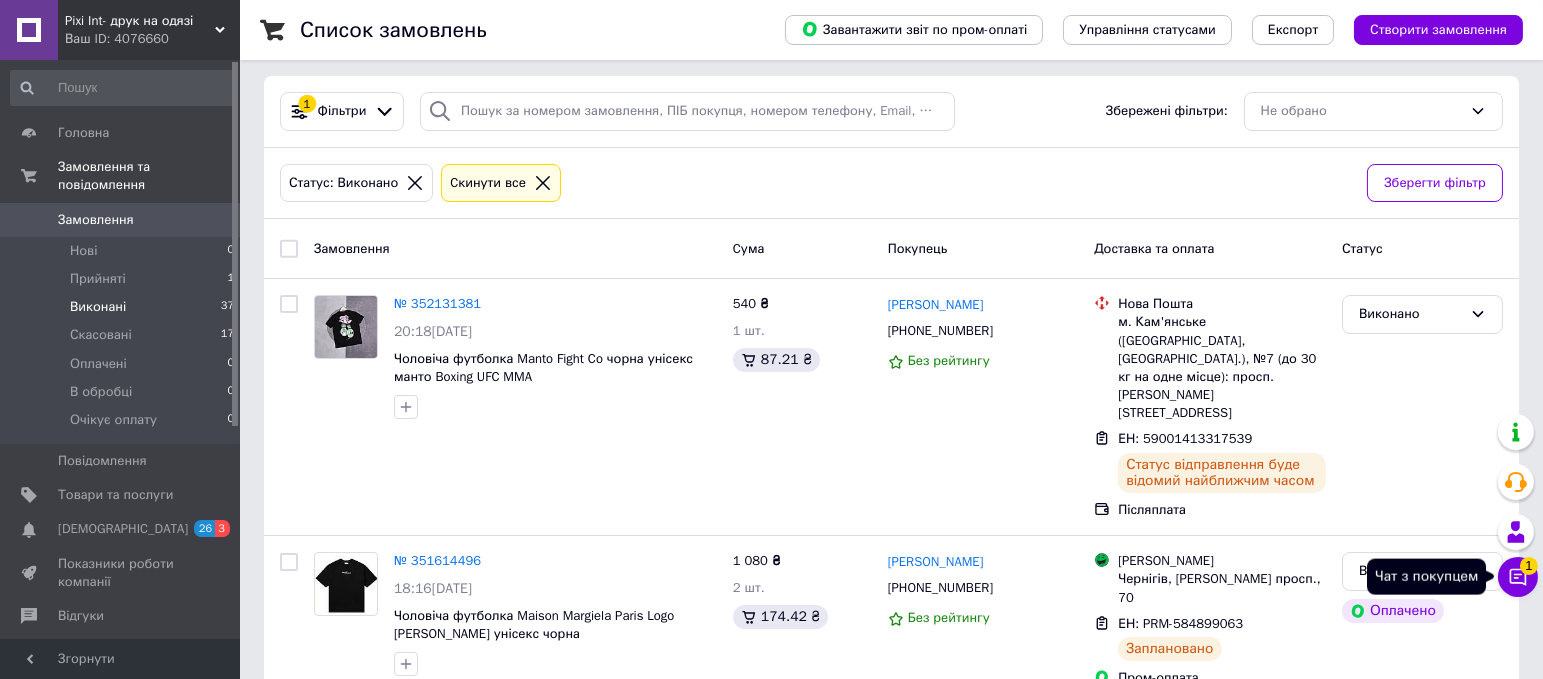 click 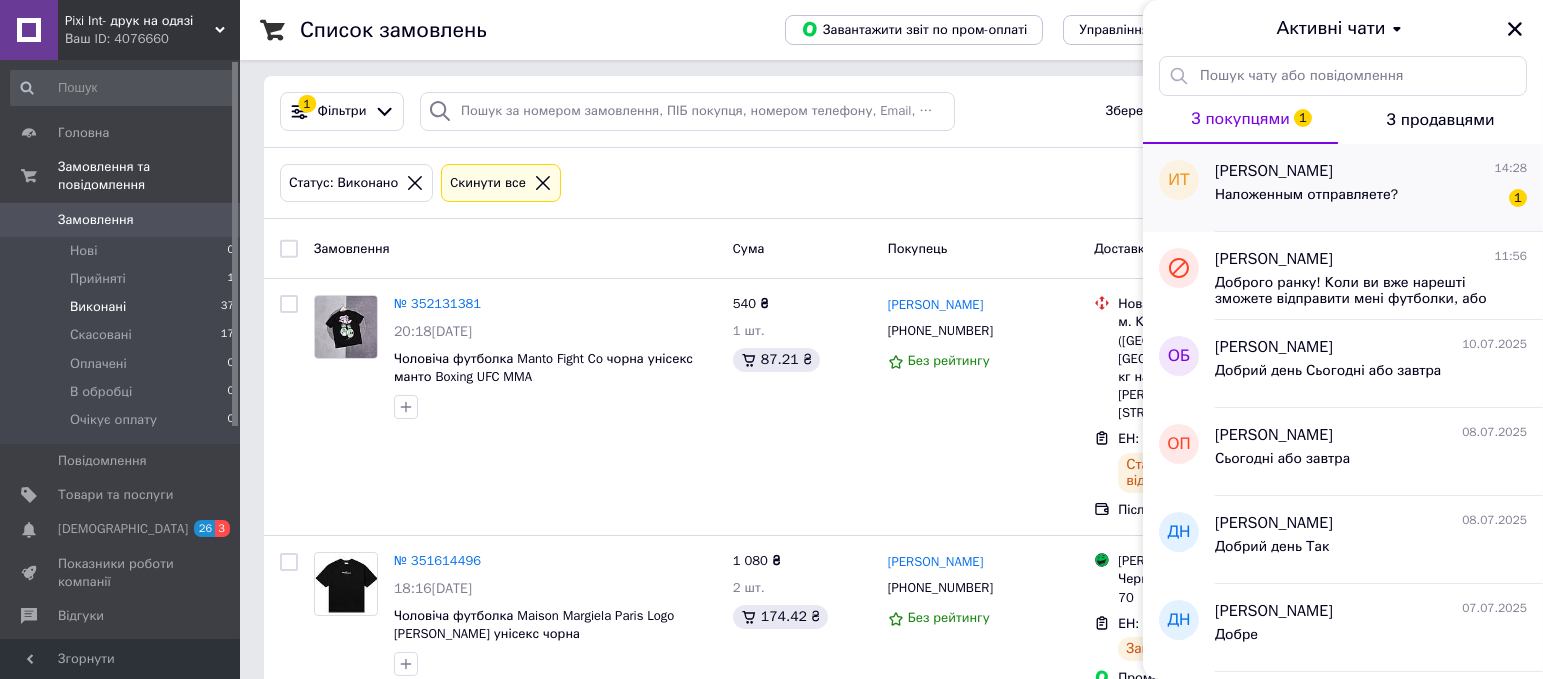 click on "Наложенным отправляете?" at bounding box center (1306, 195) 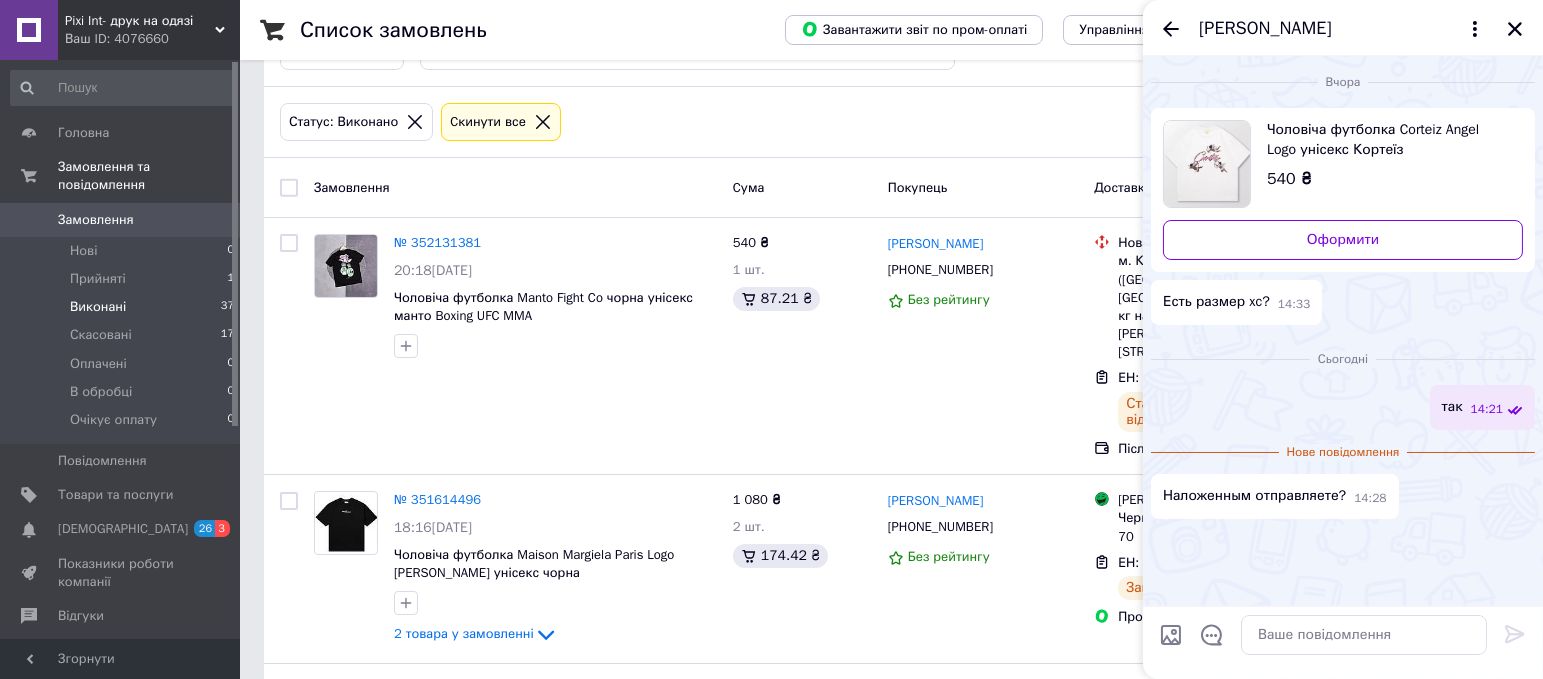 scroll, scrollTop: 77, scrollLeft: 0, axis: vertical 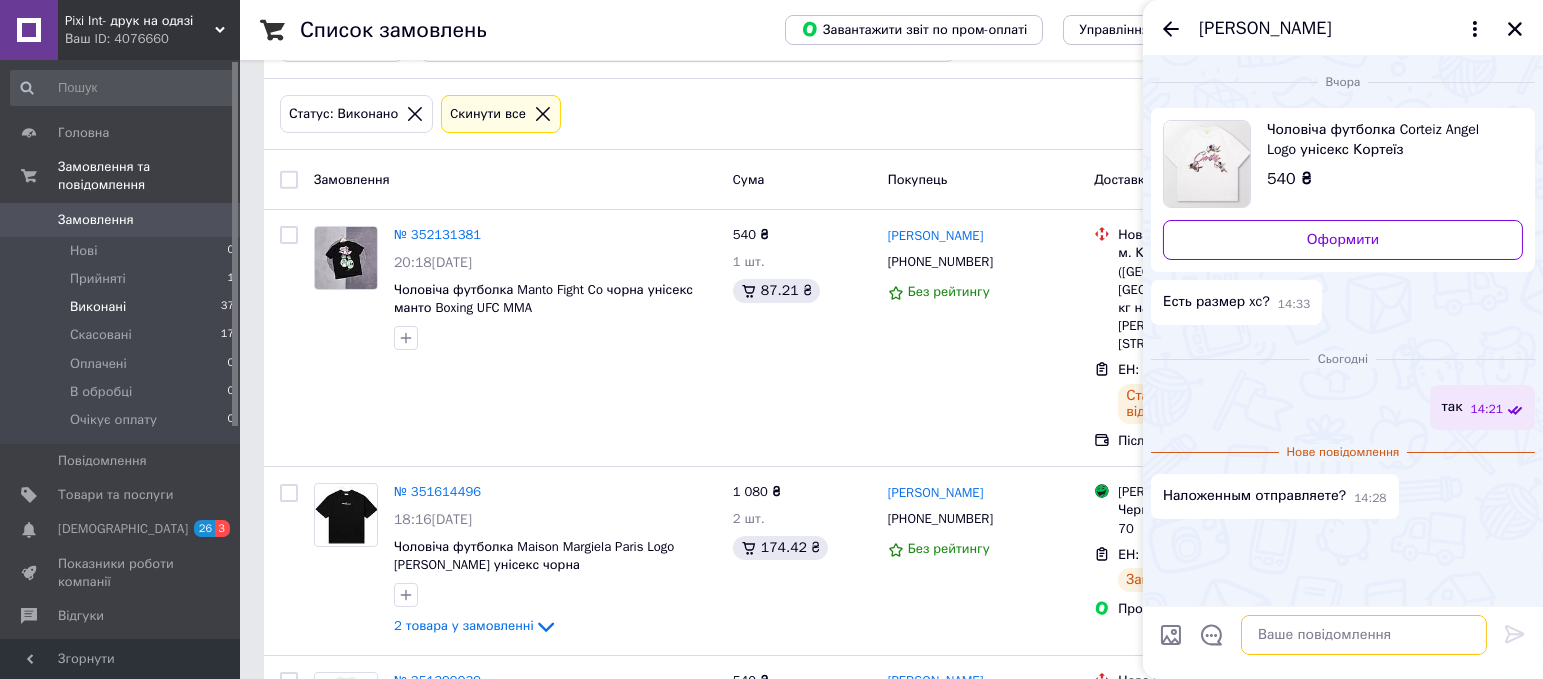 click at bounding box center (1364, 635) 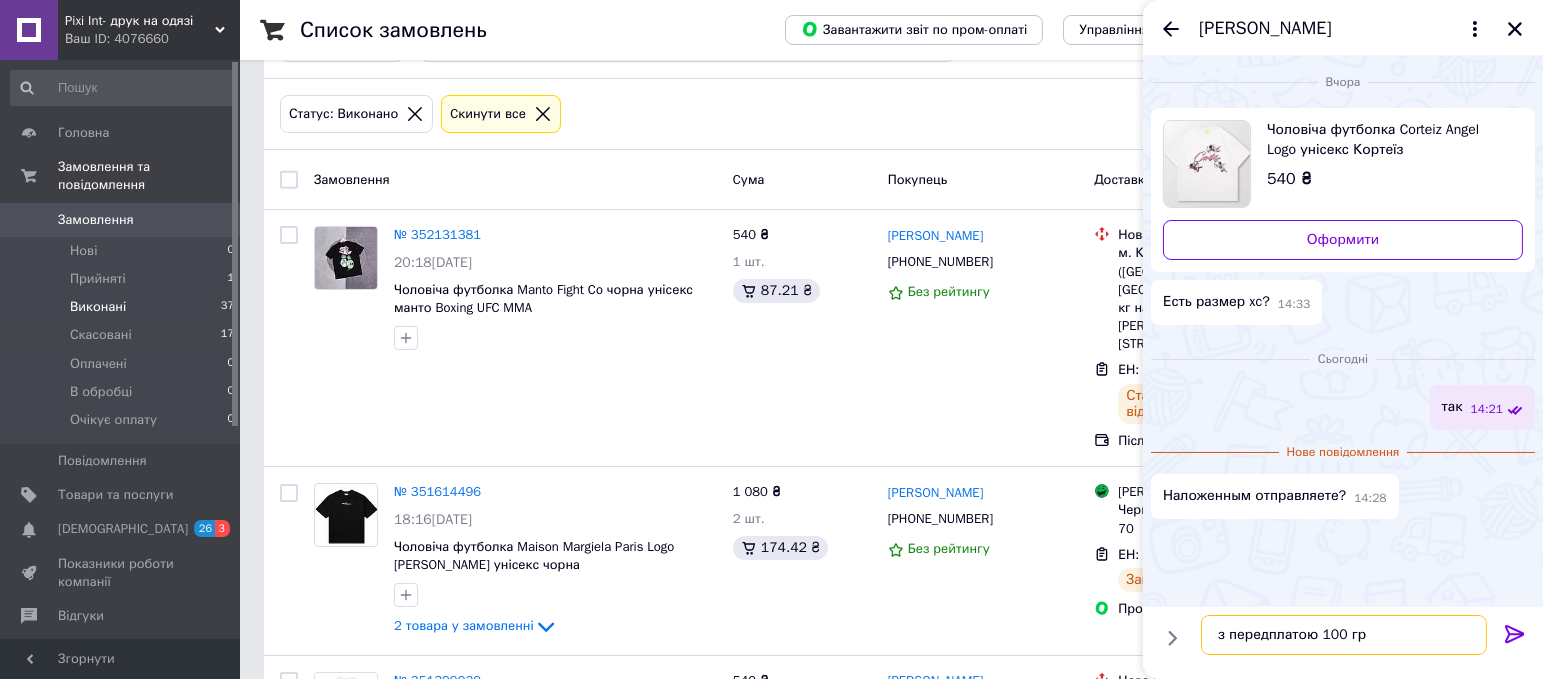 type on "з передплатою 100 грн" 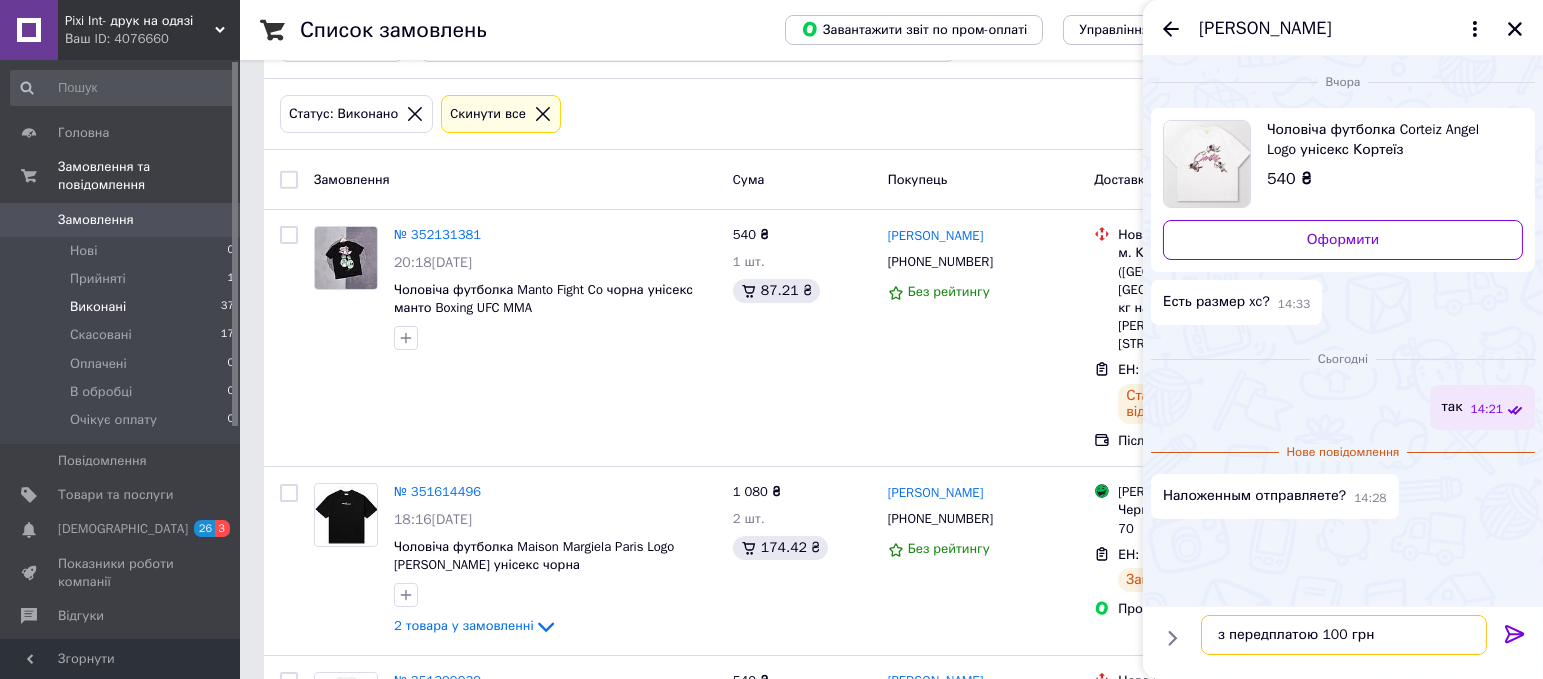 type 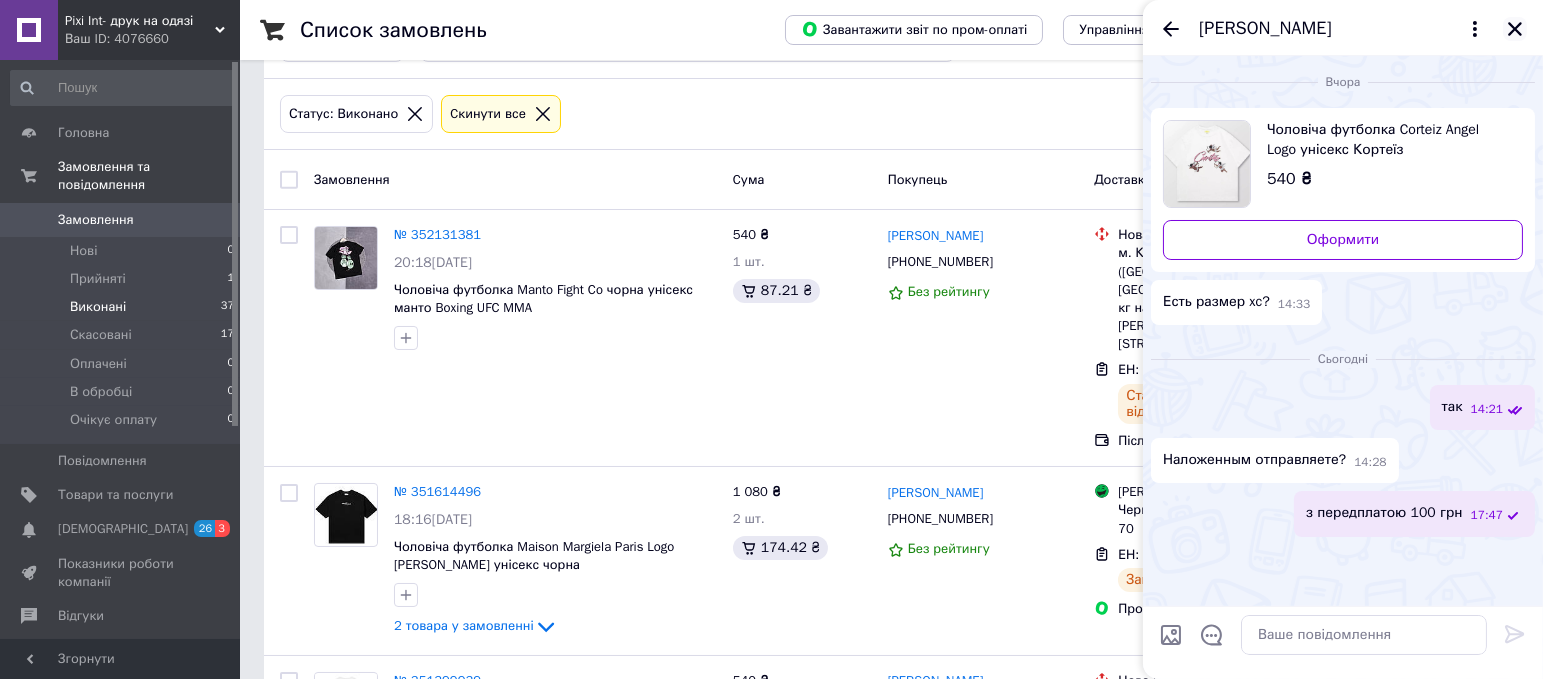 click 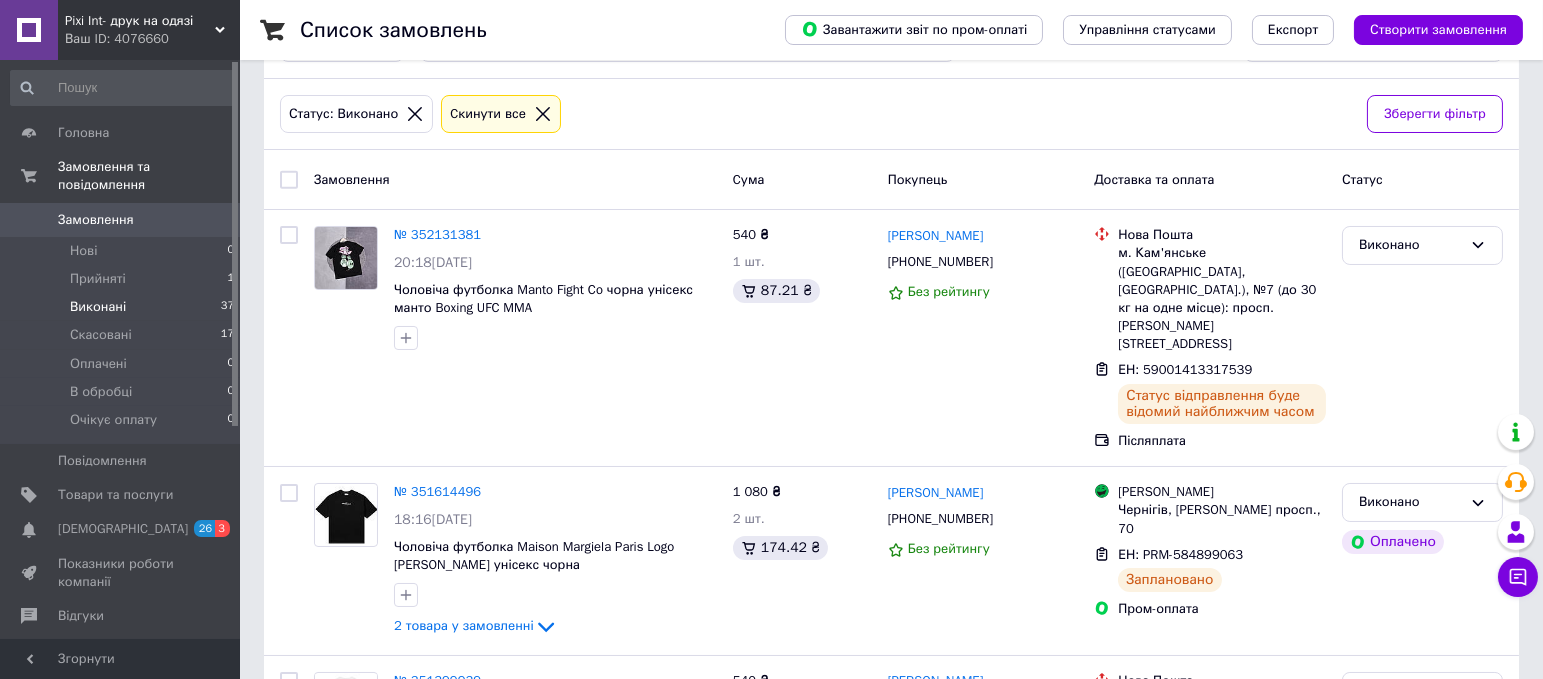 click on "Pixi Int- друк на одязі" at bounding box center (140, 21) 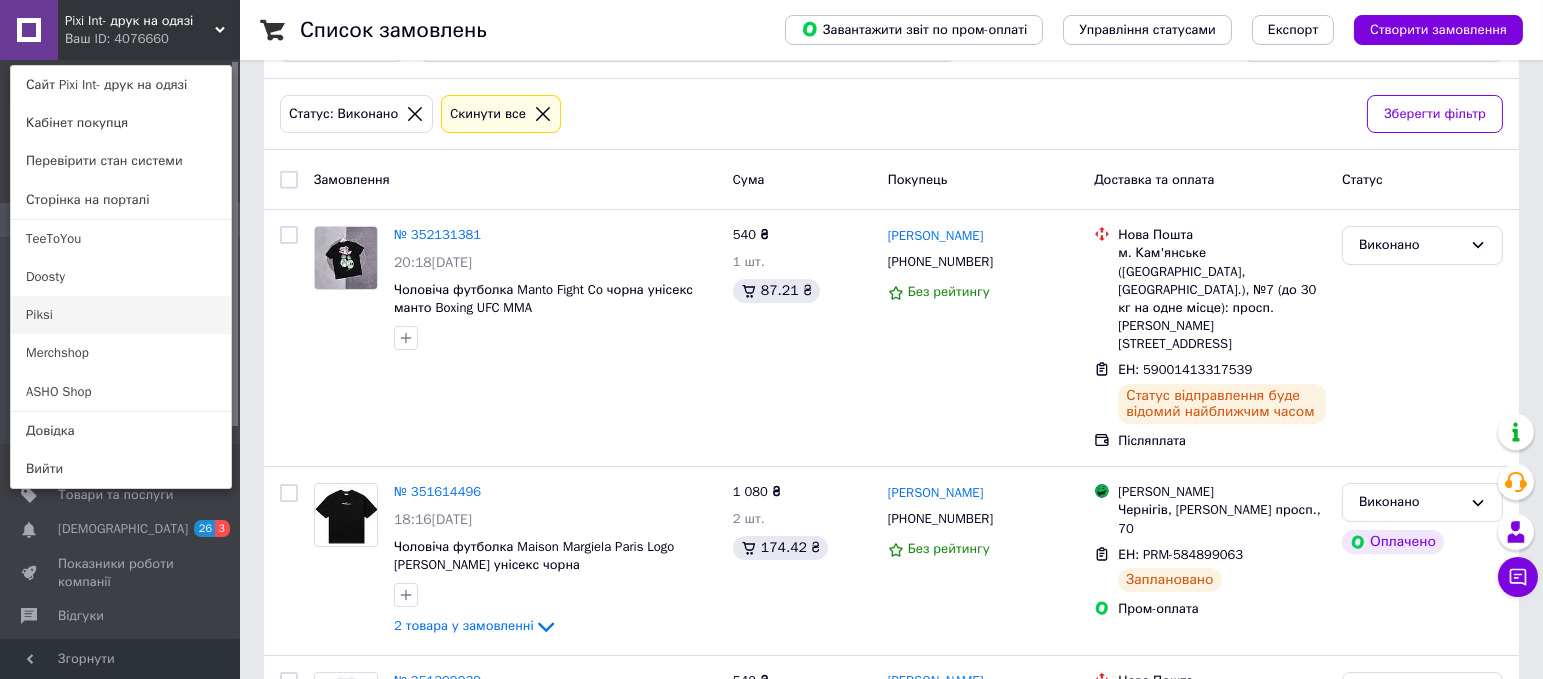 click on "Piksi" at bounding box center (121, 315) 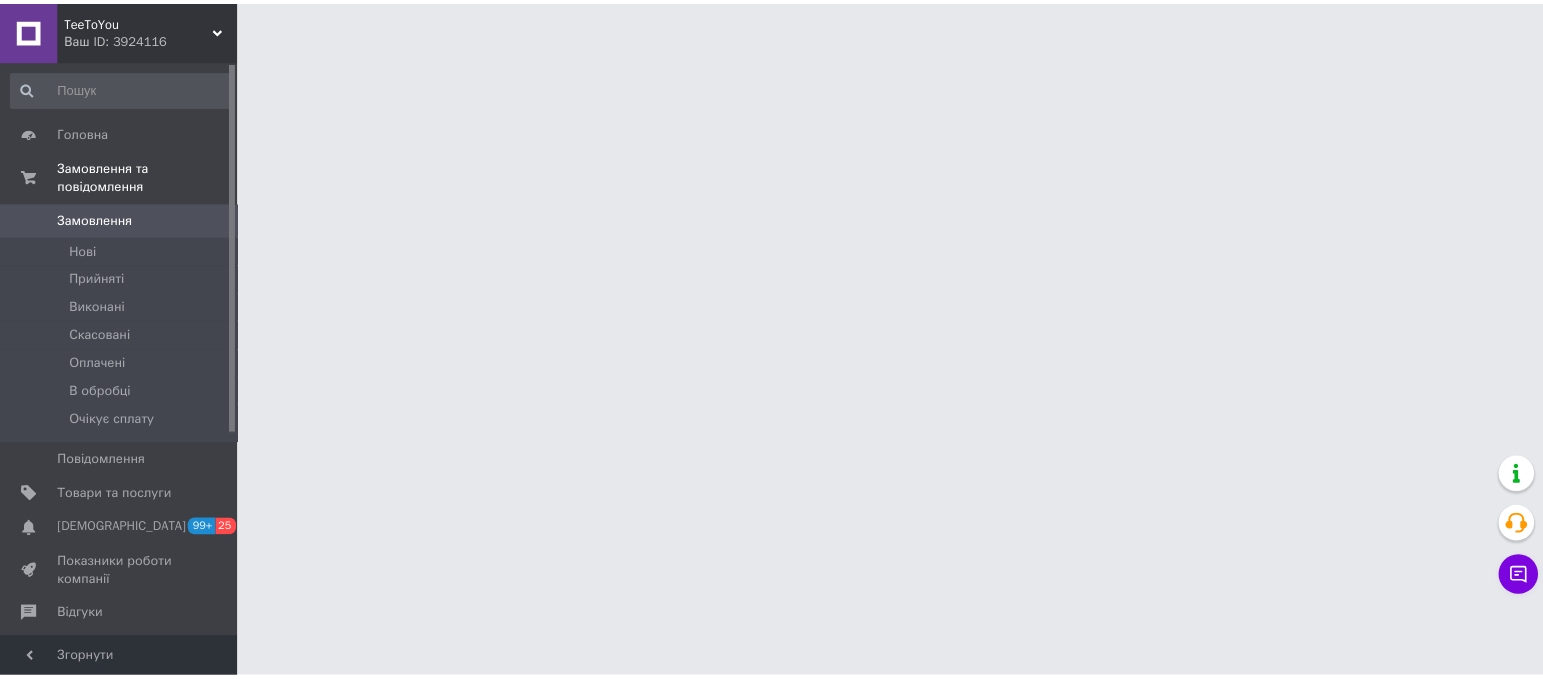 scroll, scrollTop: 0, scrollLeft: 0, axis: both 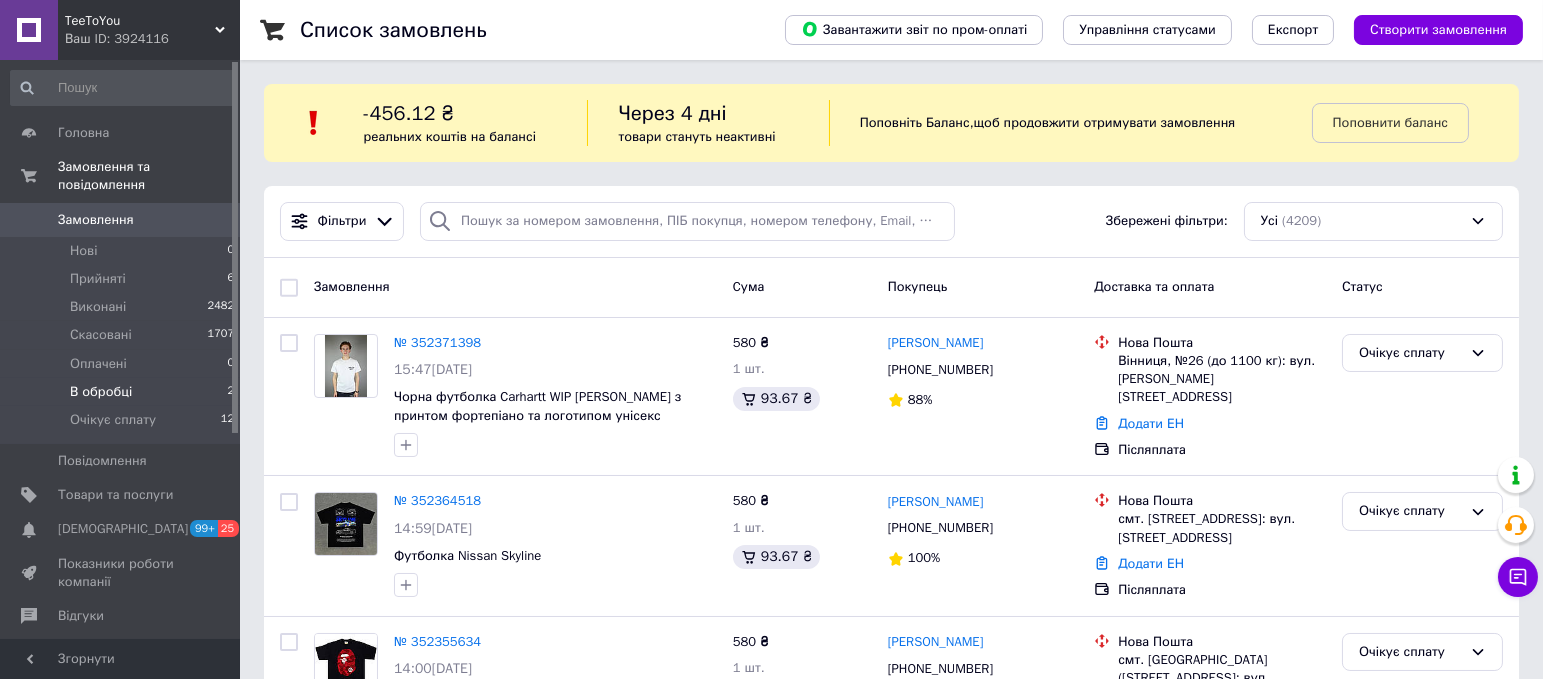 click on "В обробці" at bounding box center (101, 392) 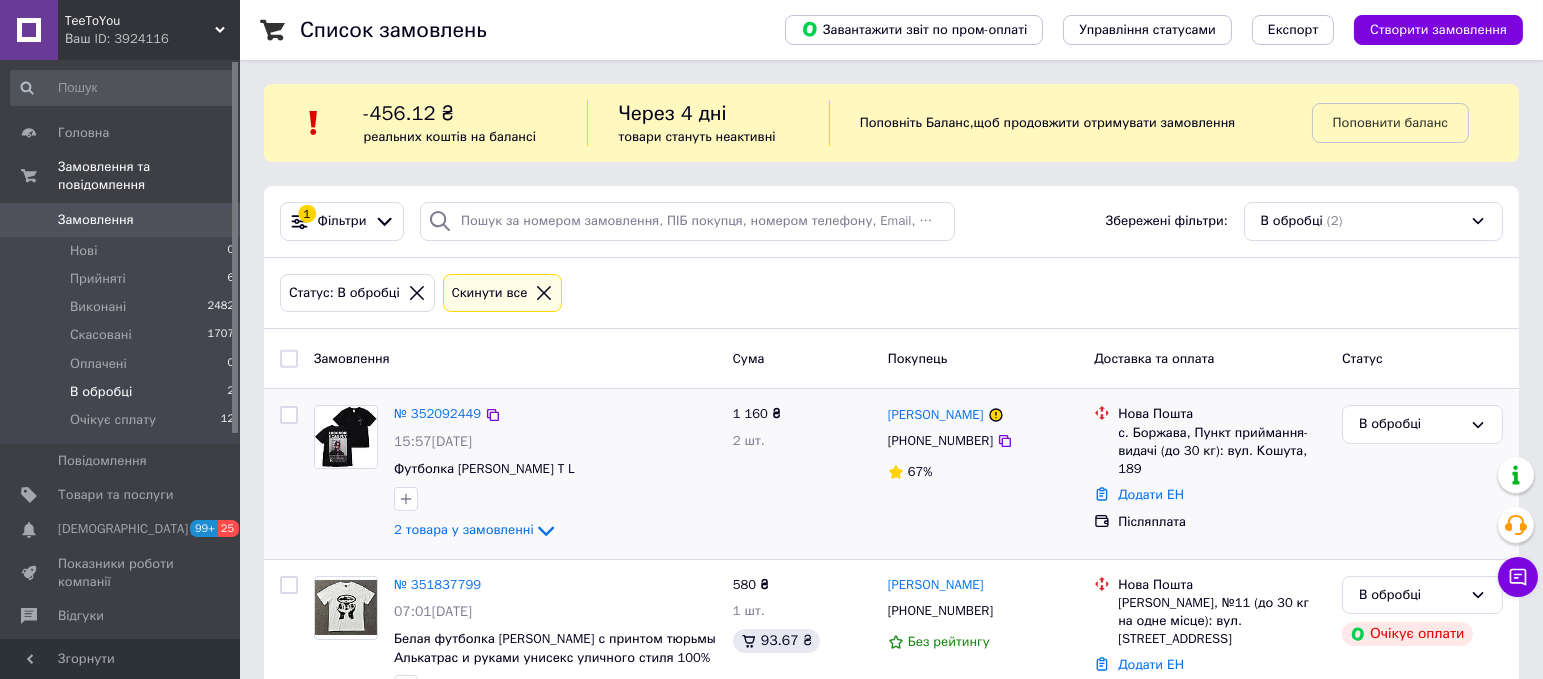 scroll, scrollTop: 60, scrollLeft: 0, axis: vertical 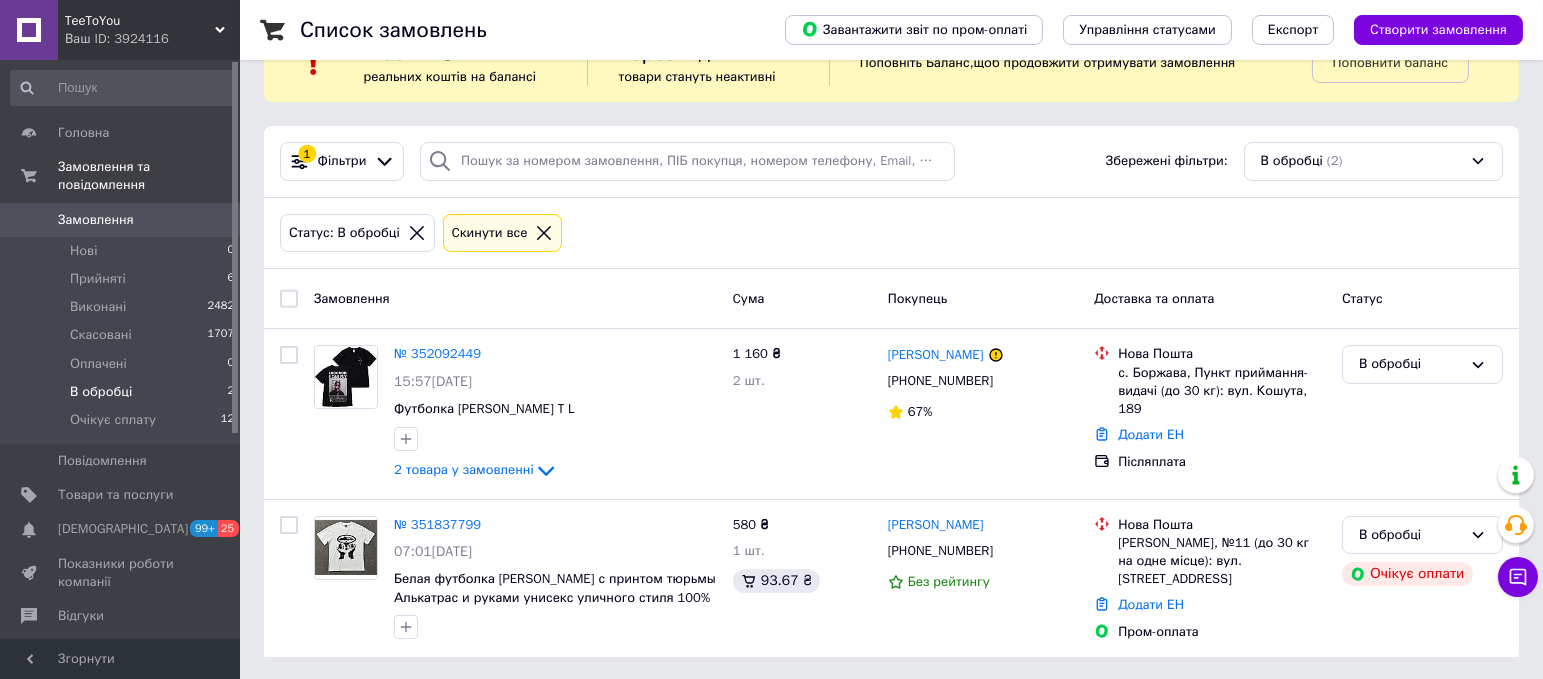 click at bounding box center (123, 88) 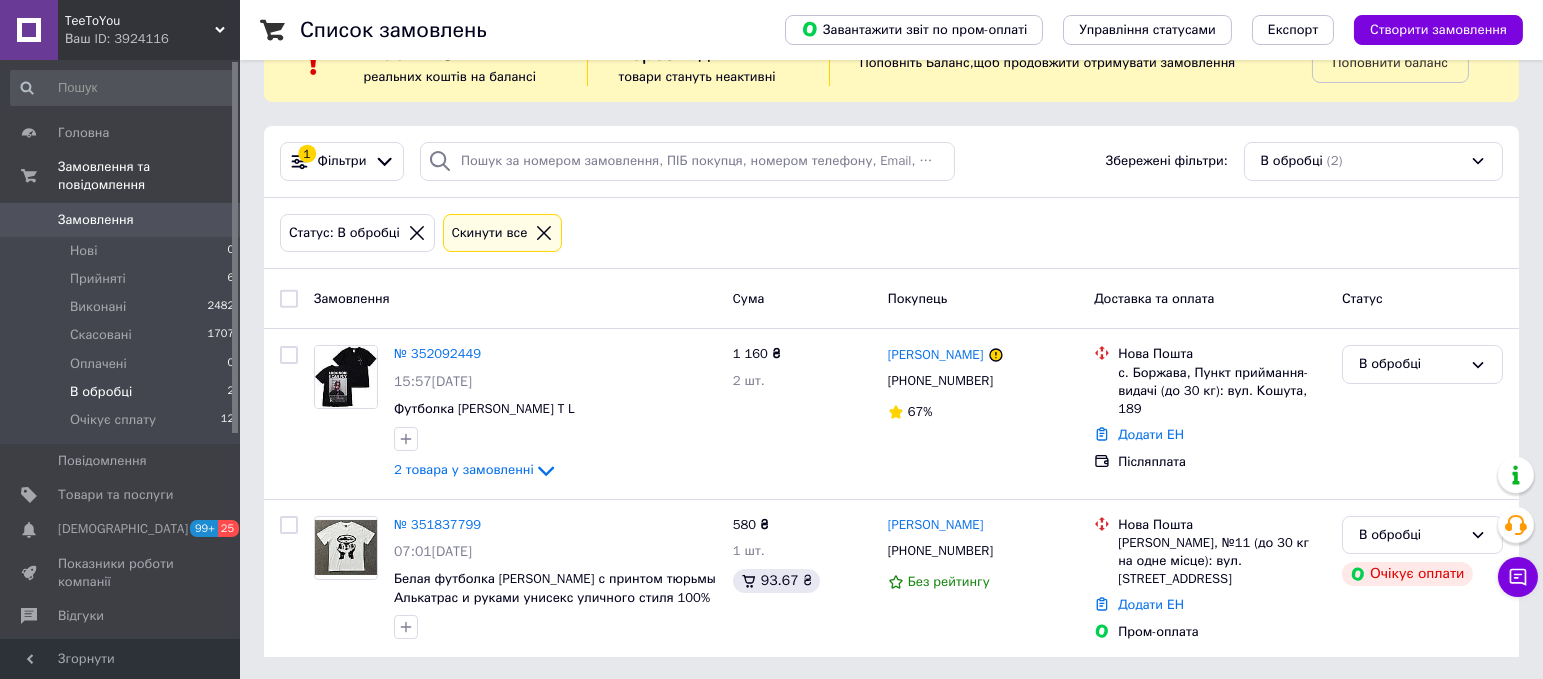 click on "TeeToYou" at bounding box center [140, 21] 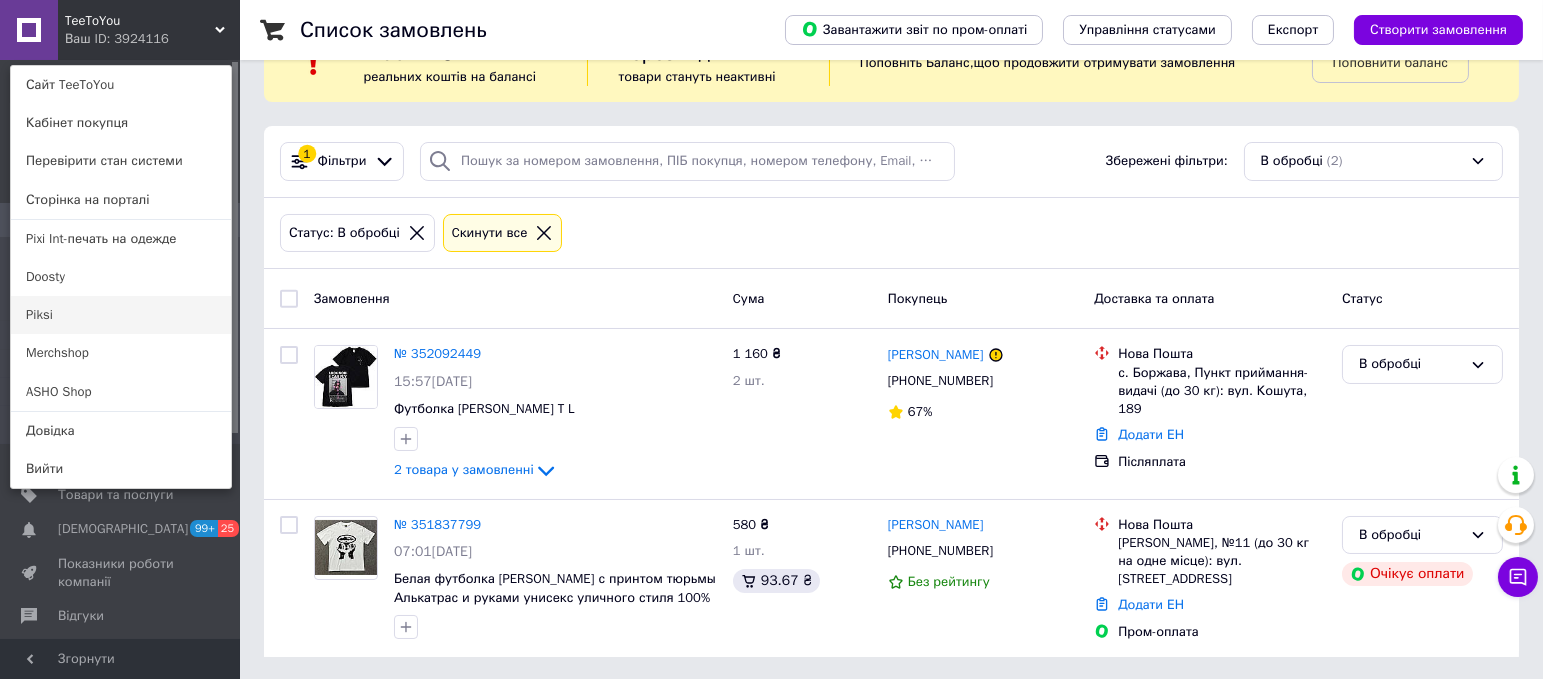 click on "Piksi" at bounding box center [121, 315] 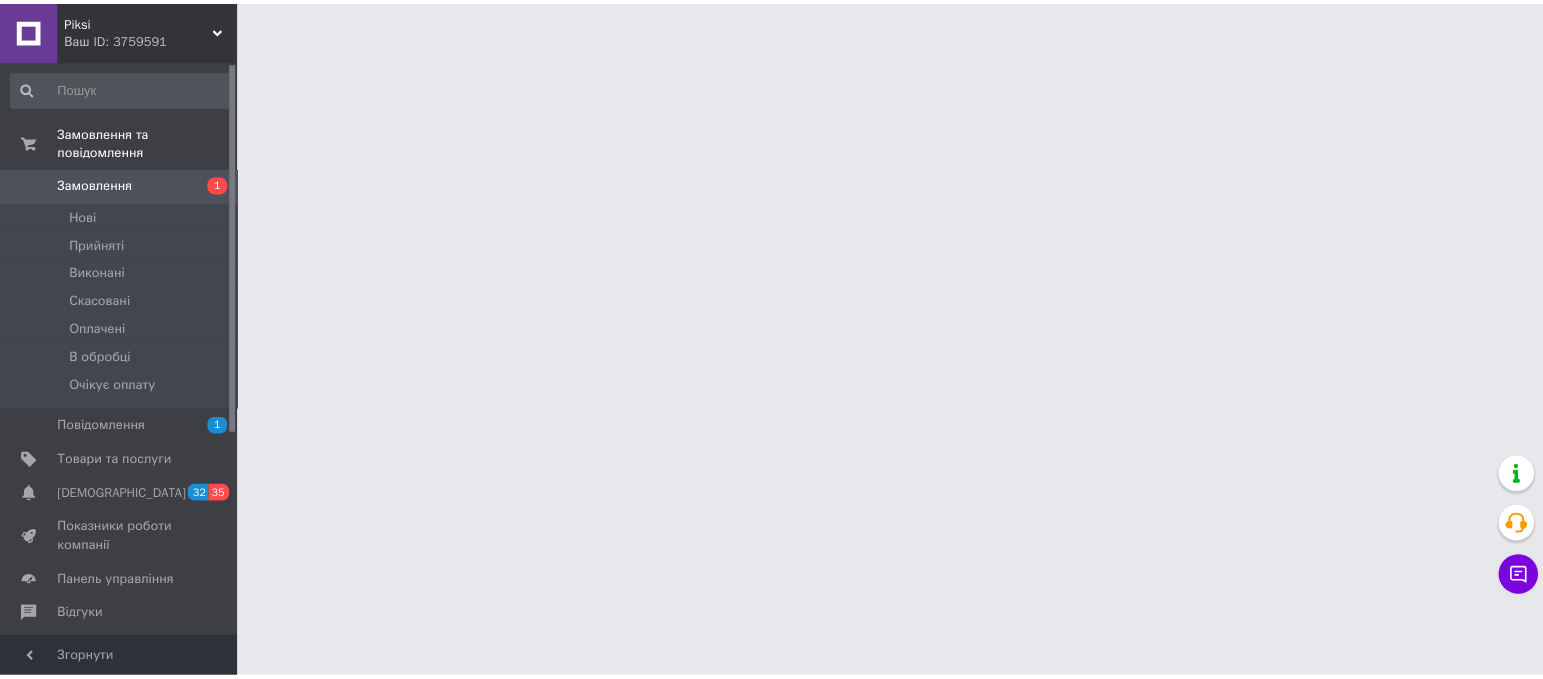 scroll, scrollTop: 0, scrollLeft: 0, axis: both 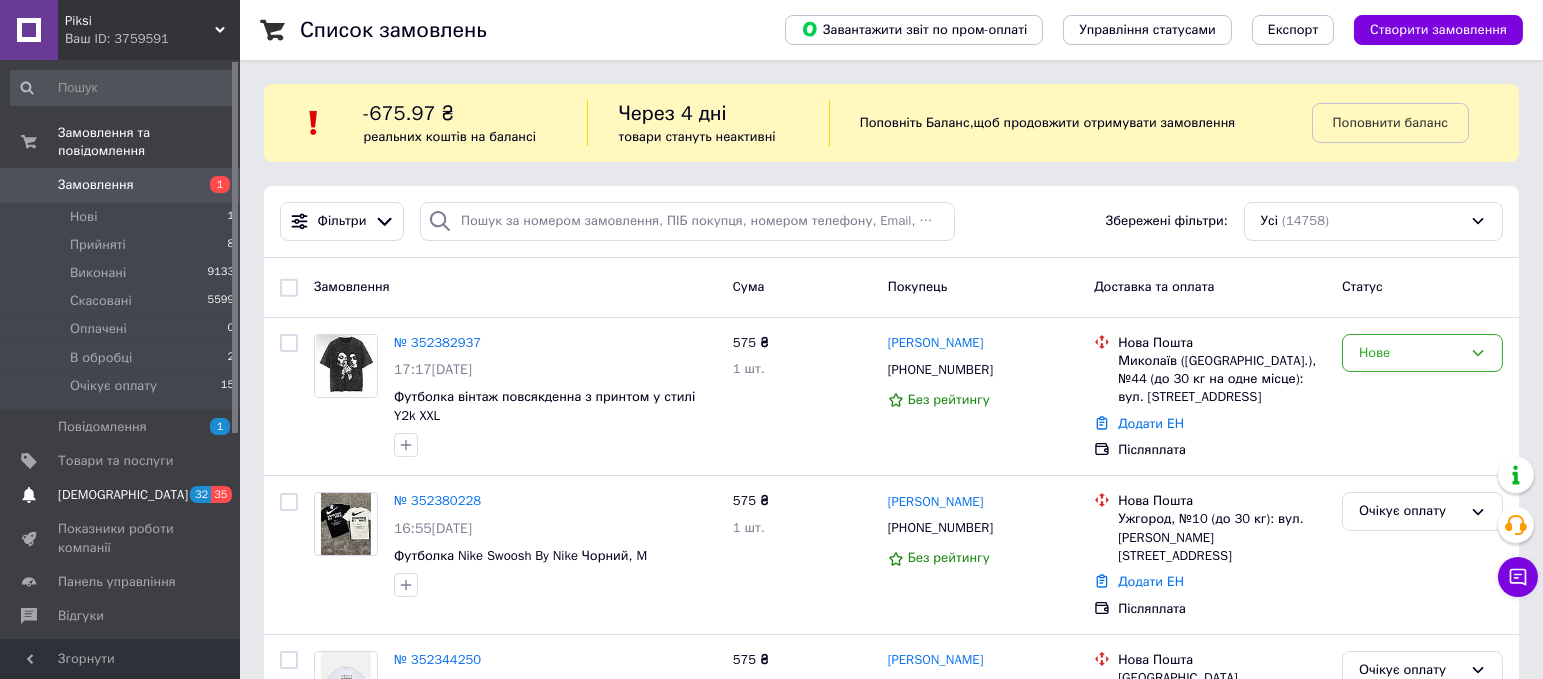 click on "[DEMOGRAPHIC_DATA]" at bounding box center [121, 495] 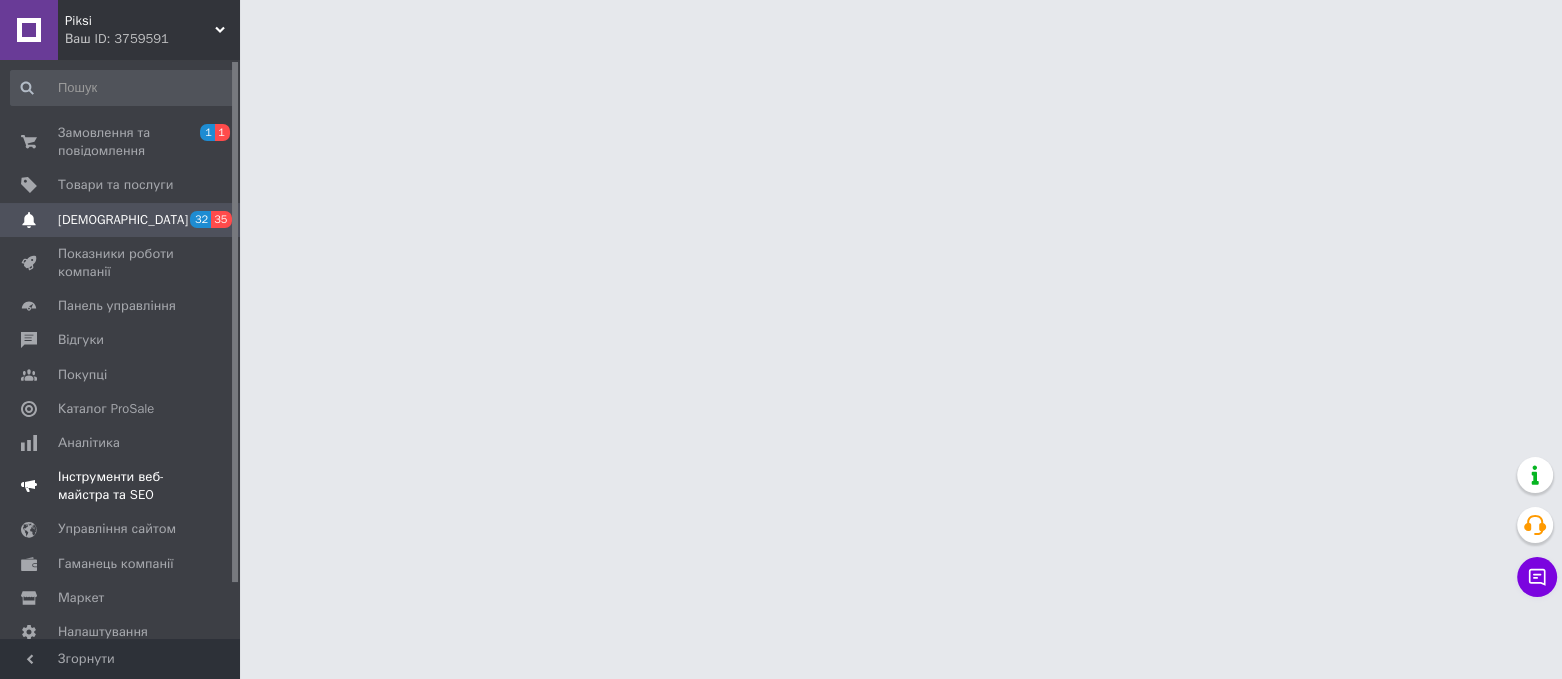 click on "Інструменти веб-майстра та SEO" at bounding box center [121, 486] 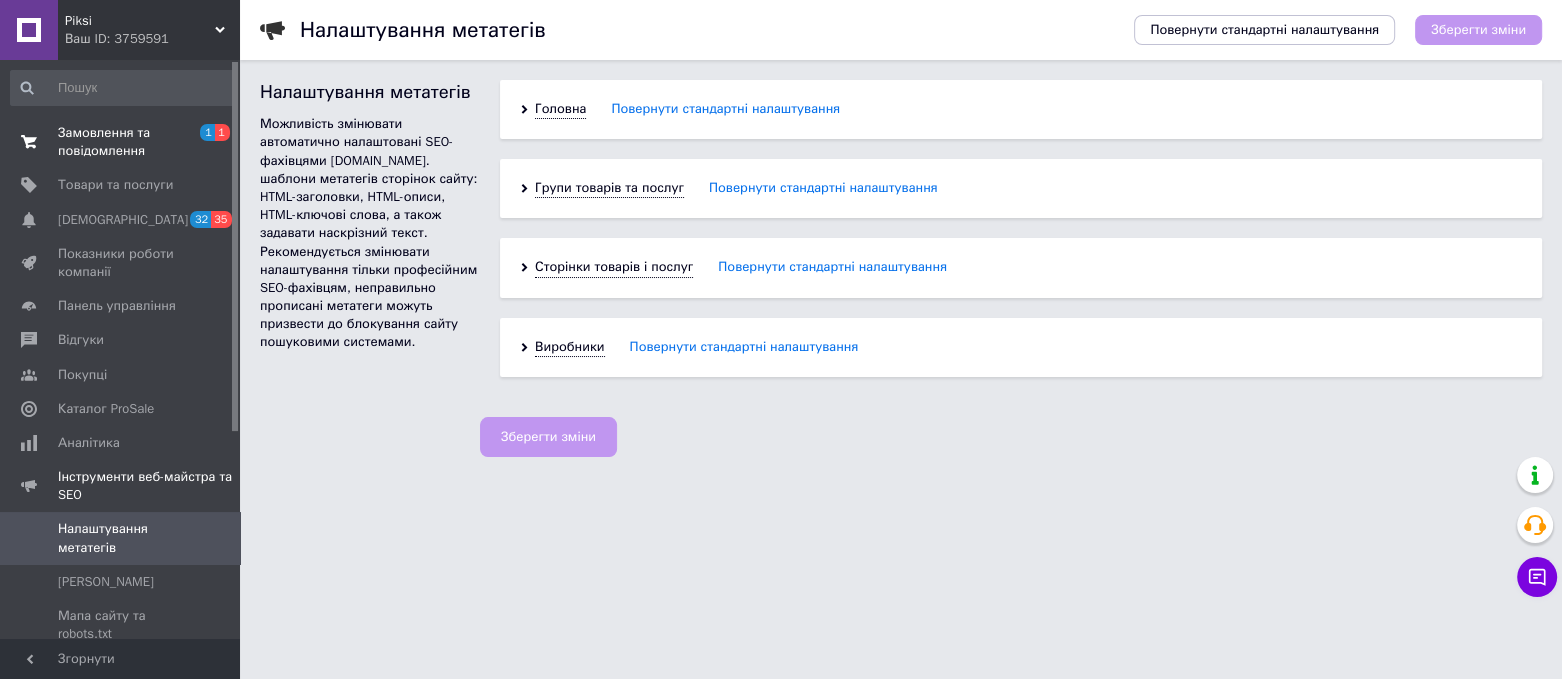 click on "Замовлення та повідомлення" at bounding box center [121, 142] 